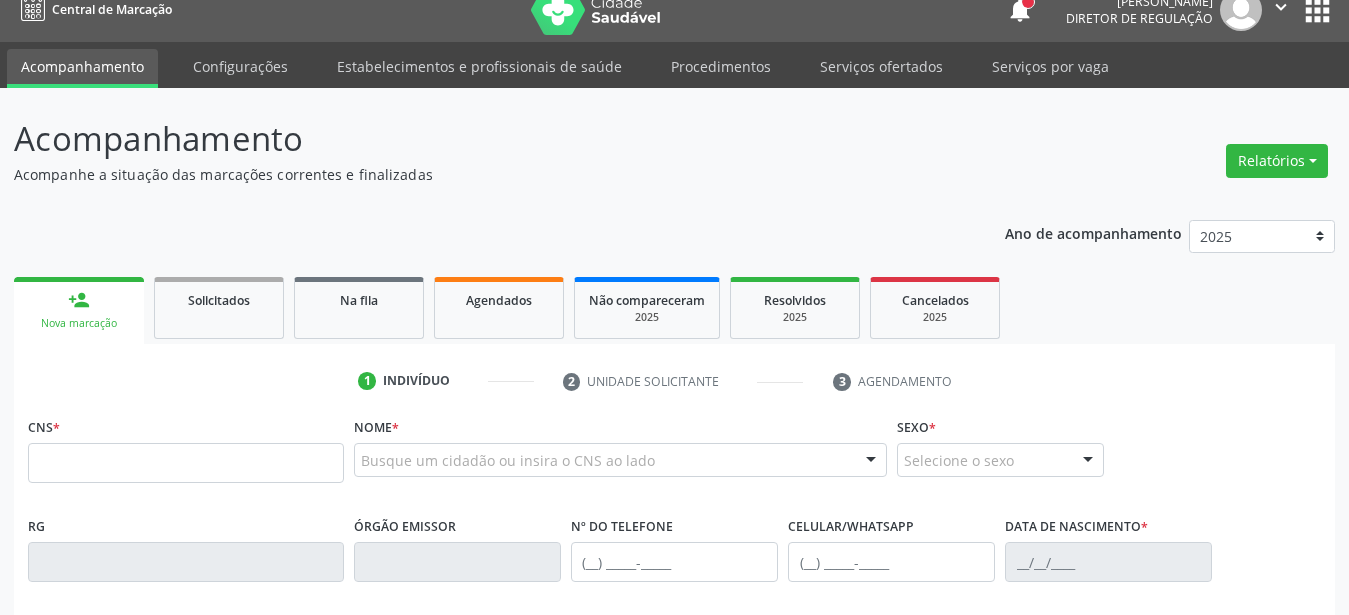 scroll, scrollTop: 0, scrollLeft: 0, axis: both 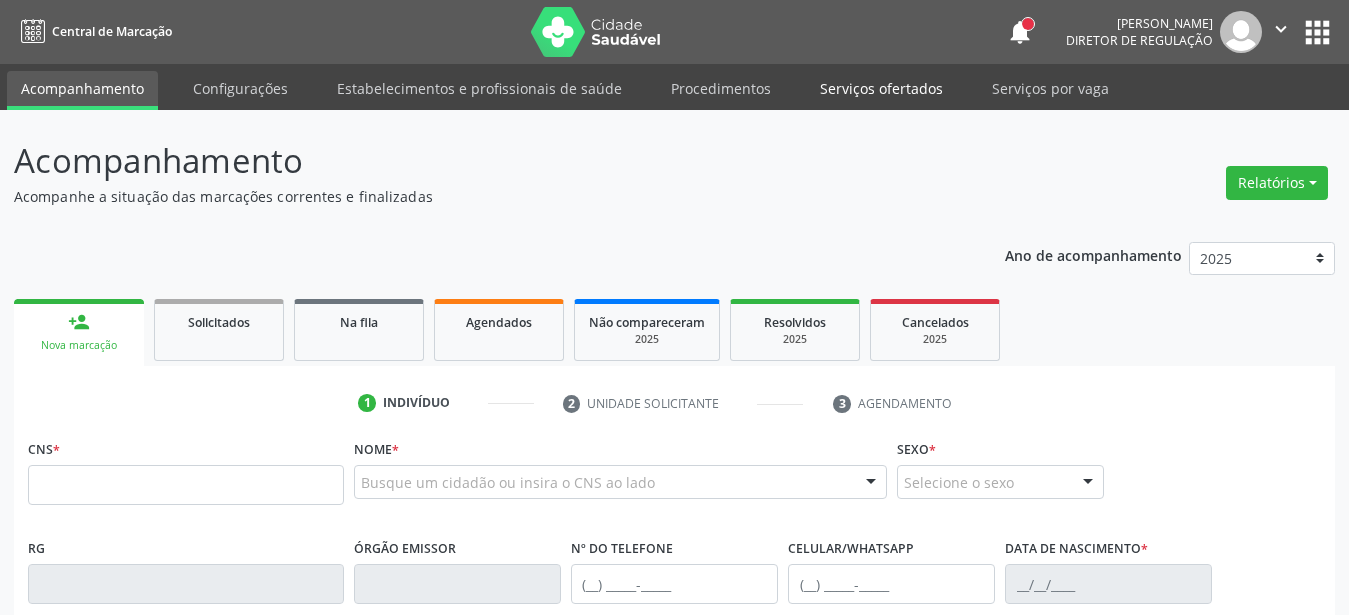 click on "Serviços ofertados" at bounding box center [881, 88] 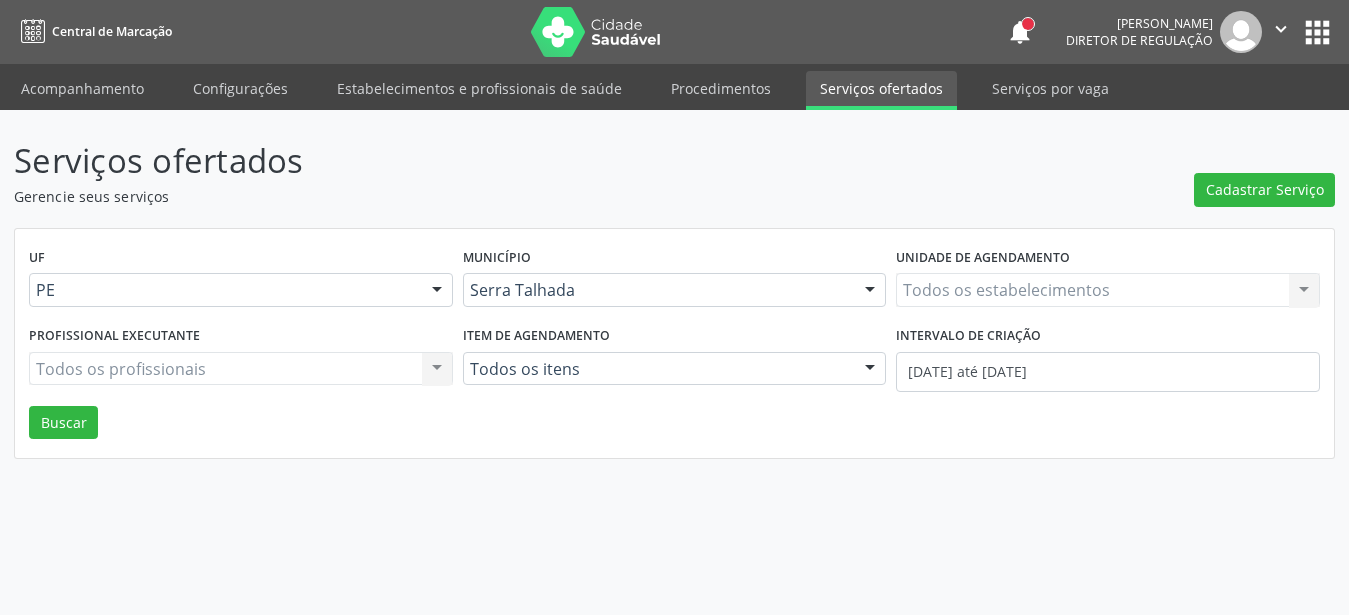 click on "Serviços ofertados" at bounding box center [881, 90] 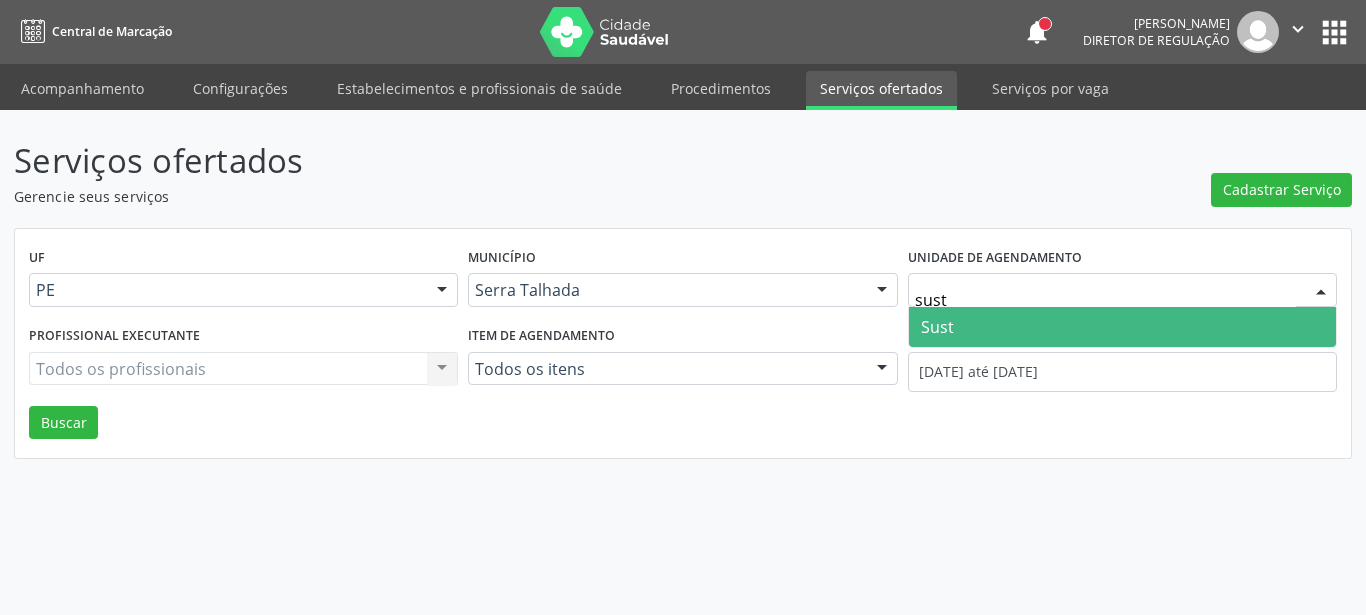 click on "Sust
Nenhum resultado encontrado para: " sust  "
Não há nenhuma opção para ser exibida." at bounding box center [1122, 327] 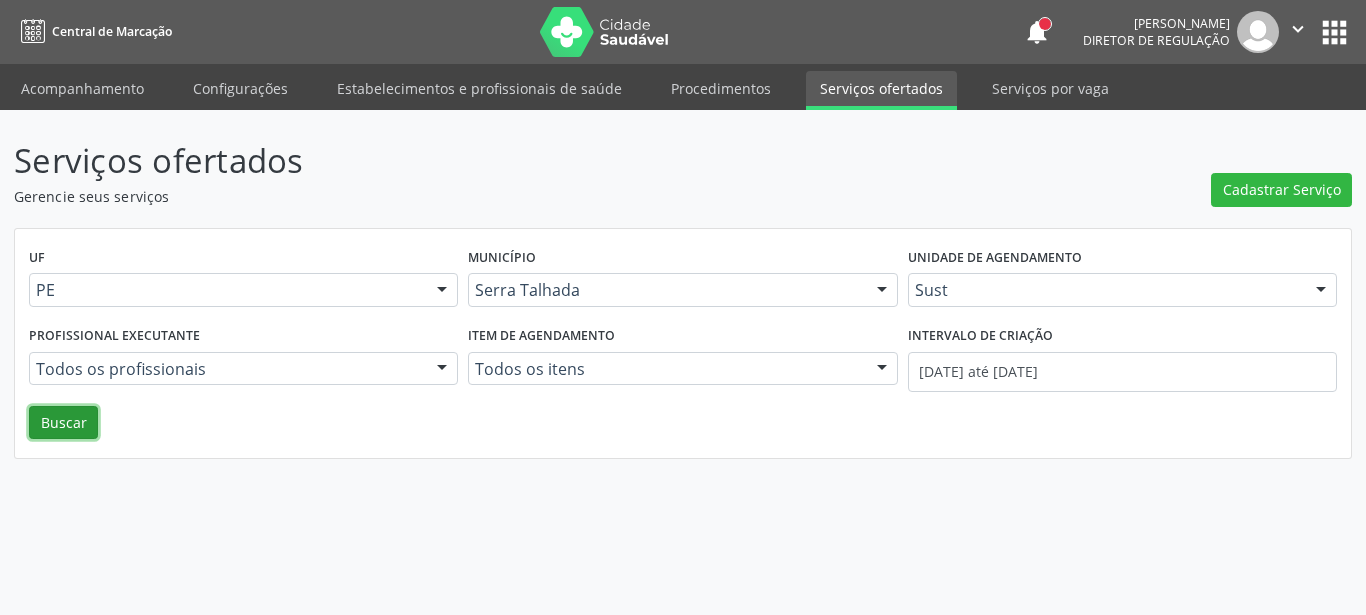 click on "Buscar" at bounding box center [63, 423] 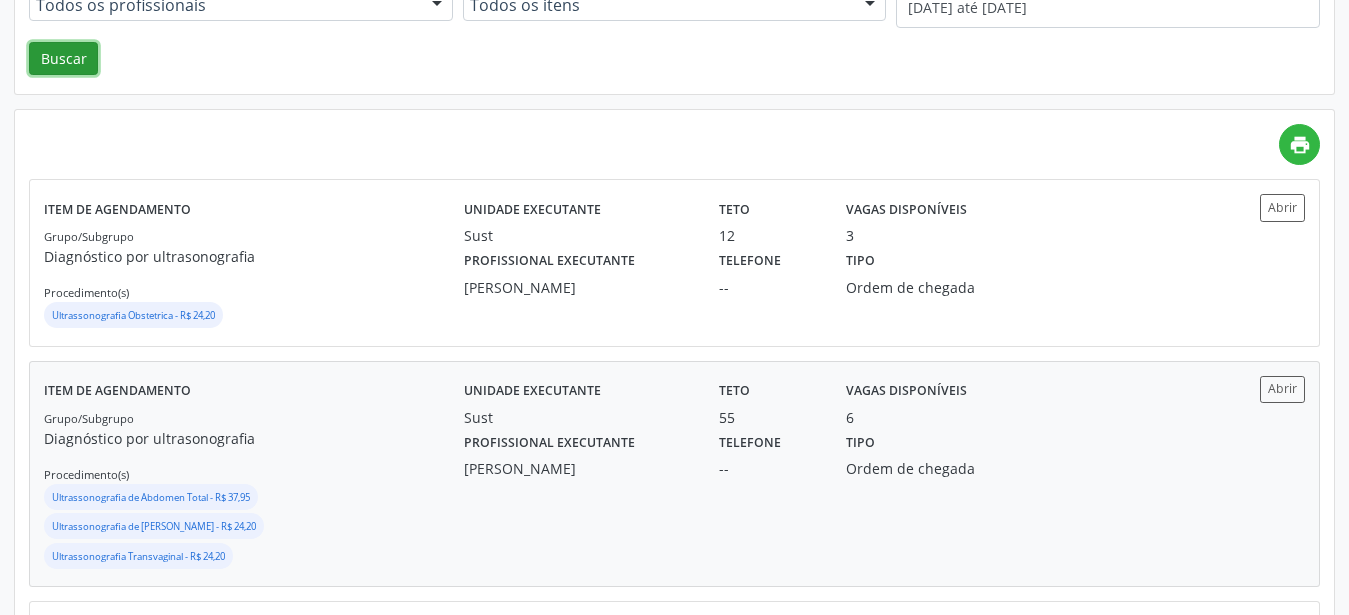 scroll, scrollTop: 408, scrollLeft: 0, axis: vertical 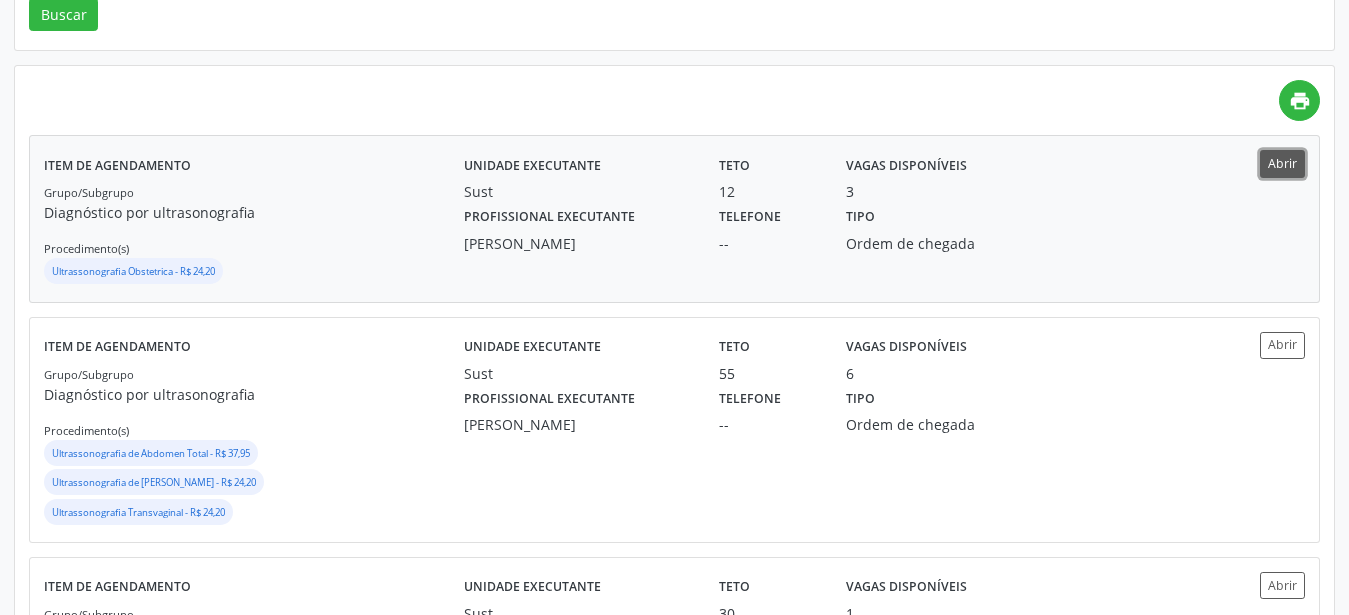 click on "Abrir" at bounding box center (1282, 163) 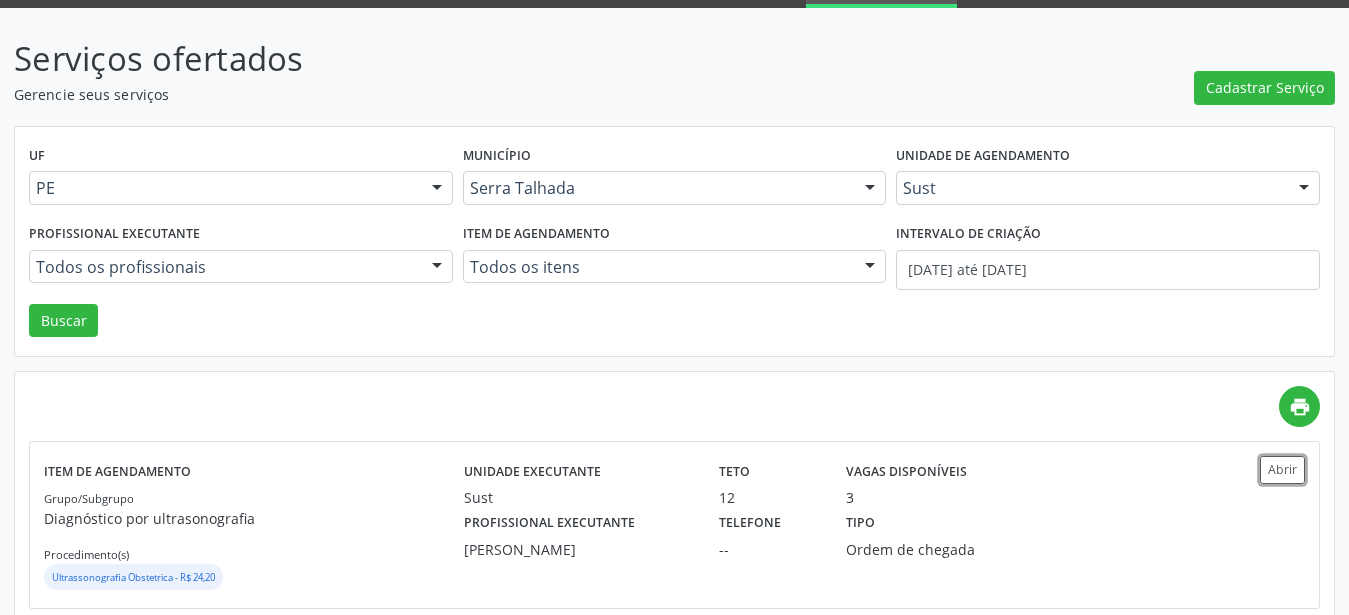 scroll, scrollTop: 0, scrollLeft: 0, axis: both 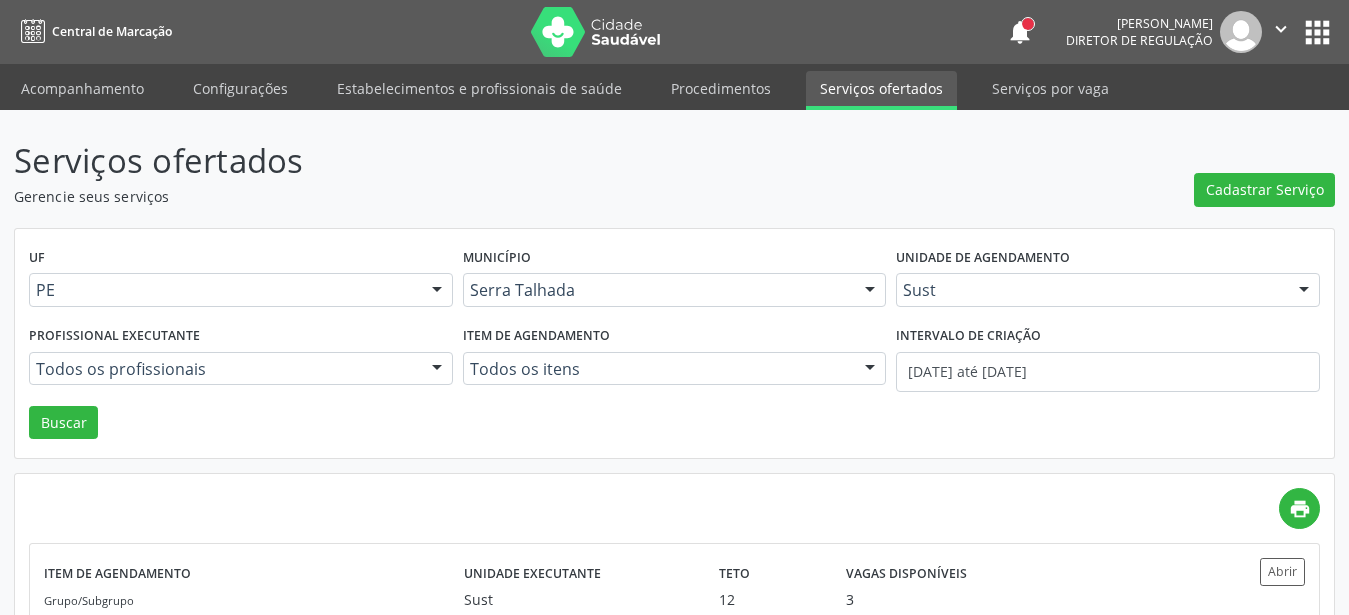 click on "Serviços ofertados" at bounding box center (881, 90) 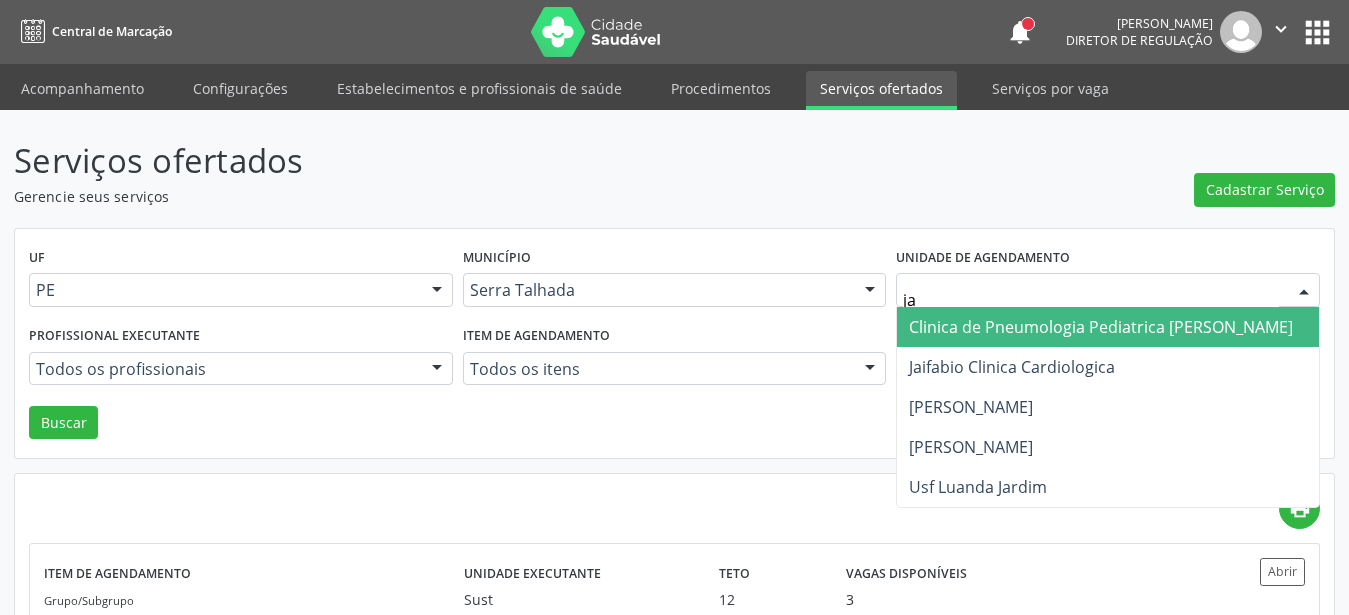 type on "jai" 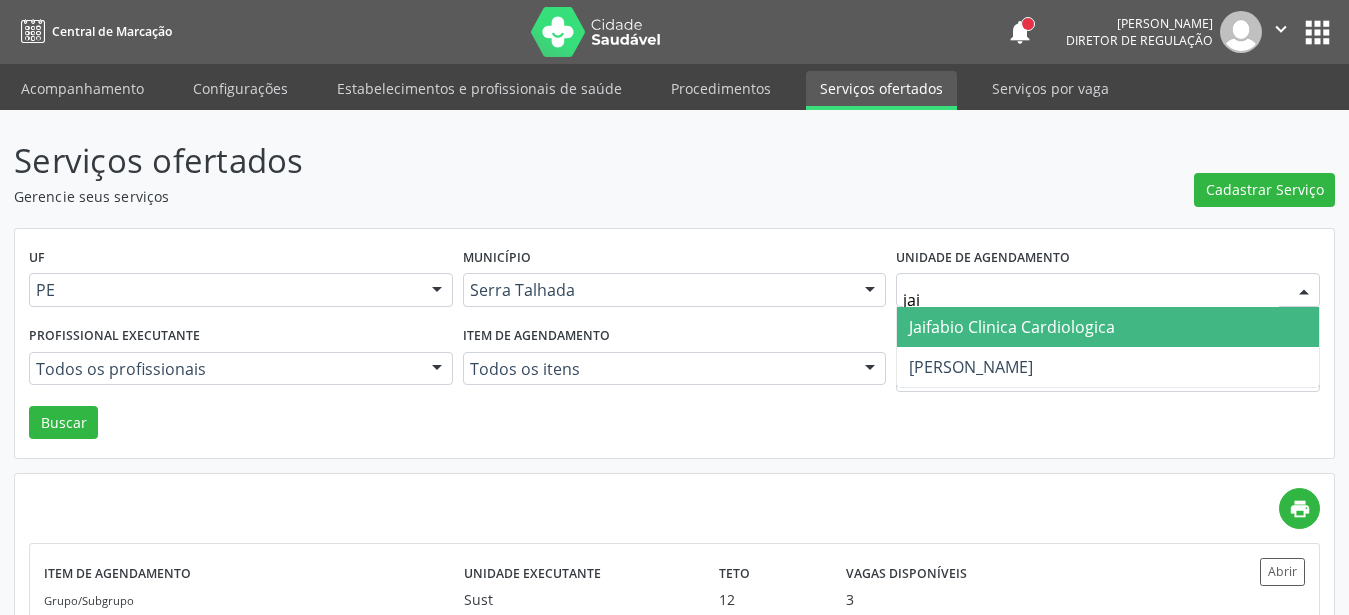 click on "Jaifabio Clinica Cardiologica" at bounding box center (1012, 327) 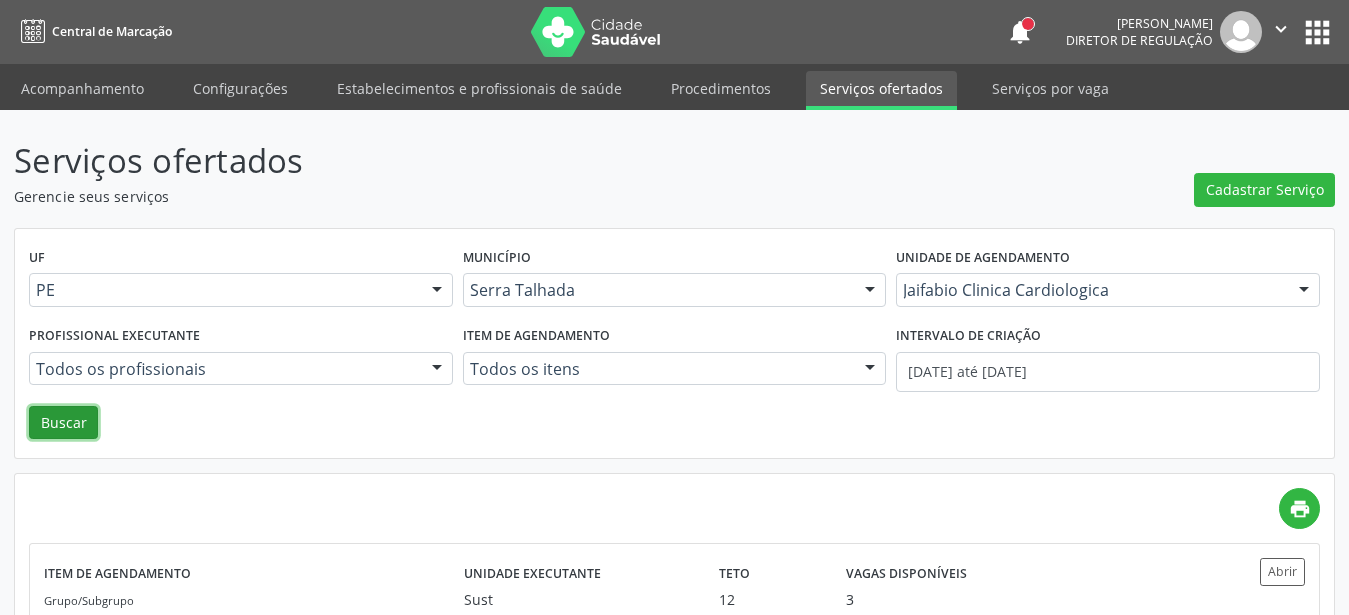 click on "Buscar" at bounding box center (63, 423) 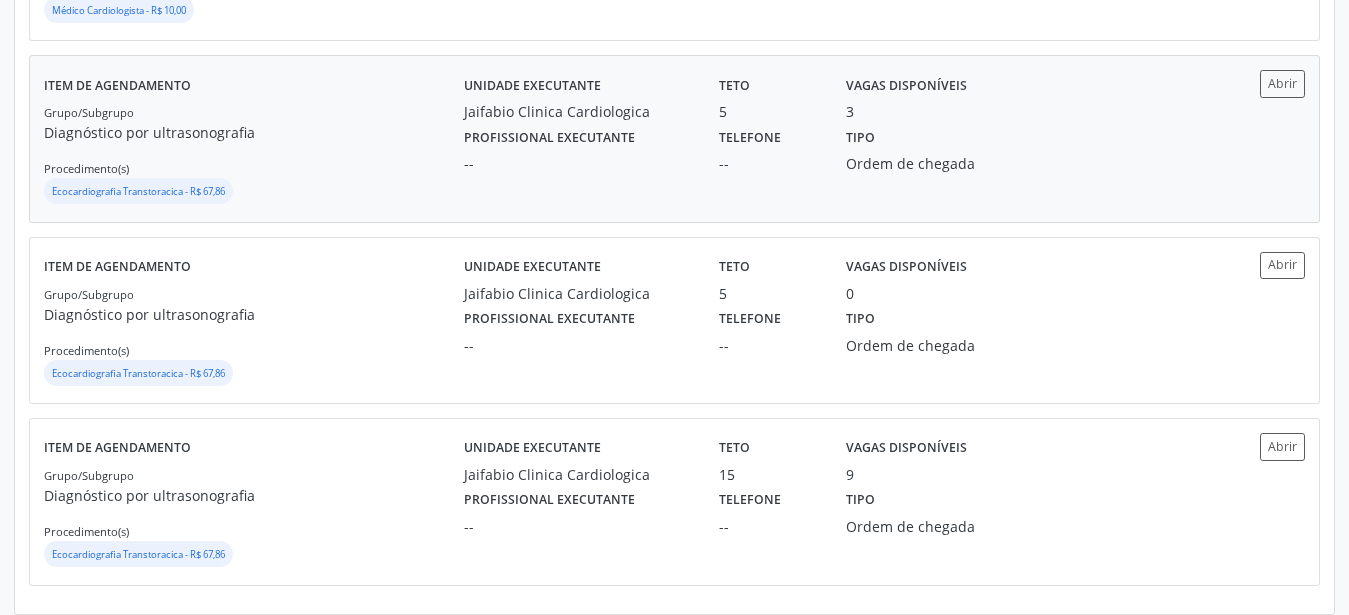scroll, scrollTop: 1045, scrollLeft: 0, axis: vertical 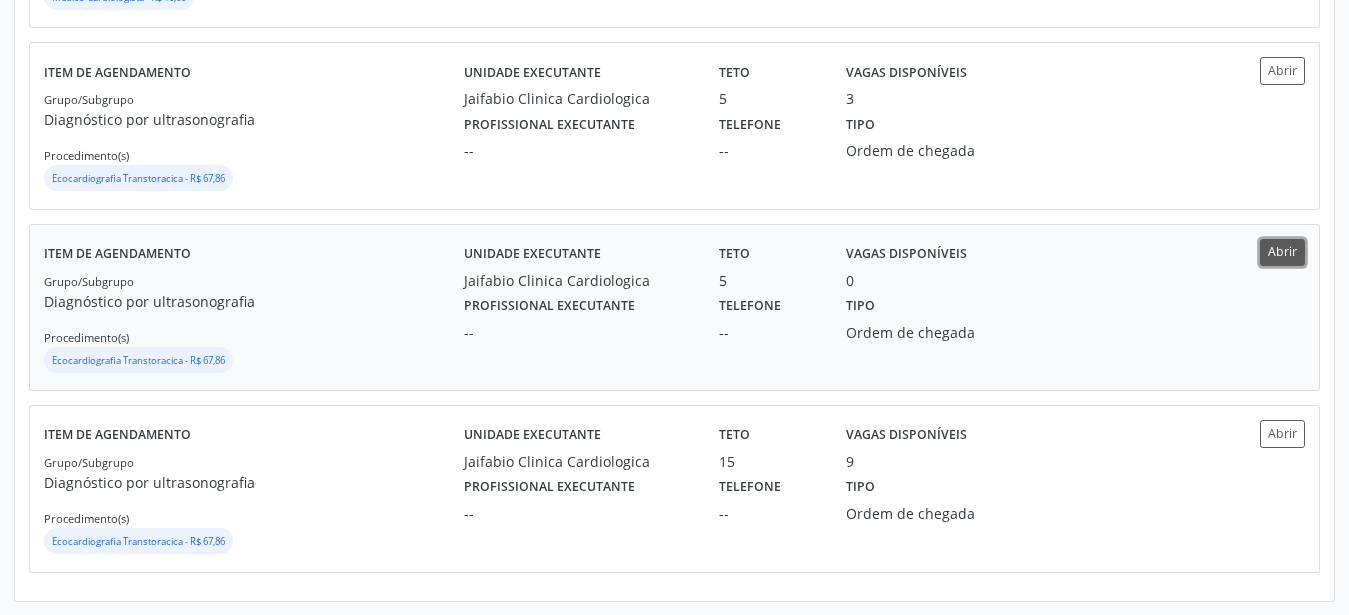 click on "Abrir" at bounding box center (1282, 252) 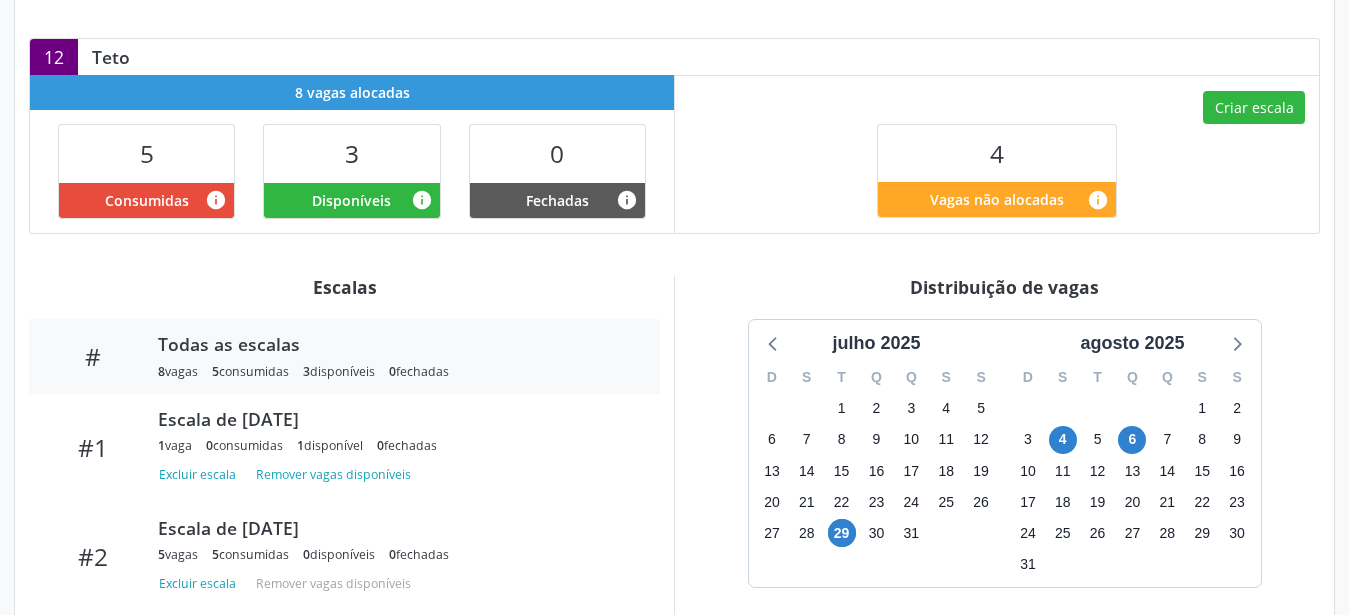 scroll, scrollTop: 510, scrollLeft: 0, axis: vertical 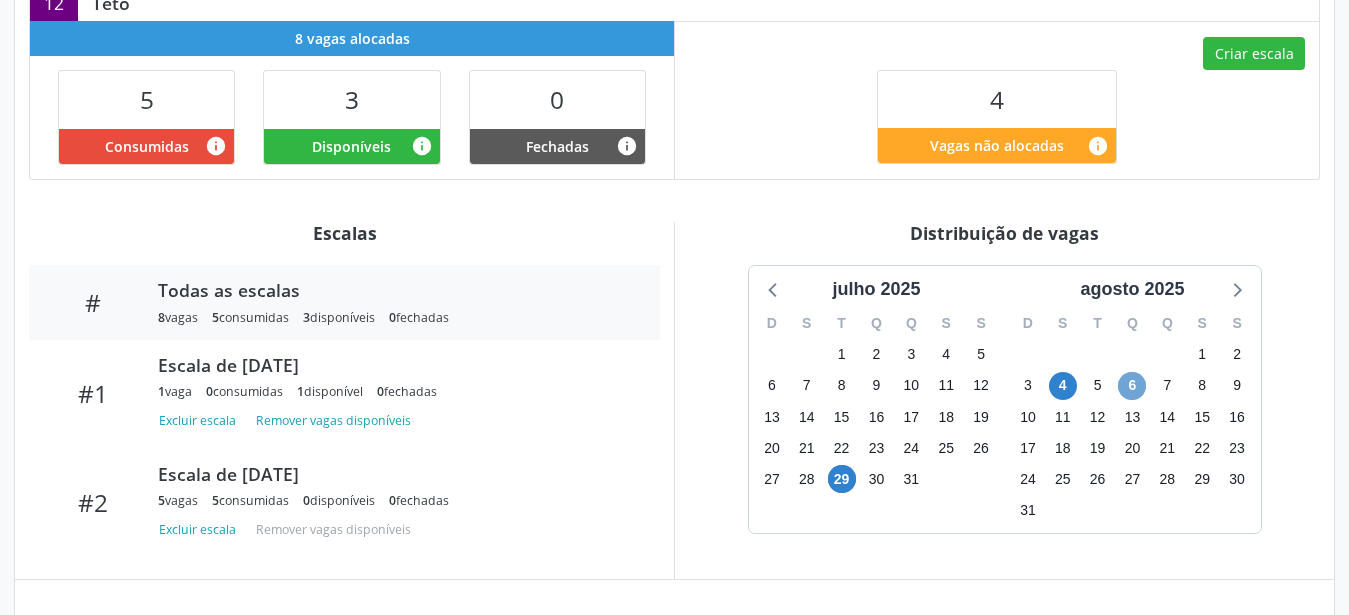 click on "6" at bounding box center (1132, 386) 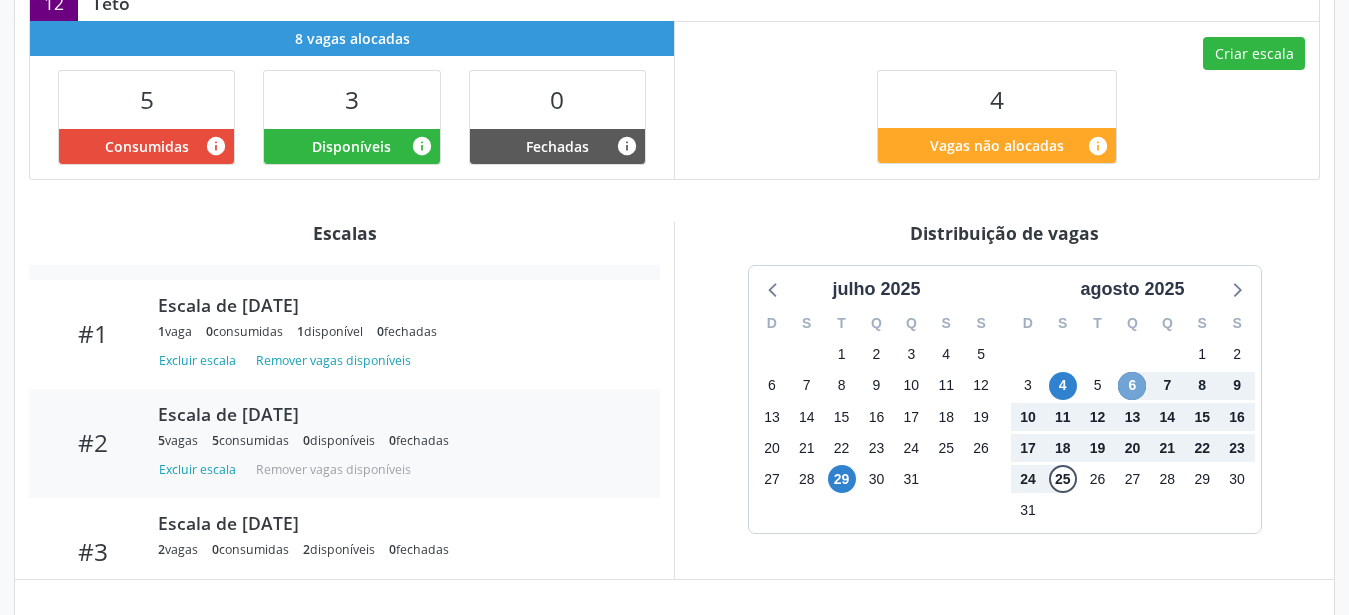 scroll, scrollTop: 101, scrollLeft: 0, axis: vertical 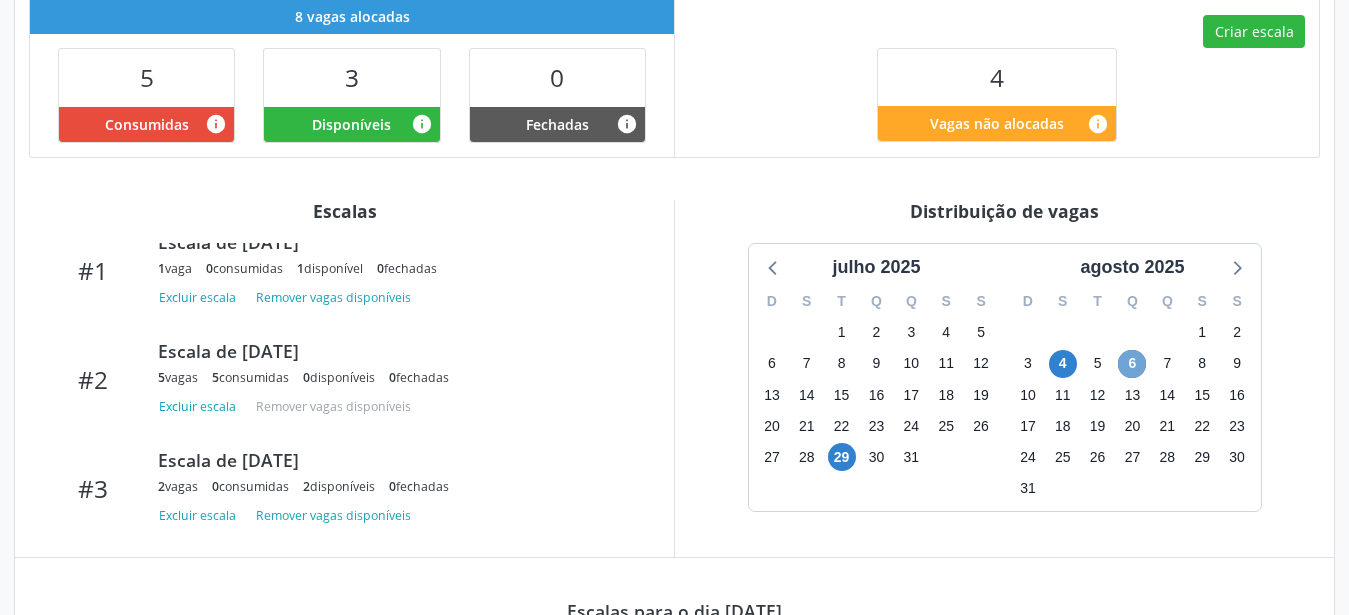 click on "6" at bounding box center (1132, 364) 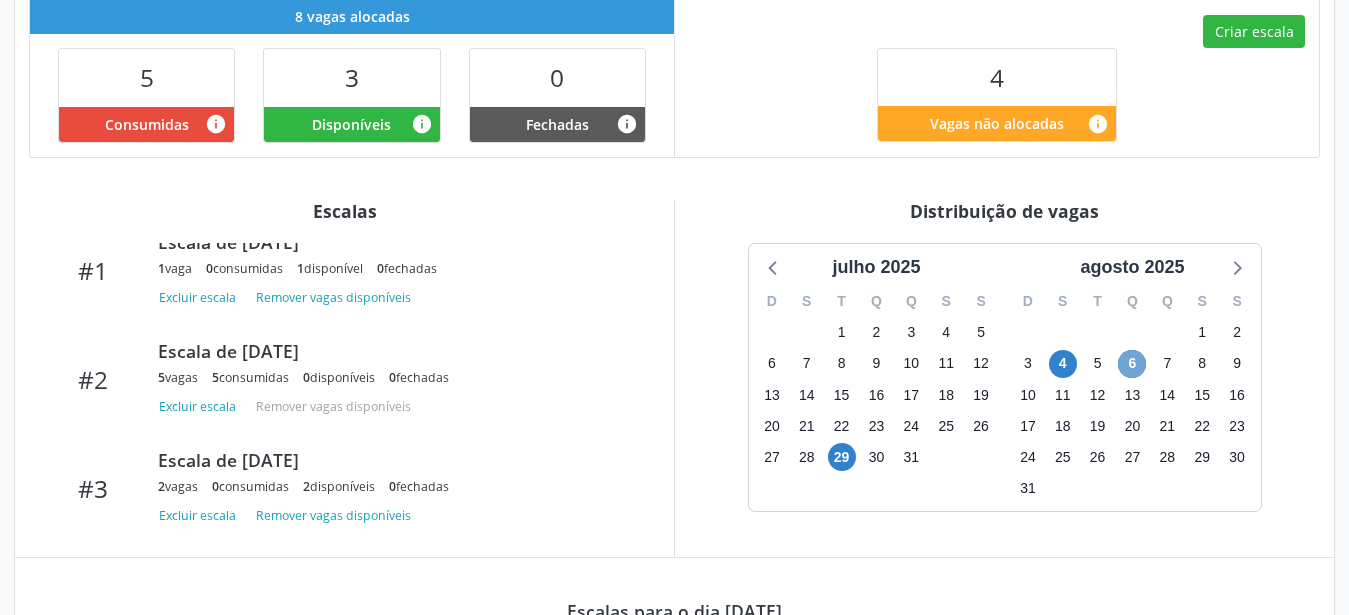 click on "6" at bounding box center [1132, 364] 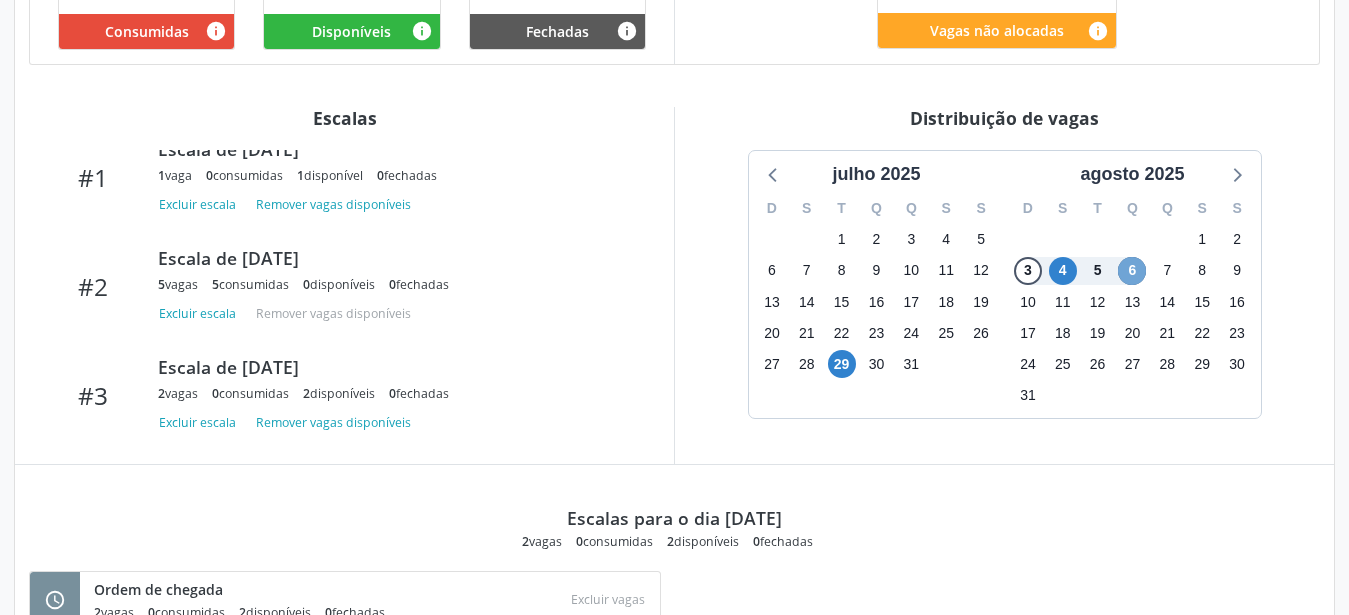 scroll, scrollTop: 532, scrollLeft: 0, axis: vertical 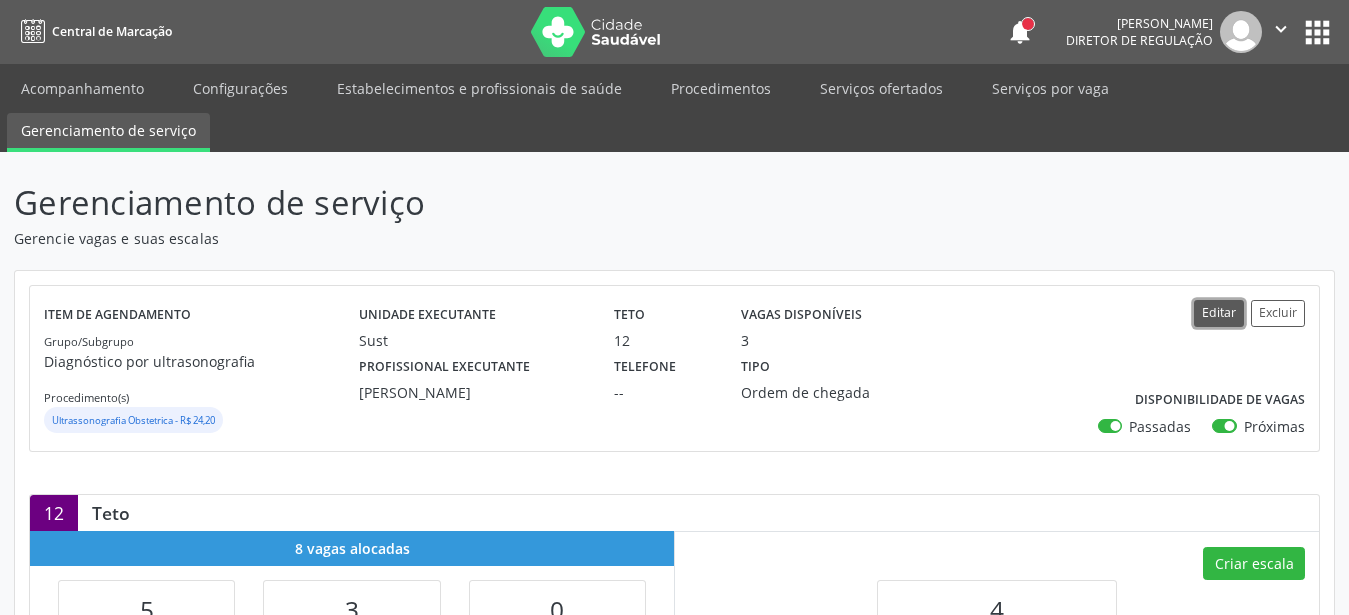 click on "Editar" at bounding box center [1219, 313] 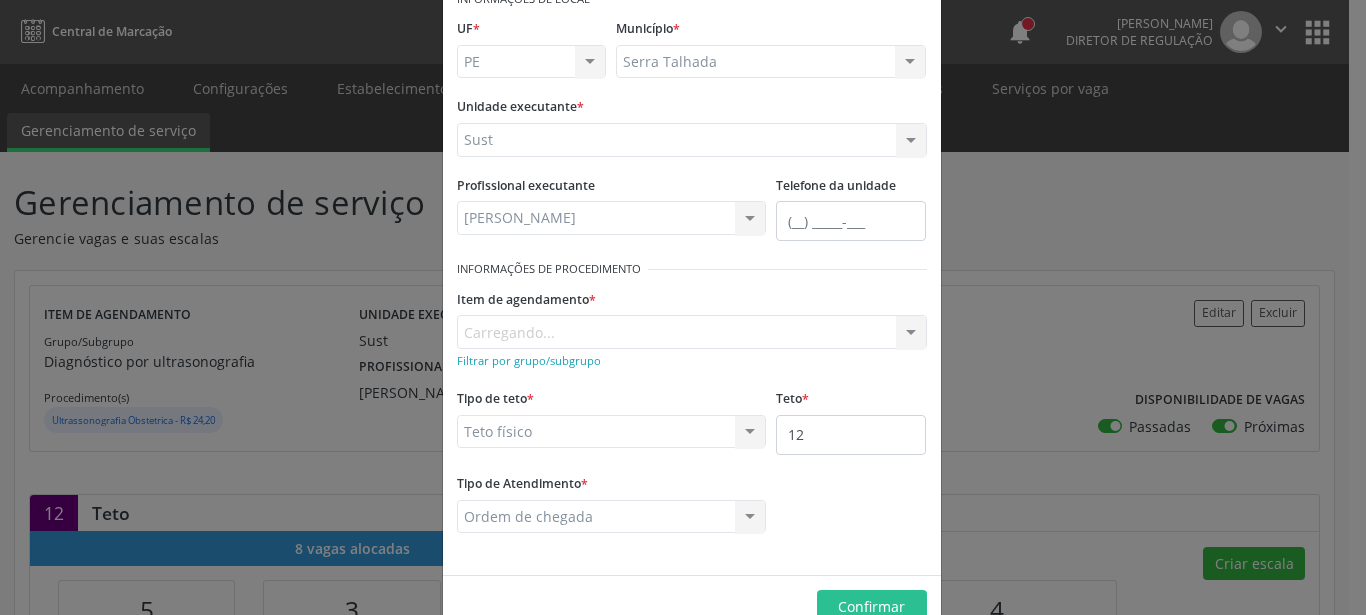 scroll, scrollTop: 158, scrollLeft: 0, axis: vertical 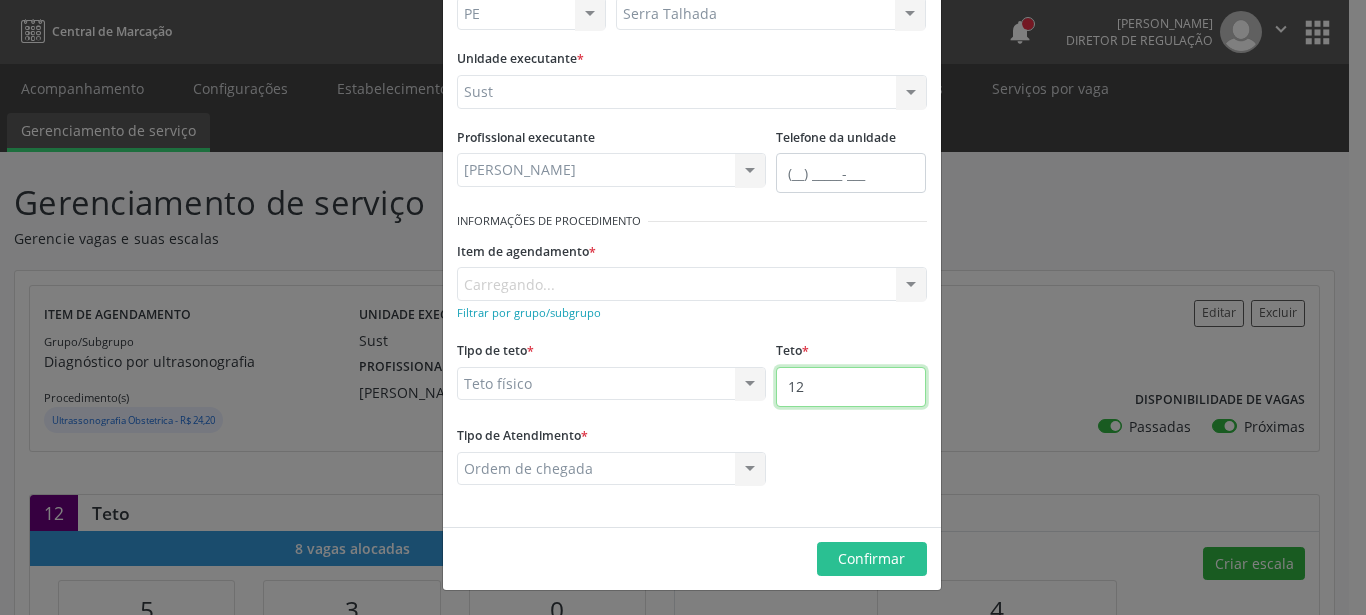 click on "12" at bounding box center (851, 387) 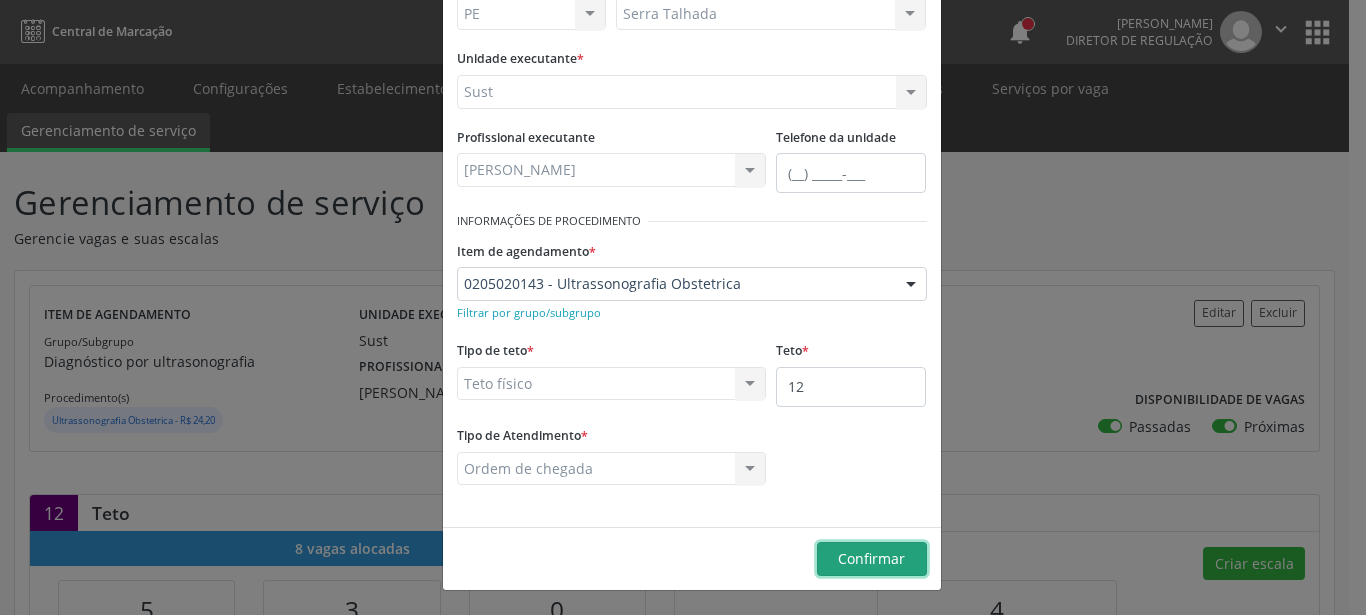 click on "Confirmar" at bounding box center [871, 558] 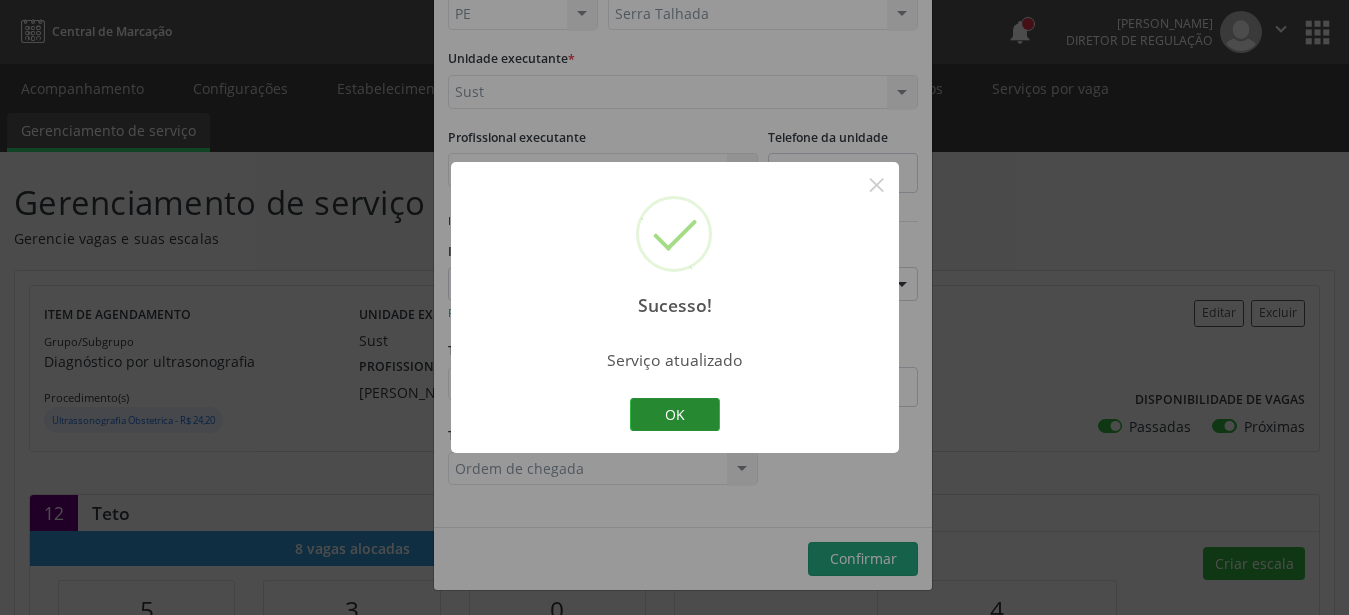 click on "OK" at bounding box center [675, 415] 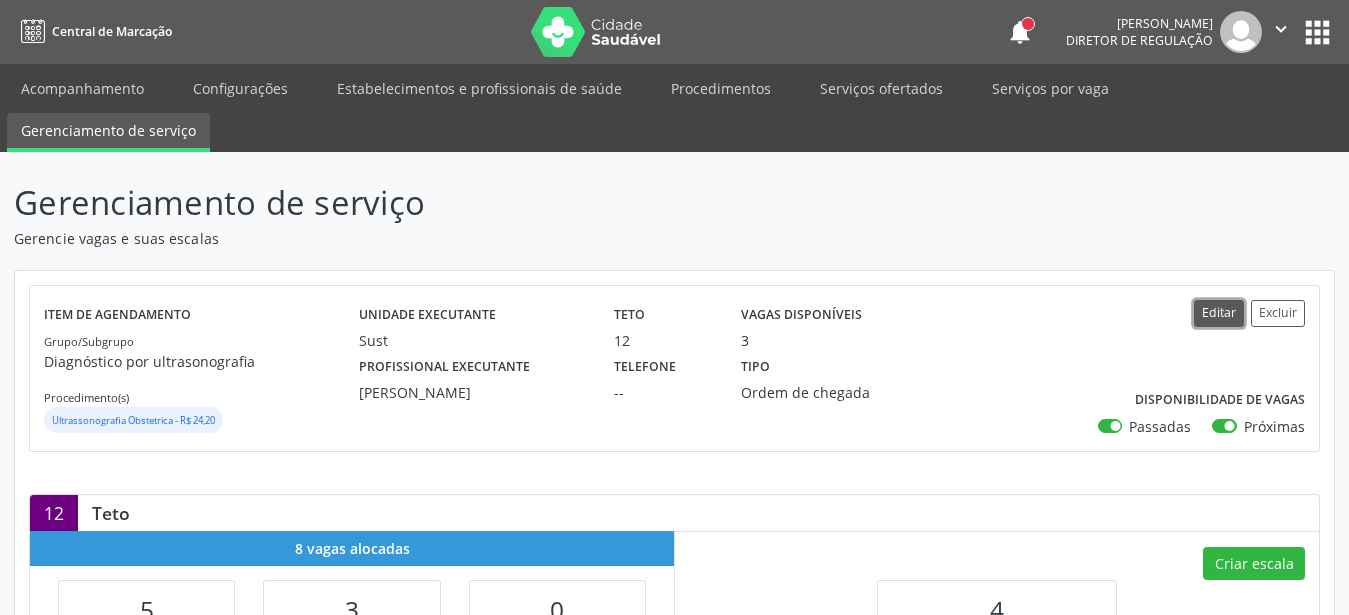 click on "Editar" at bounding box center [1219, 313] 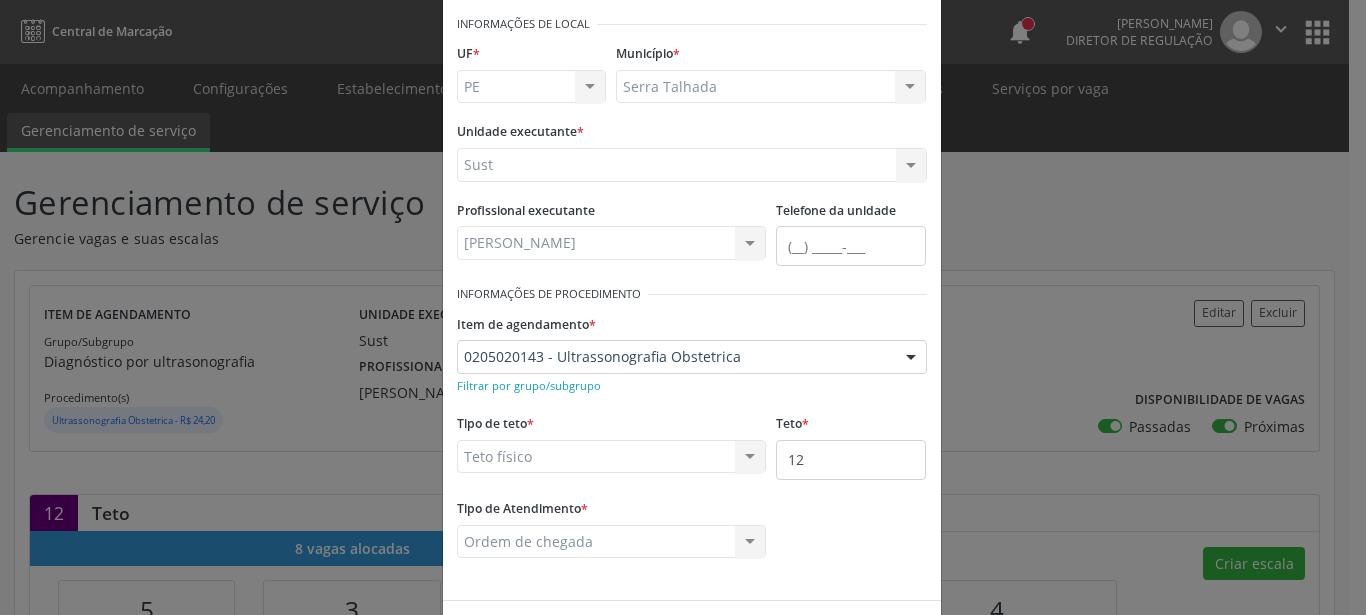 scroll, scrollTop: 158, scrollLeft: 0, axis: vertical 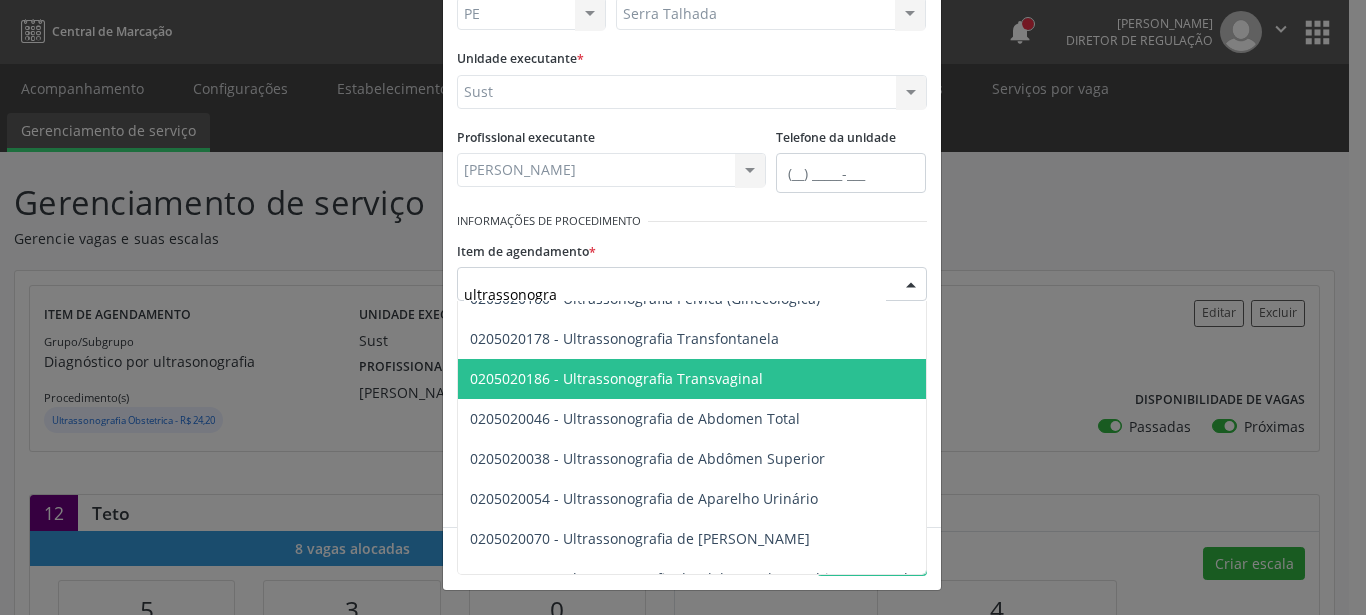 click on "0205020186 - Ultrassonografia Transvaginal" at bounding box center (905, 379) 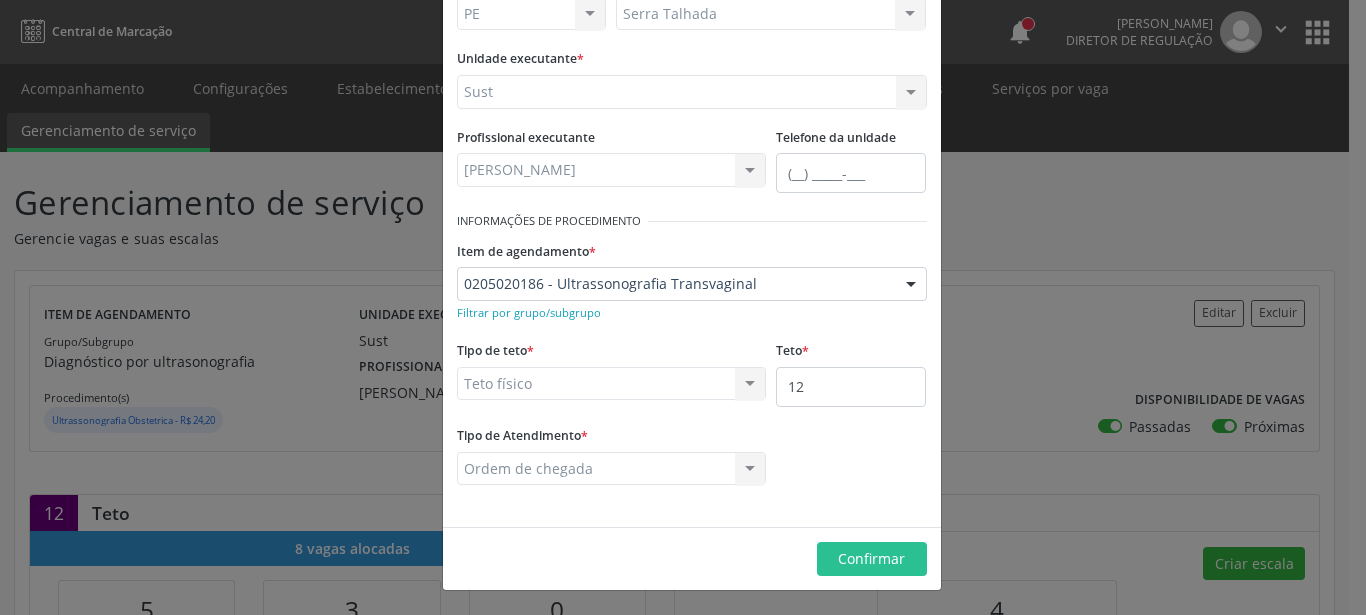 click on "Informações de Local
UF
*
PE         PE
Nenhum resultado encontrado para: "   "
Não há nenhuma opção para ser exibida.
Município
*
Serra Talhada         Serra Talhada
Nenhum resultado encontrado para: "   "
Não há nenhuma opção para ser exibida.
Unidade executante
*
Sust         3 Grupamento de Bombeiros   Abfisio   Abimael Lira Atelie Dental   Academia da Cidade Bom Jesus de Serra Talhada   Academia da Cidade Caxixola   Academia da Cidade Cohab I   Academia da Cidade Estacao do Forro   Academia da Cidade Vila Bela   Academia da Cidade de Serra Talhada   Academia da Cidade do Mutirao   Academia da Saude Cohab II   Alanalaiz Magalhaes Pereira   Alves Guimaraes Servicos de Medicina e Nutricao   Amor Saude   Anaclin   Analise Laboratorio Clinico   Andre Gustavo Ferreira de Souza Cia Ltda   Andreia Lima Diniz Ltda   Andreia Lima Diniz Ltda   Apae" at bounding box center (692, 225) 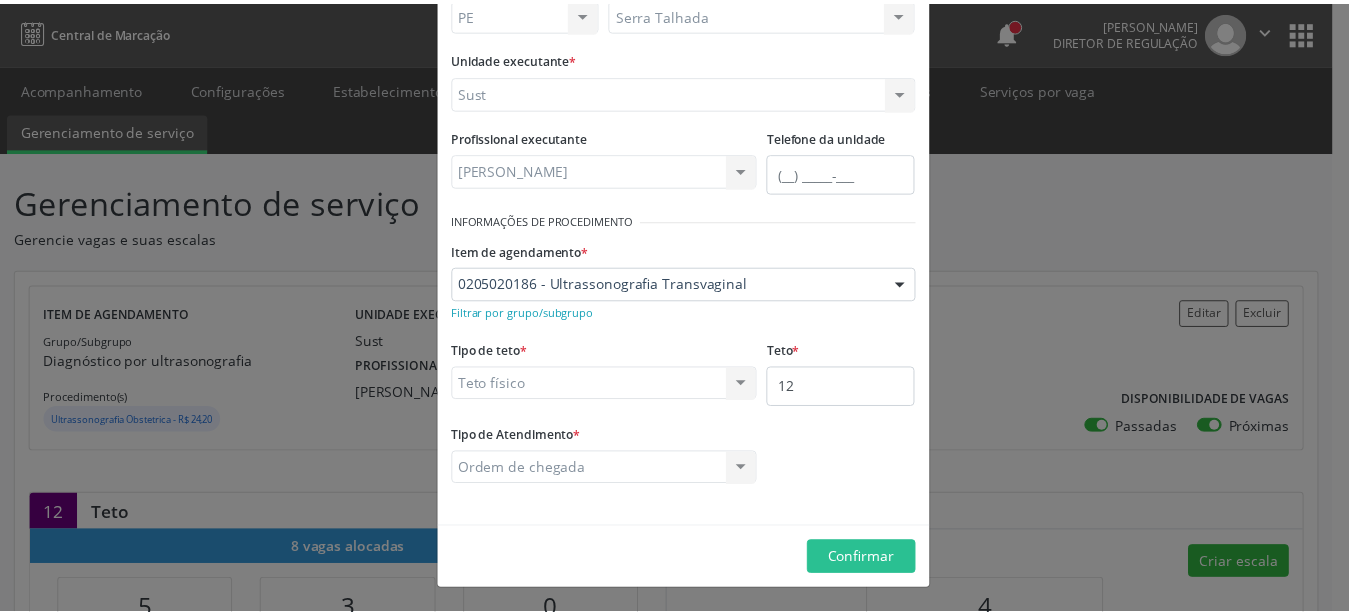 scroll, scrollTop: 342, scrollLeft: 0, axis: vertical 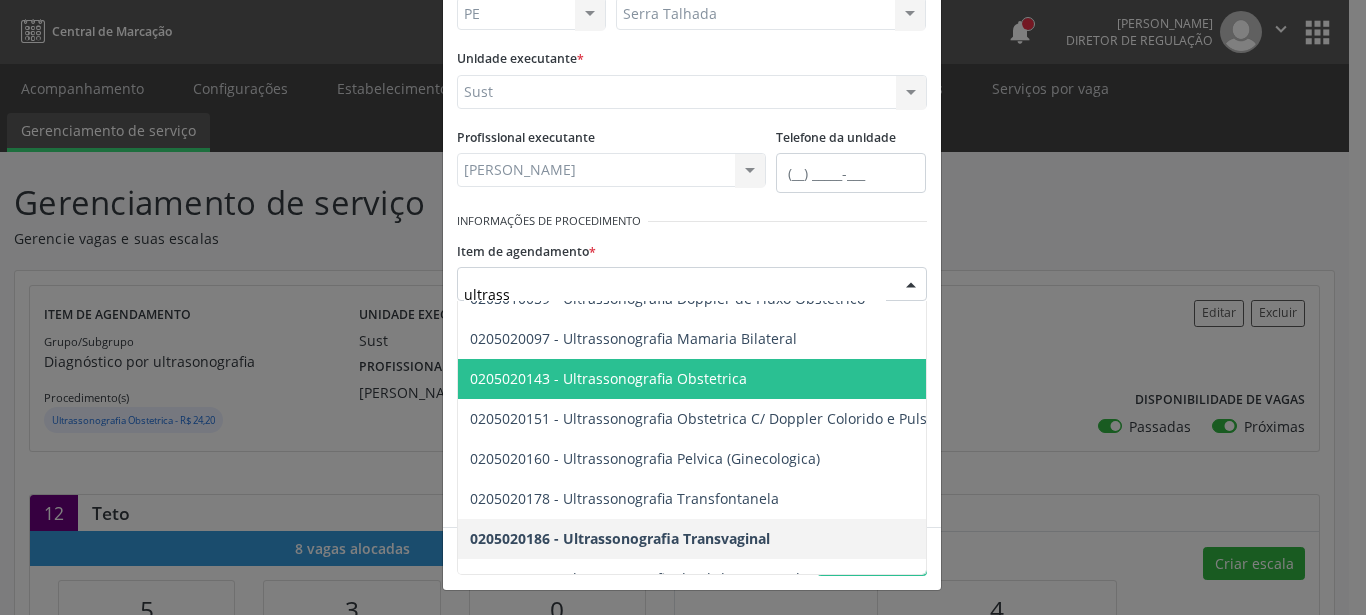 type on "ultrasso" 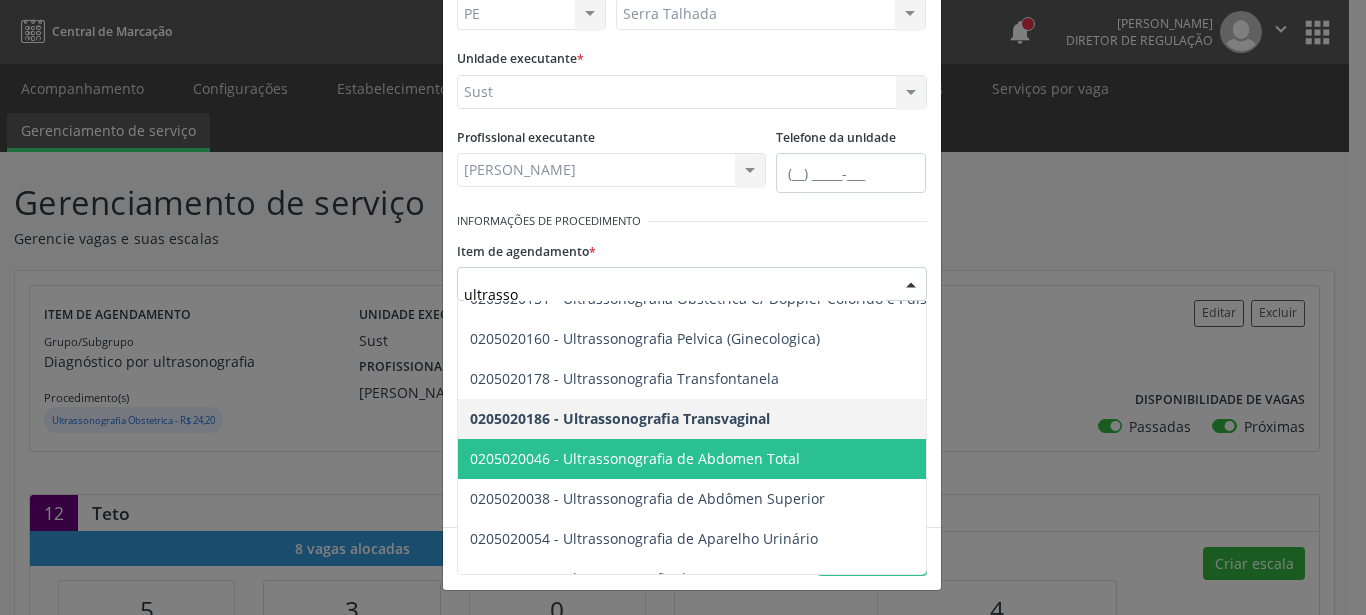 click on "0205020046 - Ultrassonografia de Abdomen Total" at bounding box center [905, 459] 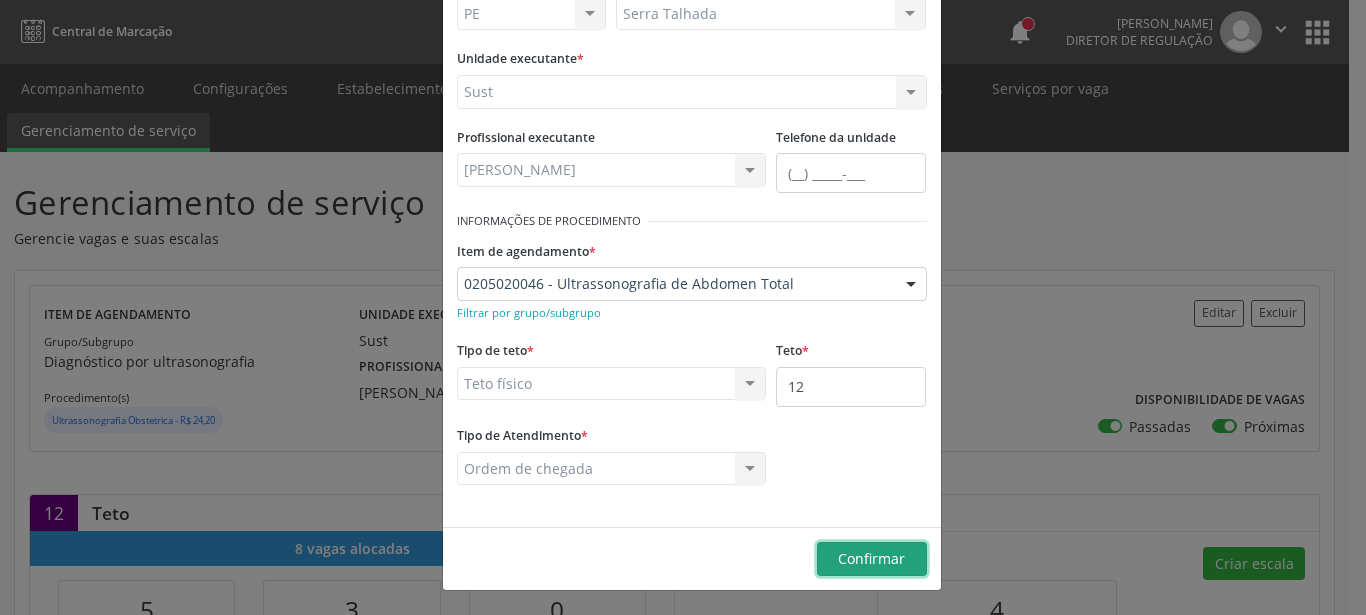 click on "Confirmar" at bounding box center [871, 558] 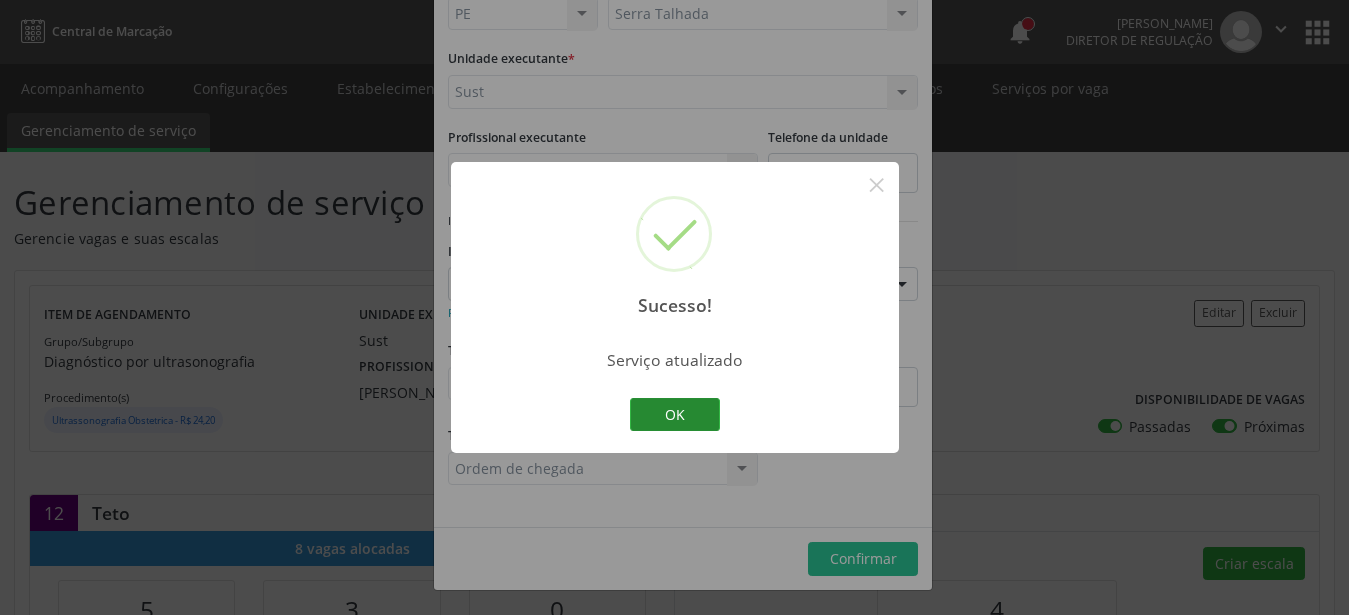 click on "OK" at bounding box center [675, 415] 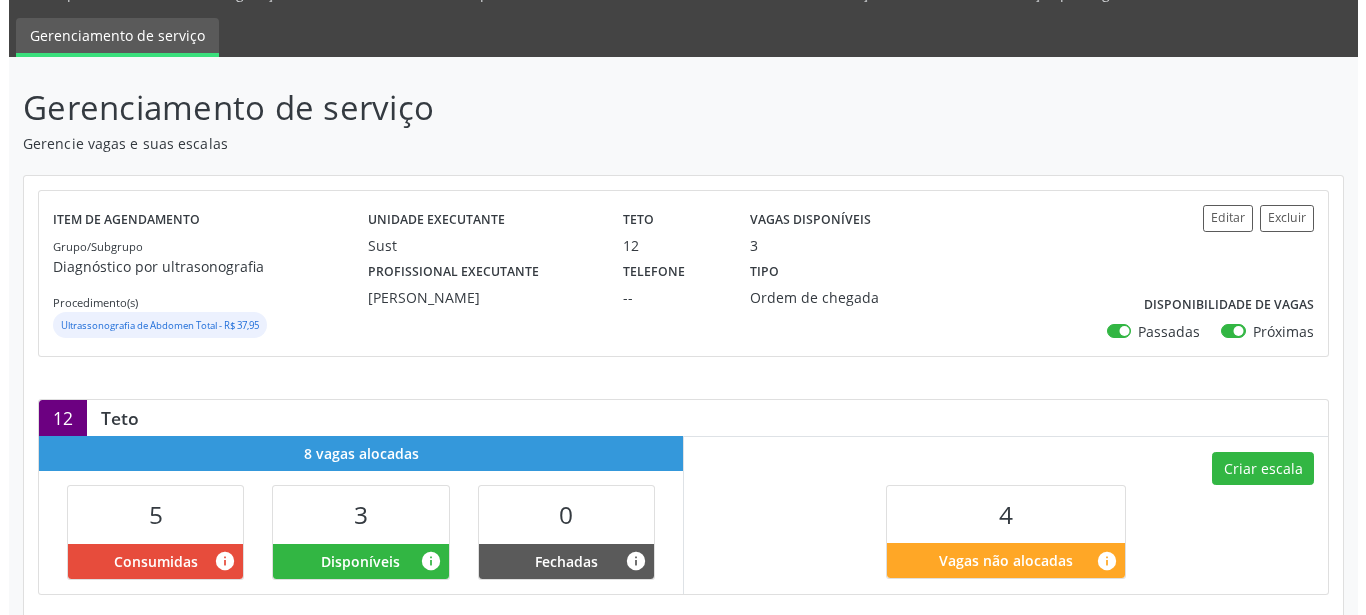 scroll, scrollTop: 204, scrollLeft: 0, axis: vertical 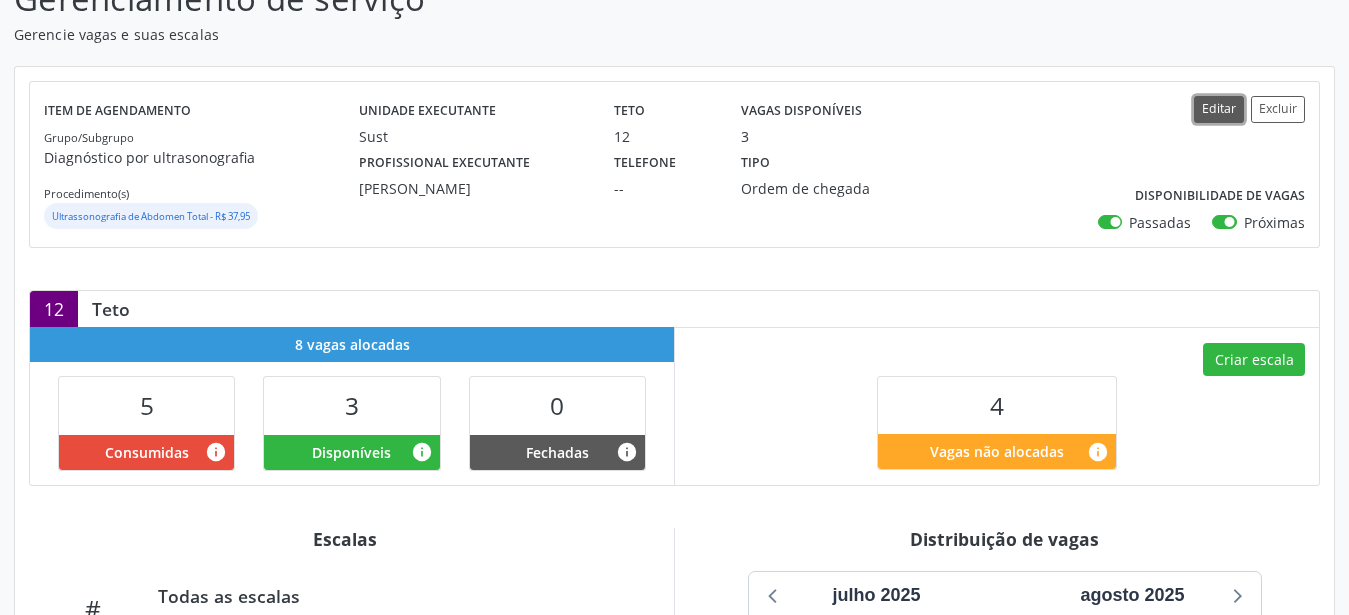 click on "Editar" at bounding box center (1219, 109) 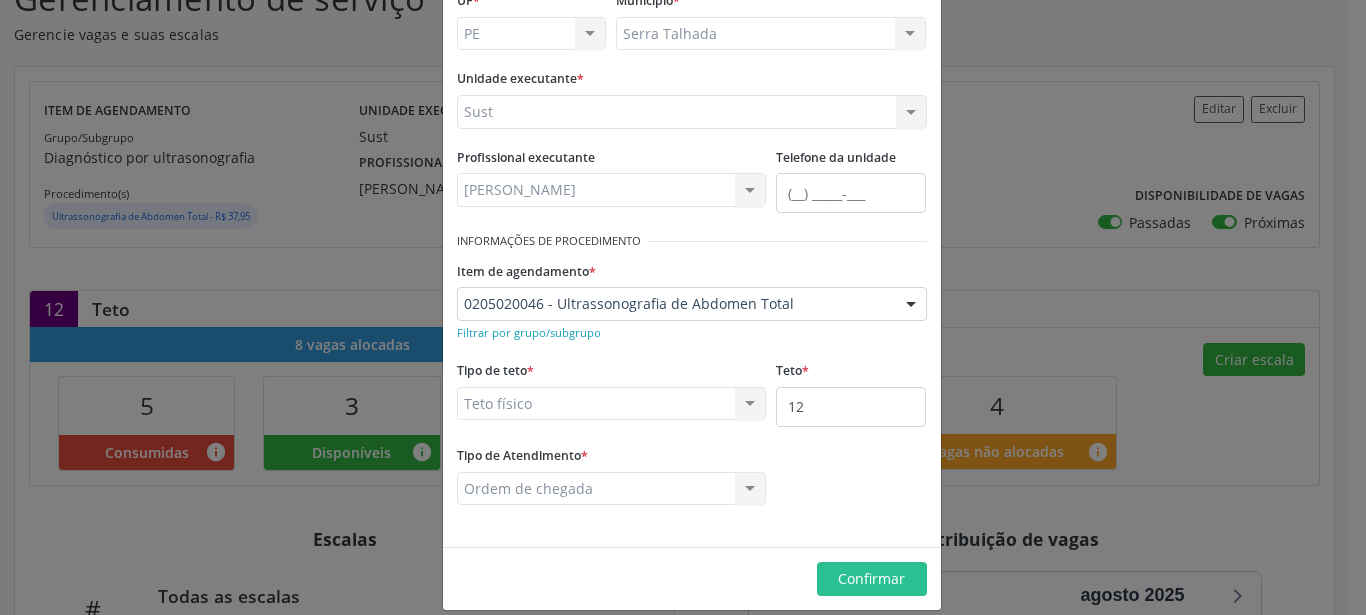 scroll, scrollTop: 158, scrollLeft: 0, axis: vertical 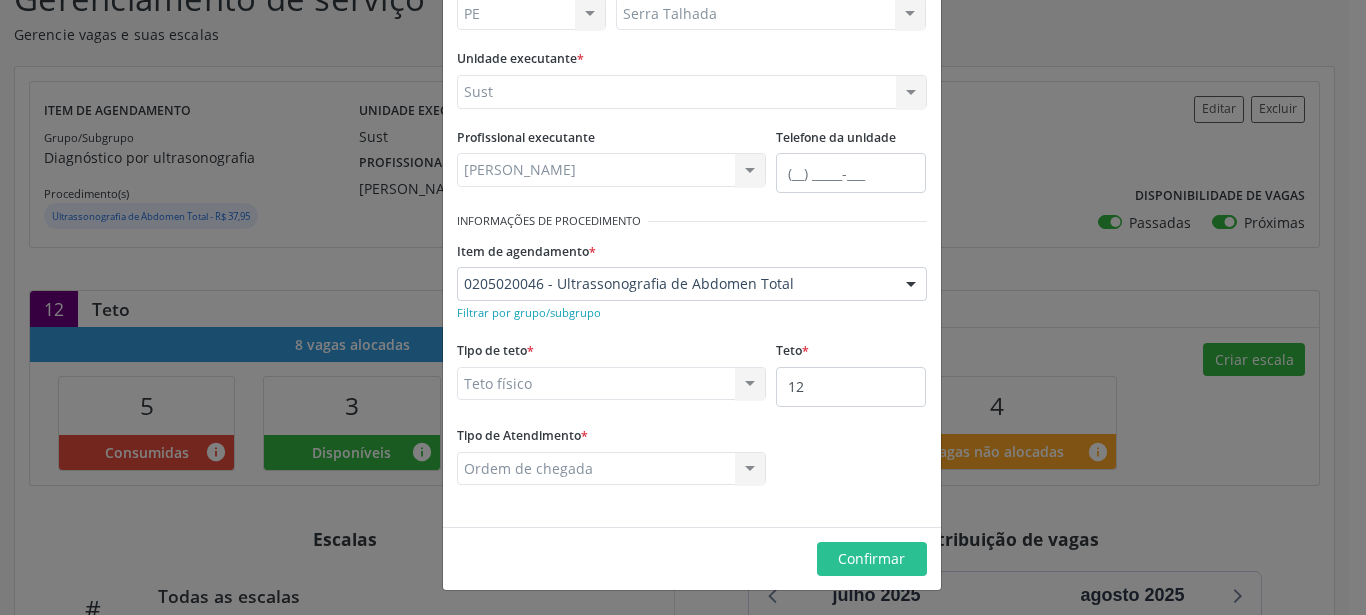 click on "0205020046 - Ultrassonografia de Abdomen Total" at bounding box center [692, 284] 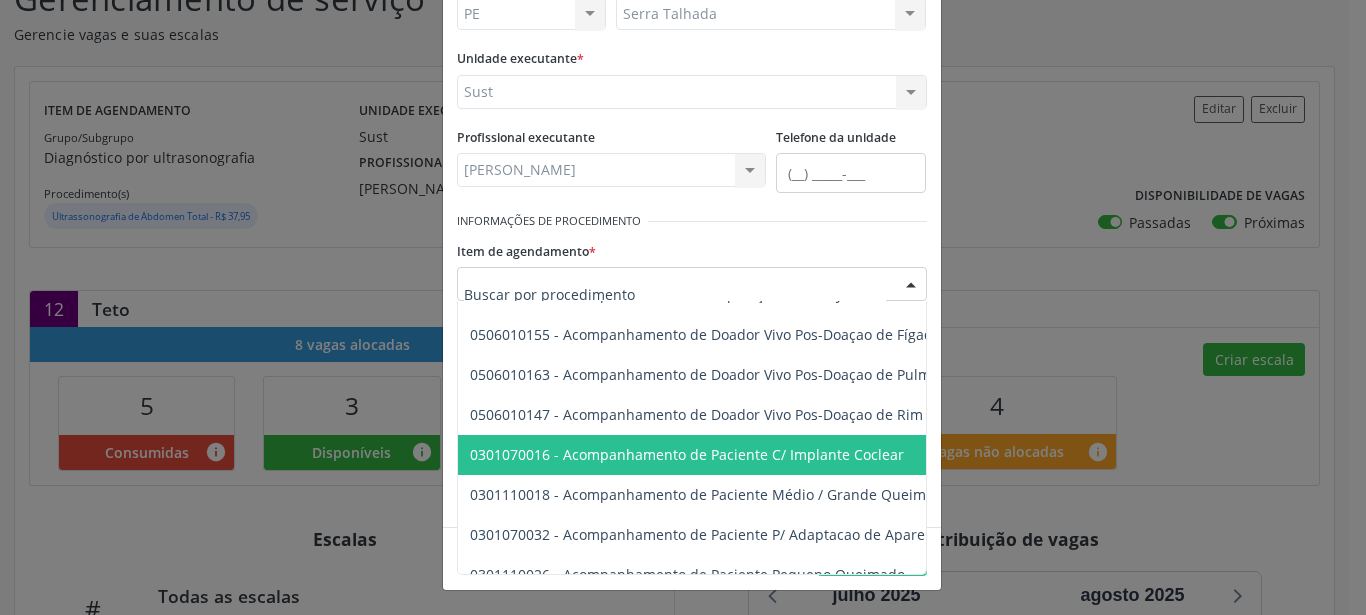 scroll, scrollTop: 456, scrollLeft: 0, axis: vertical 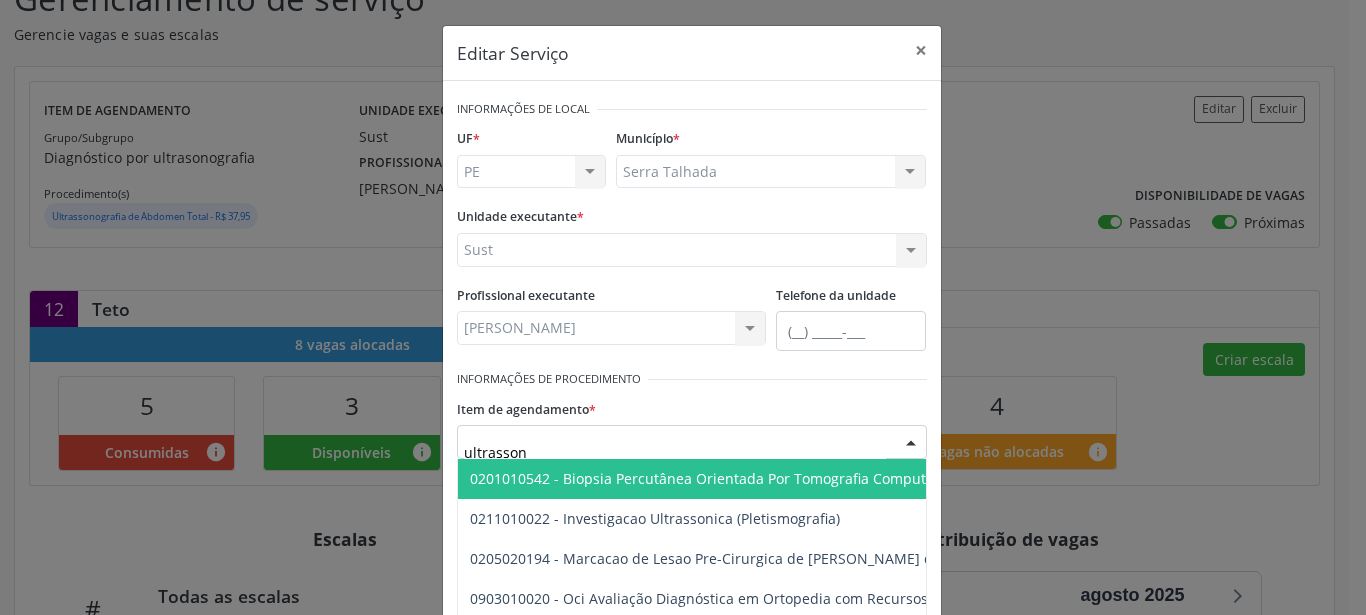 type on "ultrassono" 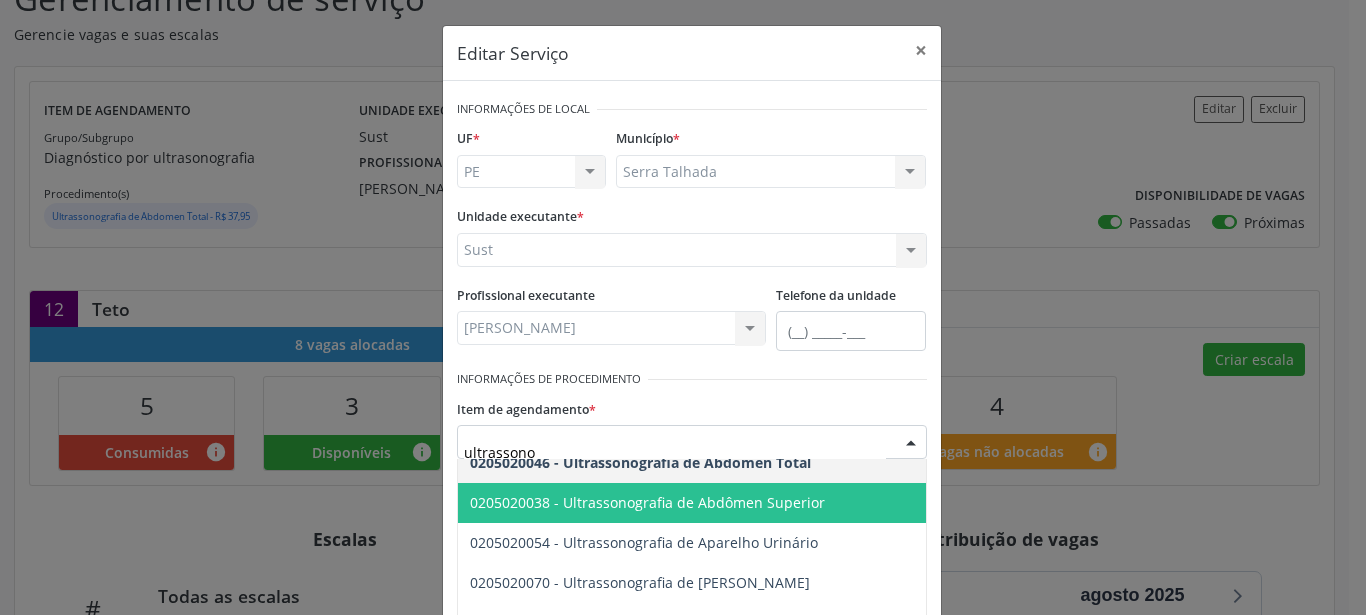 scroll, scrollTop: 342, scrollLeft: 0, axis: vertical 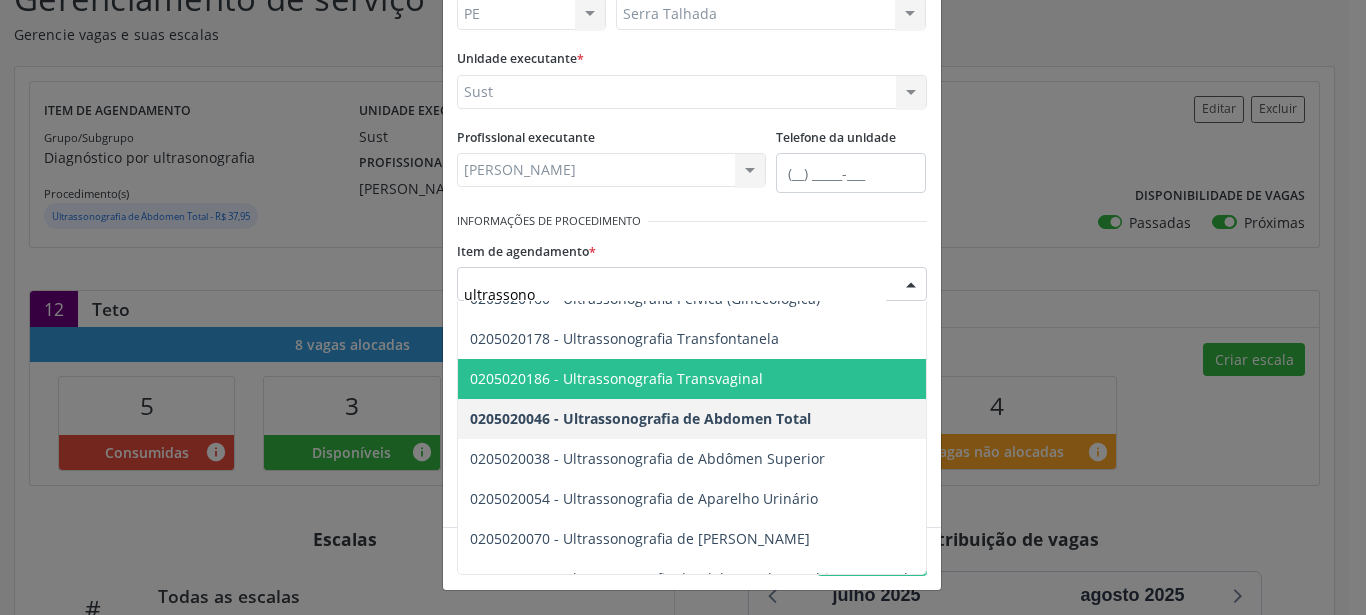 click on "0205020186 - Ultrassonografia Transvaginal" at bounding box center (905, 379) 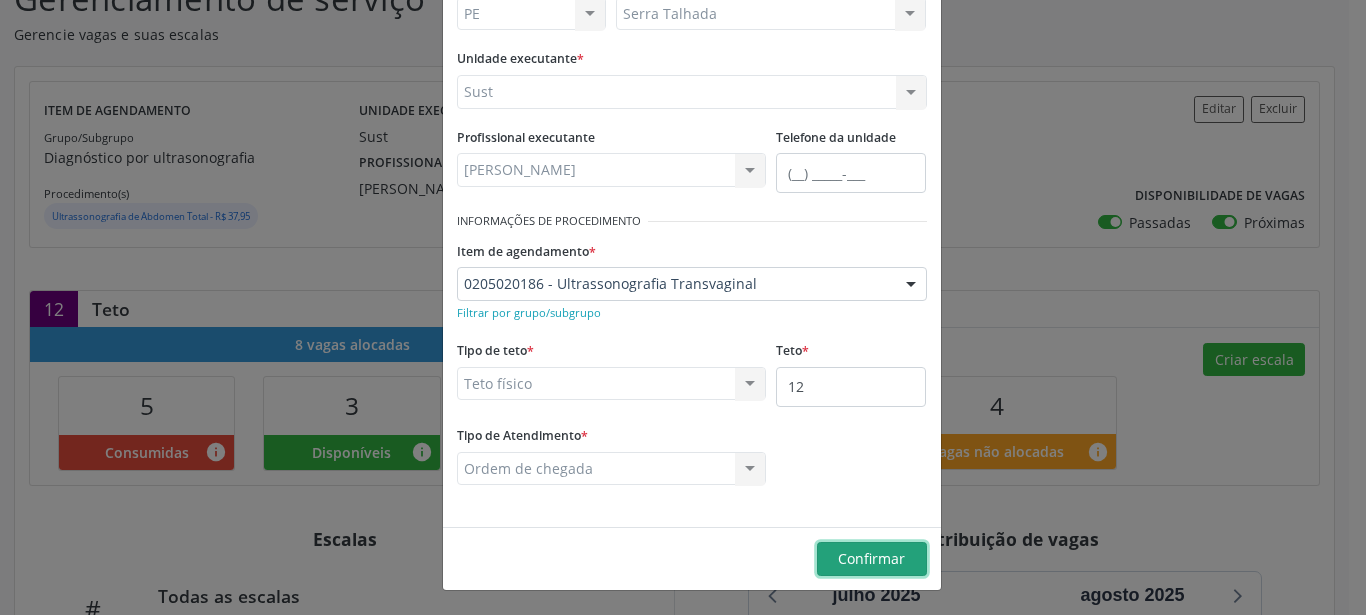 click on "Confirmar" at bounding box center (872, 559) 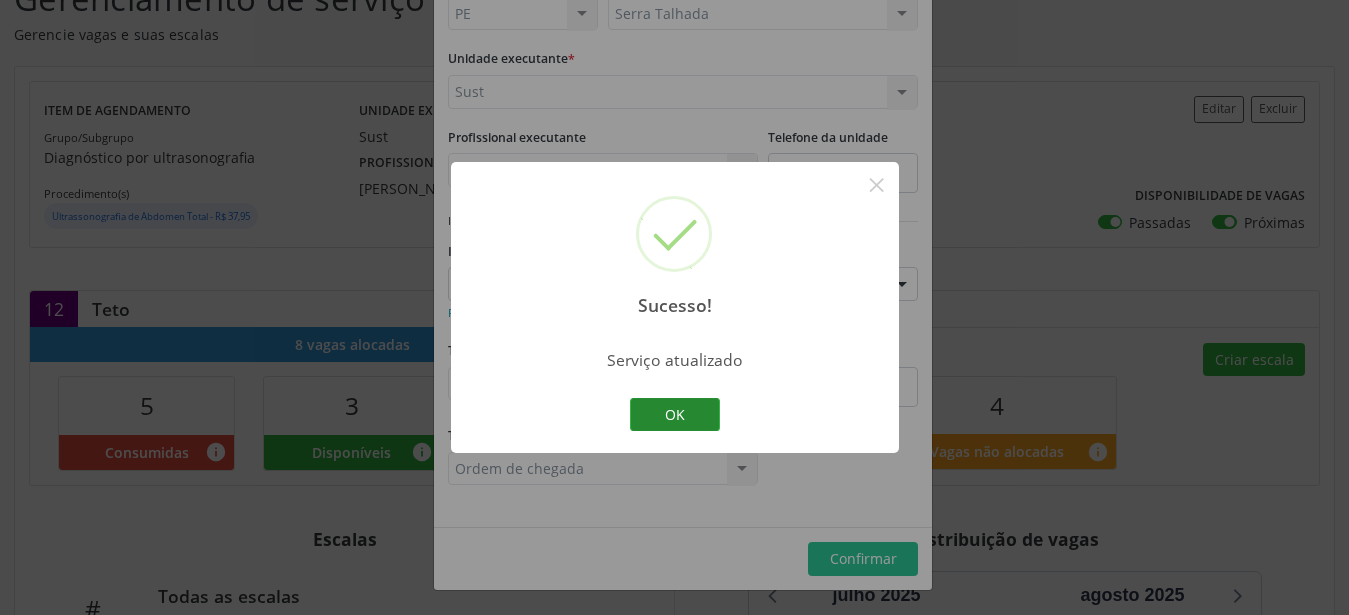 click on "OK" at bounding box center (675, 415) 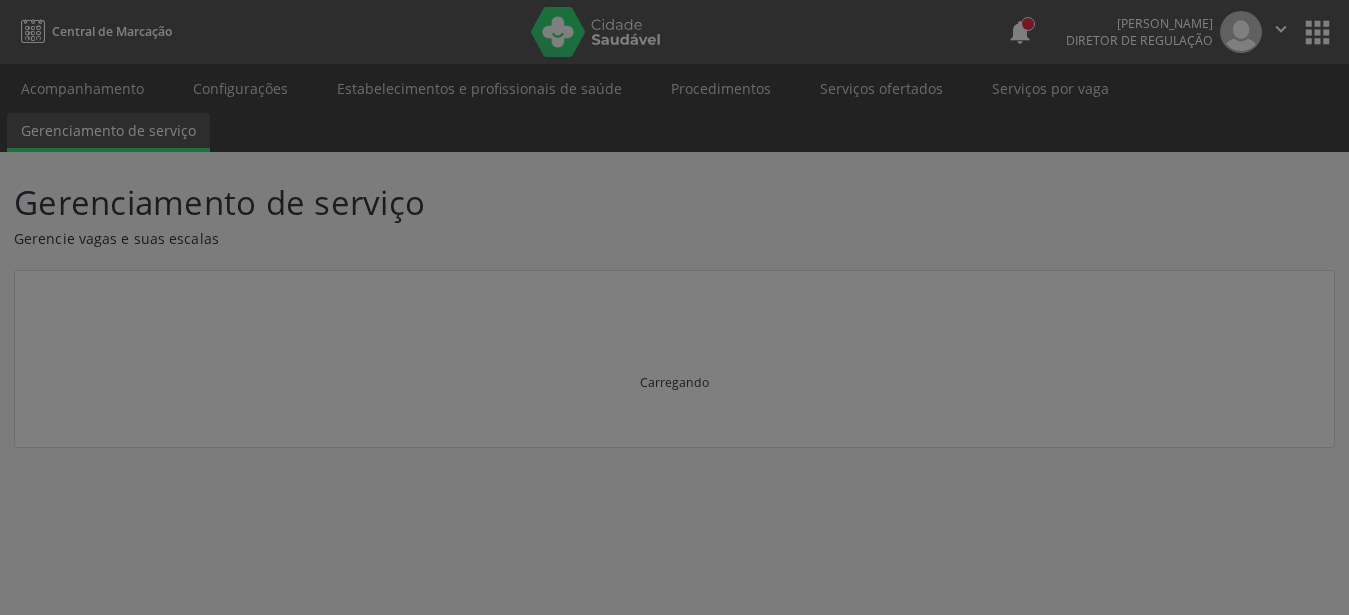 scroll, scrollTop: 0, scrollLeft: 0, axis: both 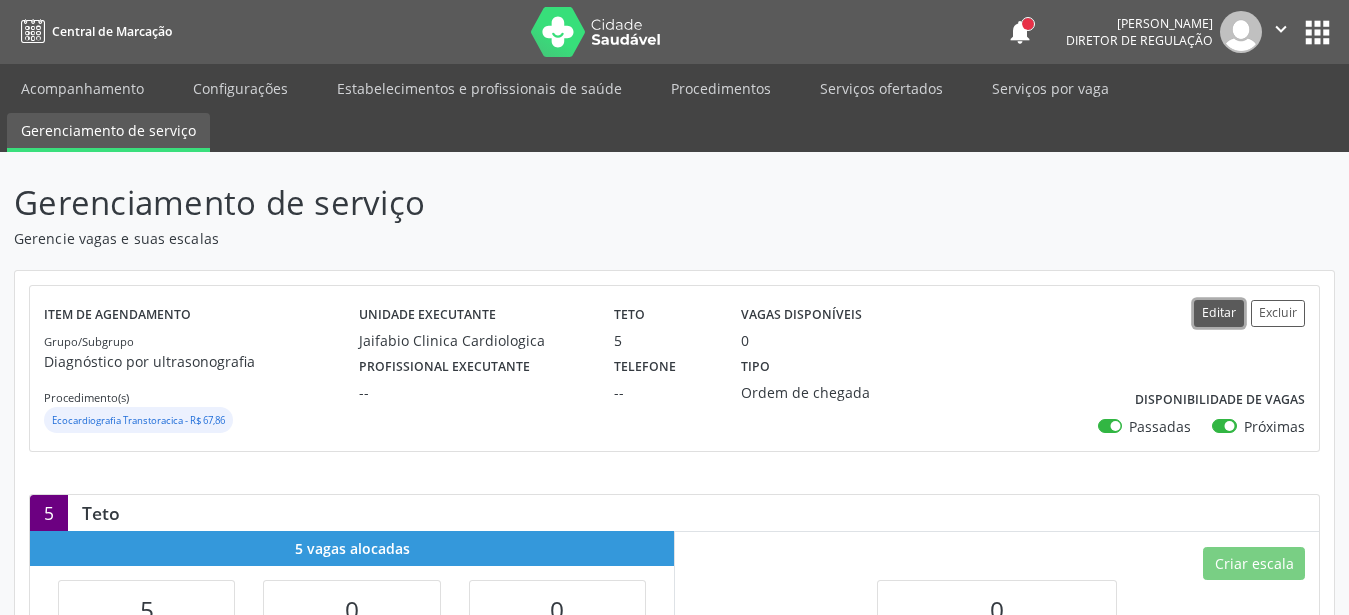 click on "Editar" at bounding box center [1219, 313] 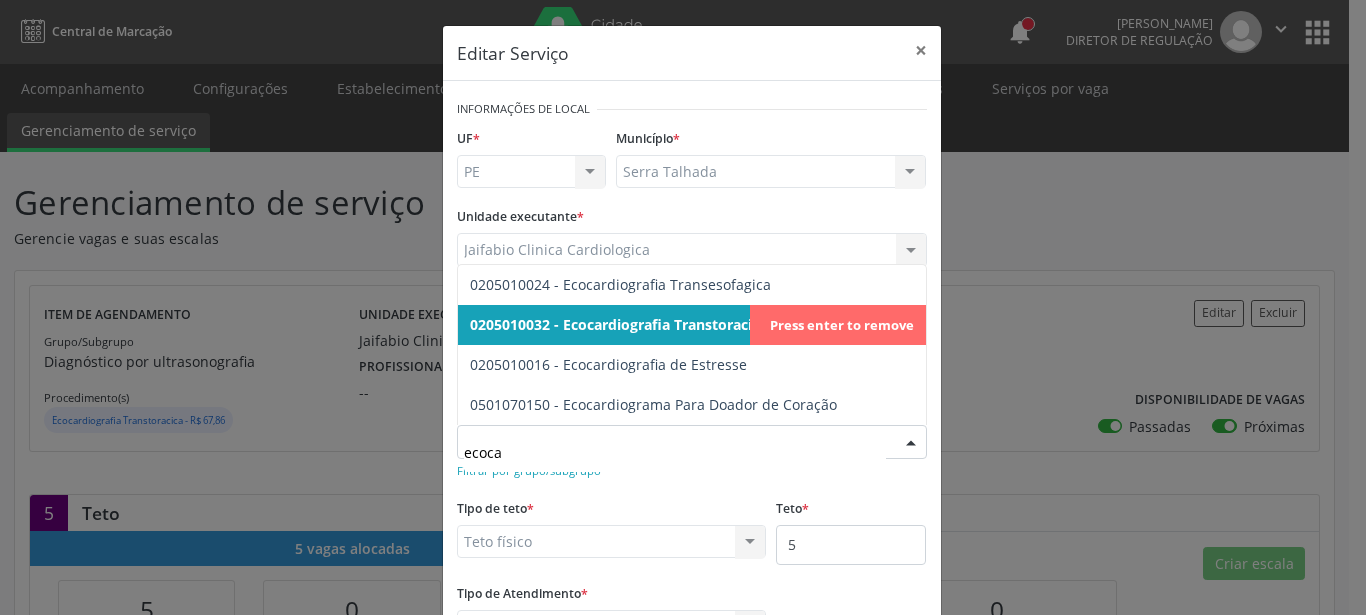 type on "ecocar" 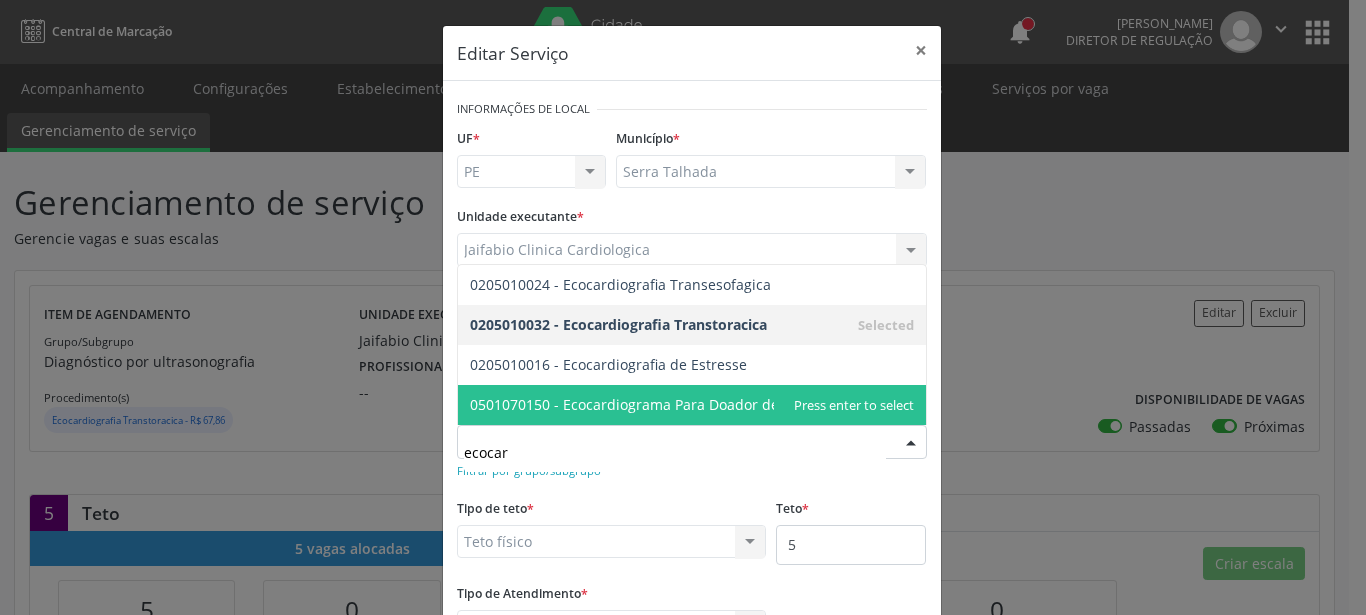 click on "Editar Serviço × Informações de Local
UF
*
PE         PE
Nenhum resultado encontrado para: "   "
Não há nenhuma opção para ser exibida.
Município
*
Serra Talhada         [GEOGRAPHIC_DATA] resultado encontrado para: "   "
Não há nenhuma opção para ser exibida.
Unidade executante
*
Jaifabio Clinica Cardiologica         3 Grupamento de Bombeiros   [PERSON_NAME] Dental   [GEOGRAPHIC_DATA]   [GEOGRAPHIC_DATA]   [GEOGRAPHIC_DATA] I   [GEOGRAPHIC_DATA] do Forro   [GEOGRAPHIC_DATA] da Cidade de [GEOGRAPHIC_DATA]   Academia da Cidade do Mutirao   Academia da Saude Cohab II   Alanalaiz [PERSON_NAME] Servicos de Medicina e Nutricao   Amor Saude   Anaclin   Analise Laboratorio Clinico   [PERSON_NAME] Cia Ltda   [PERSON_NAME] Diniz Ltda" at bounding box center [683, 307] 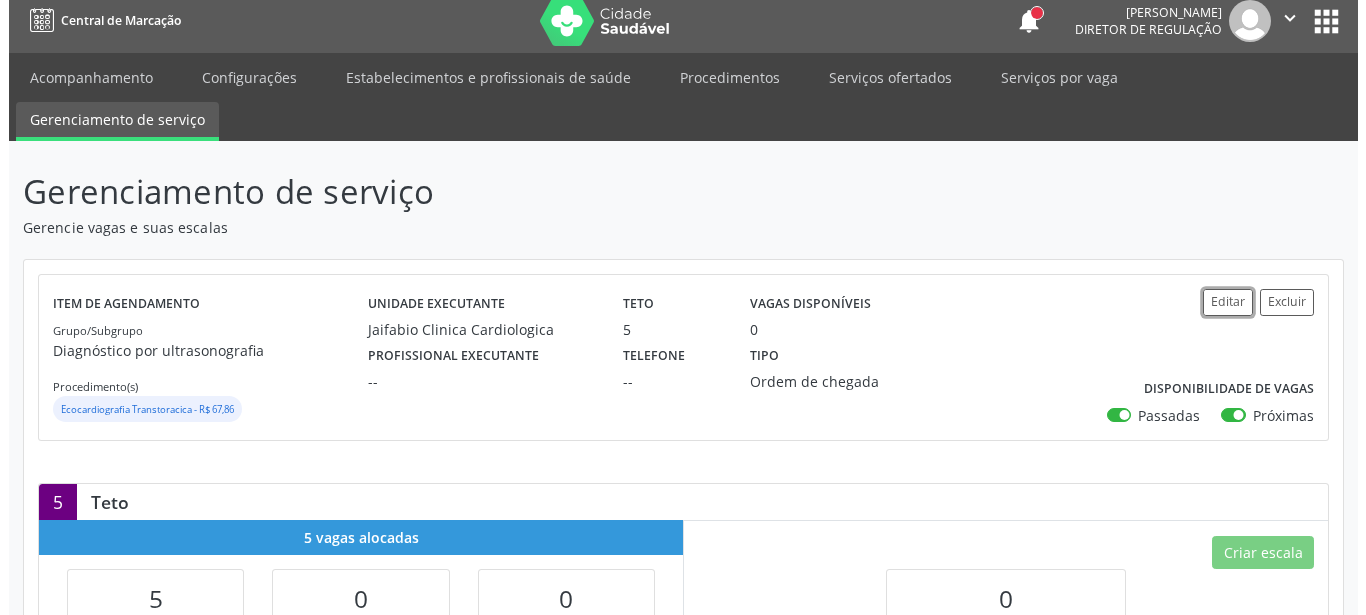 scroll, scrollTop: 0, scrollLeft: 0, axis: both 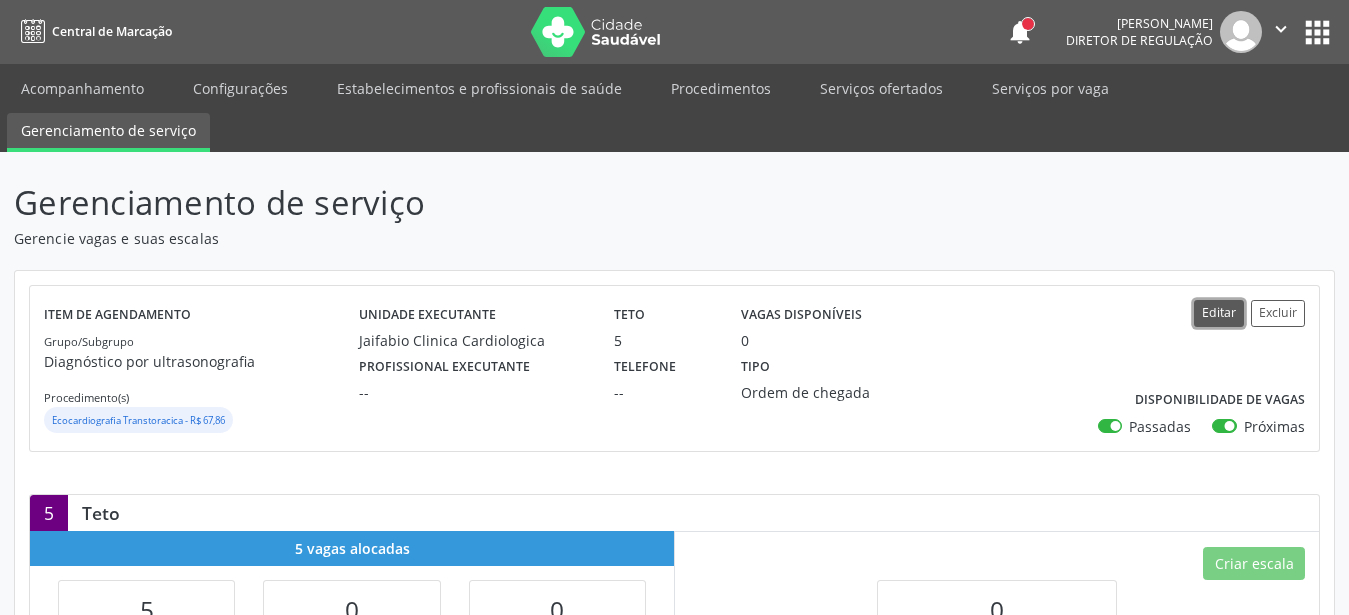 click on "Editar" at bounding box center (1219, 313) 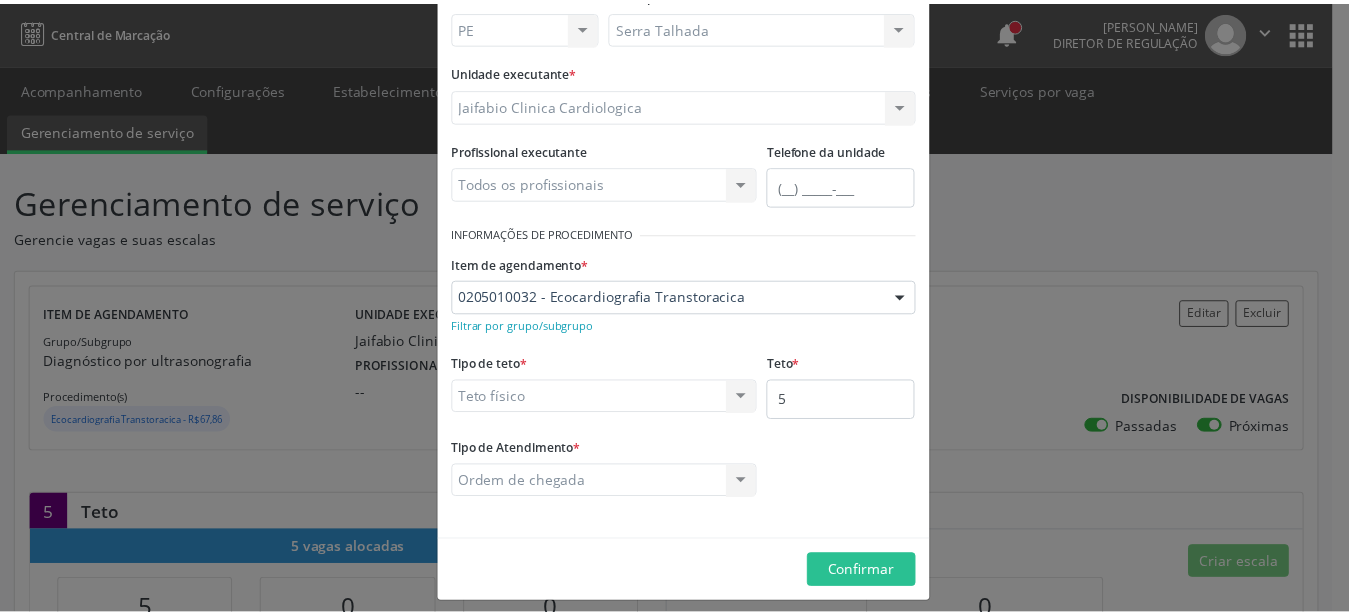 scroll, scrollTop: 158, scrollLeft: 0, axis: vertical 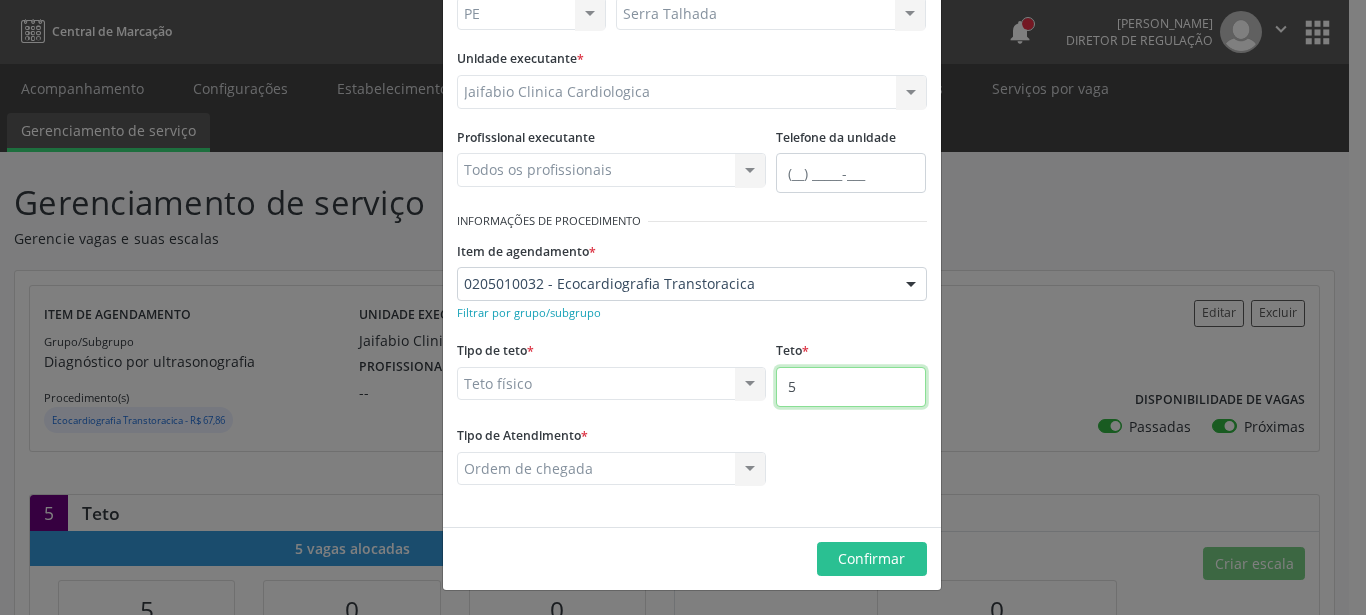 click on "5" at bounding box center (851, 387) 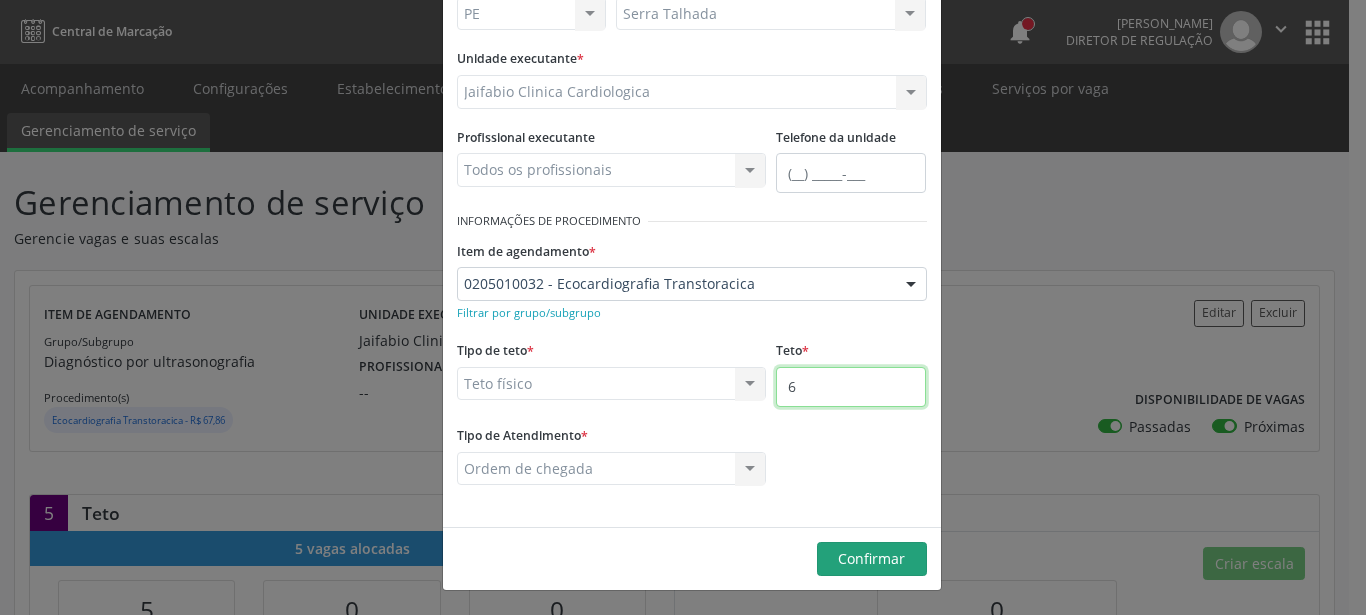 type on "6" 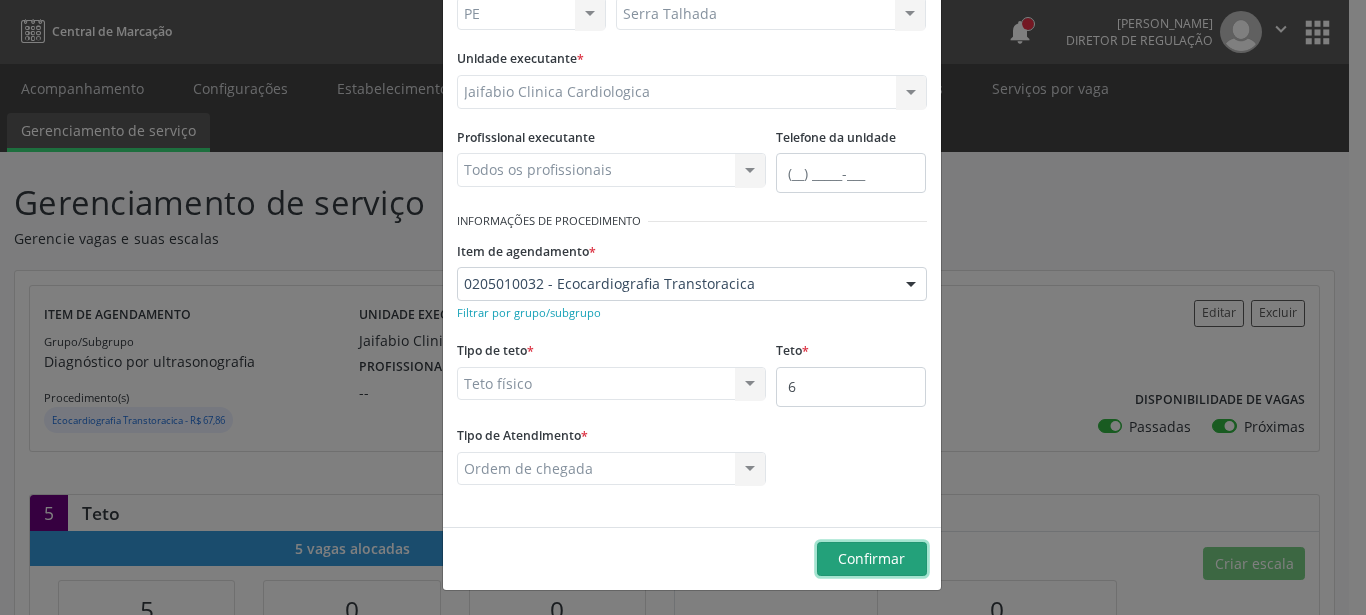 click on "Confirmar" at bounding box center (871, 558) 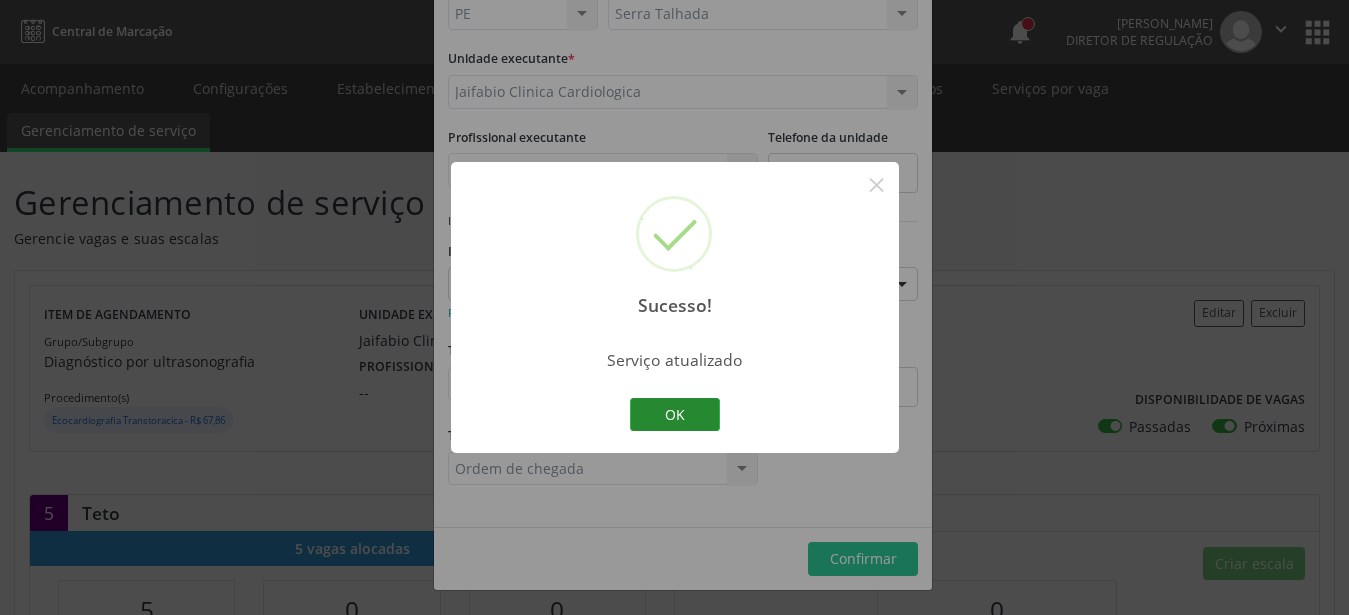 click on "OK" at bounding box center [675, 415] 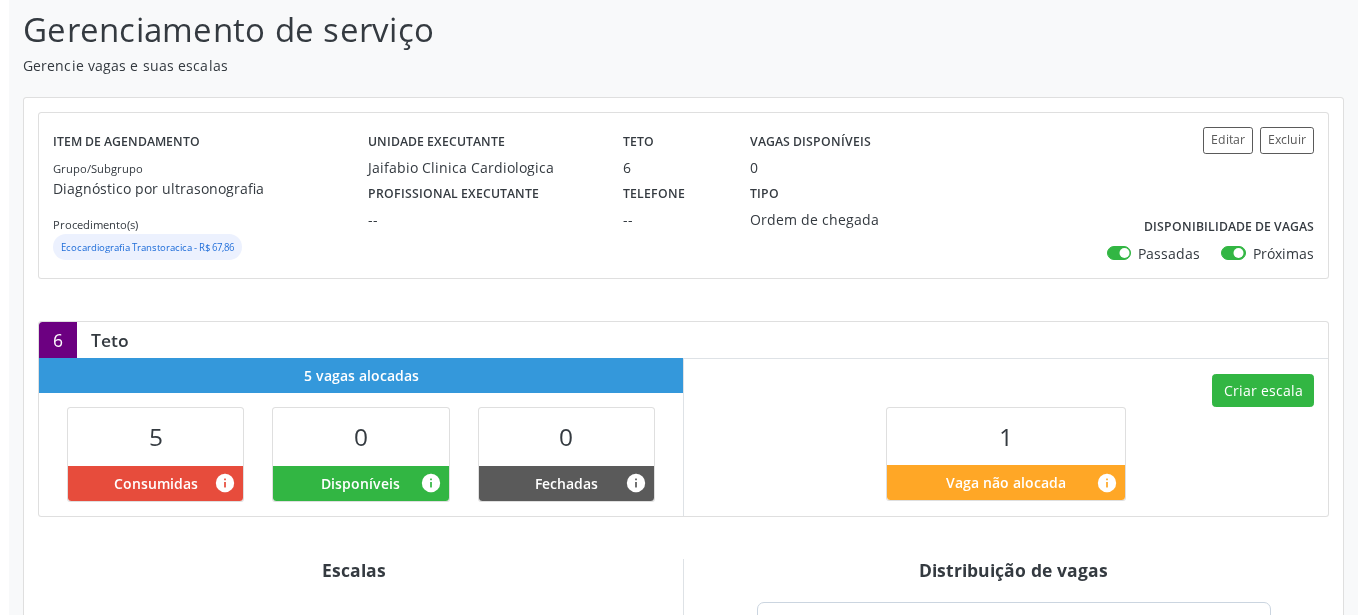 scroll, scrollTop: 204, scrollLeft: 0, axis: vertical 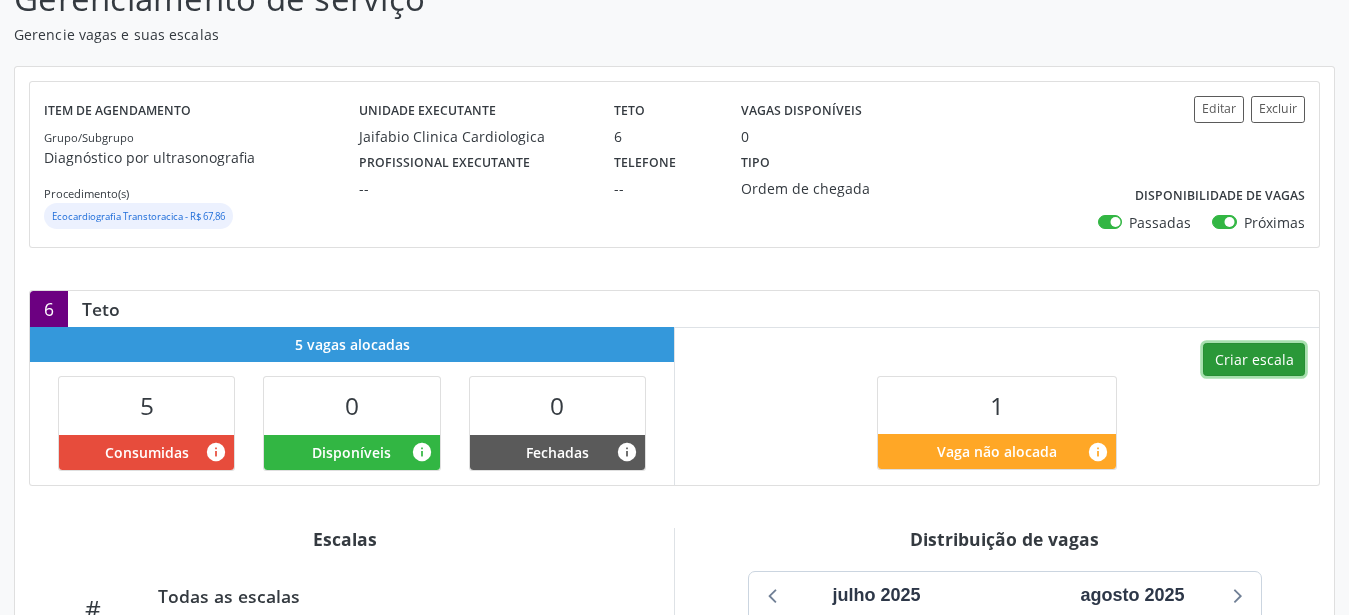 click on "Criar escala" at bounding box center (1254, 360) 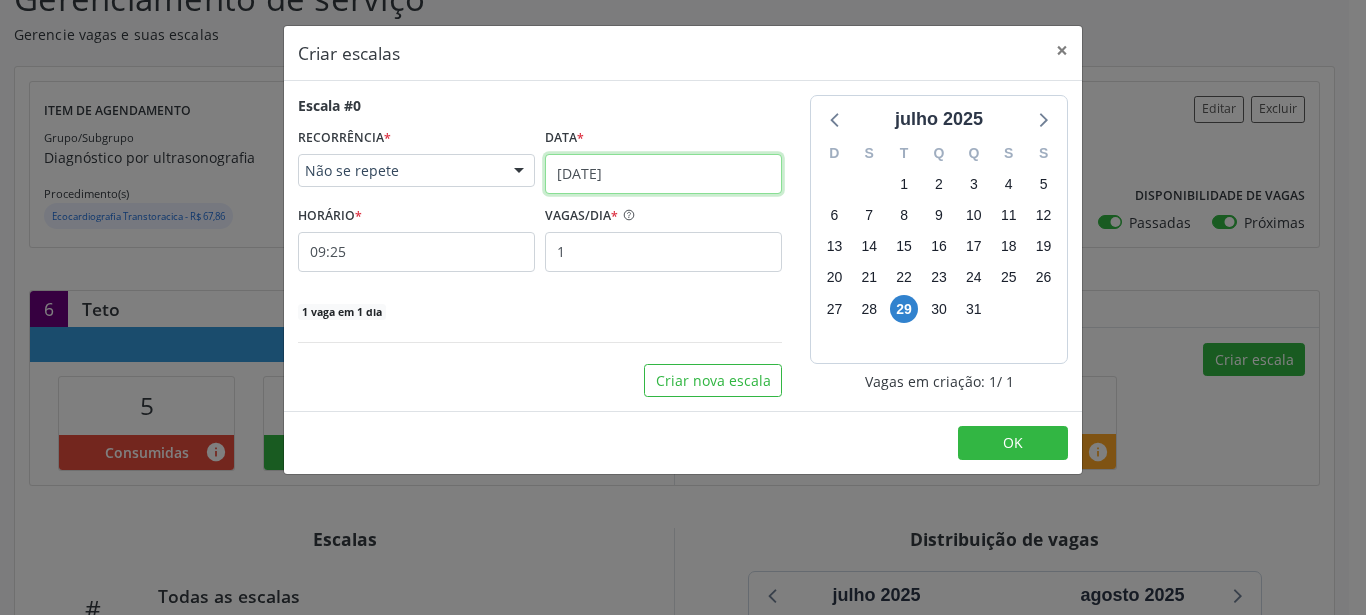 click on "[DATE]" at bounding box center [663, 174] 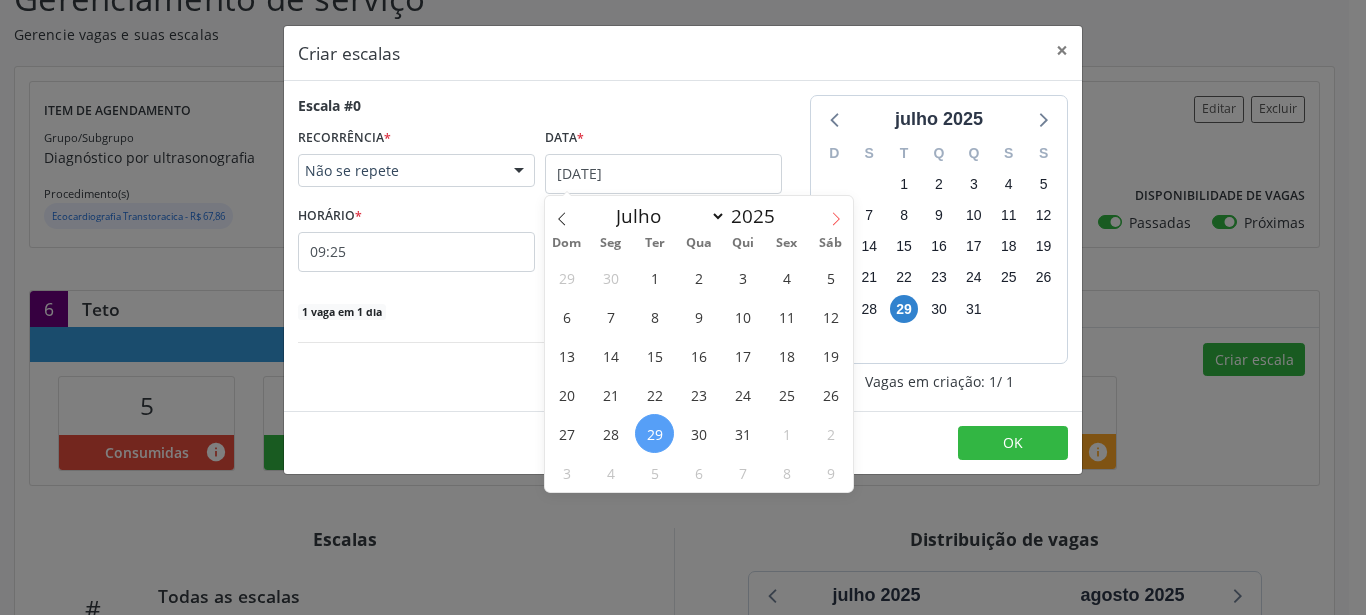 click 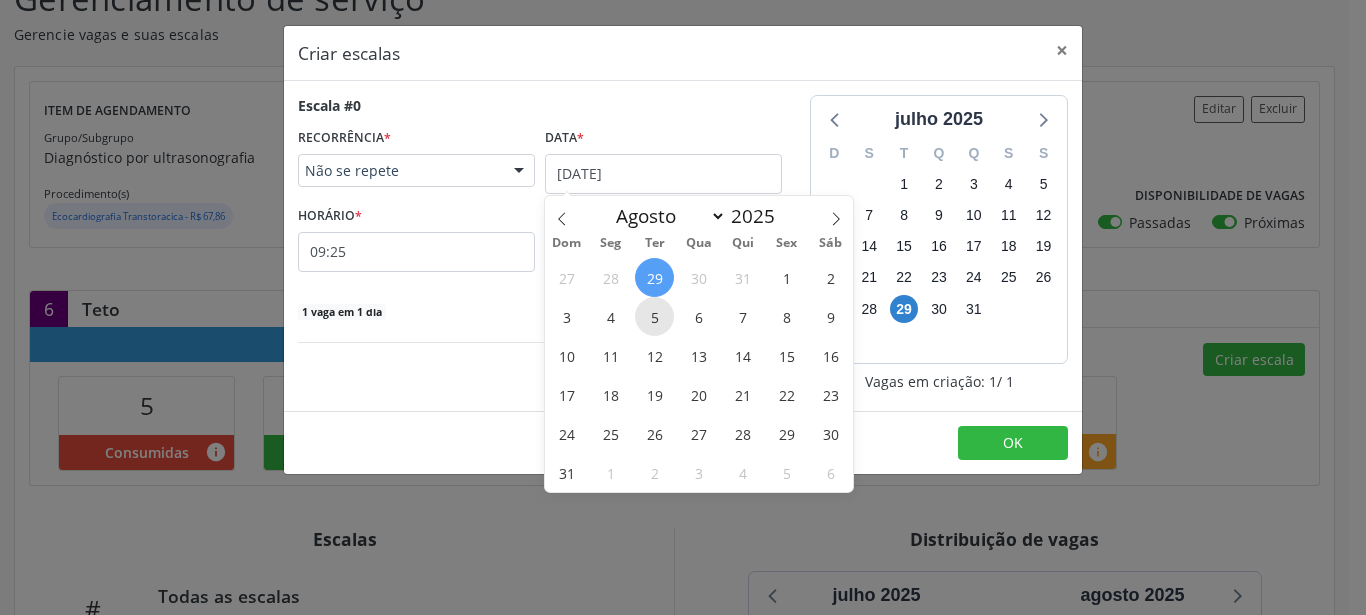 click on "5" at bounding box center (654, 316) 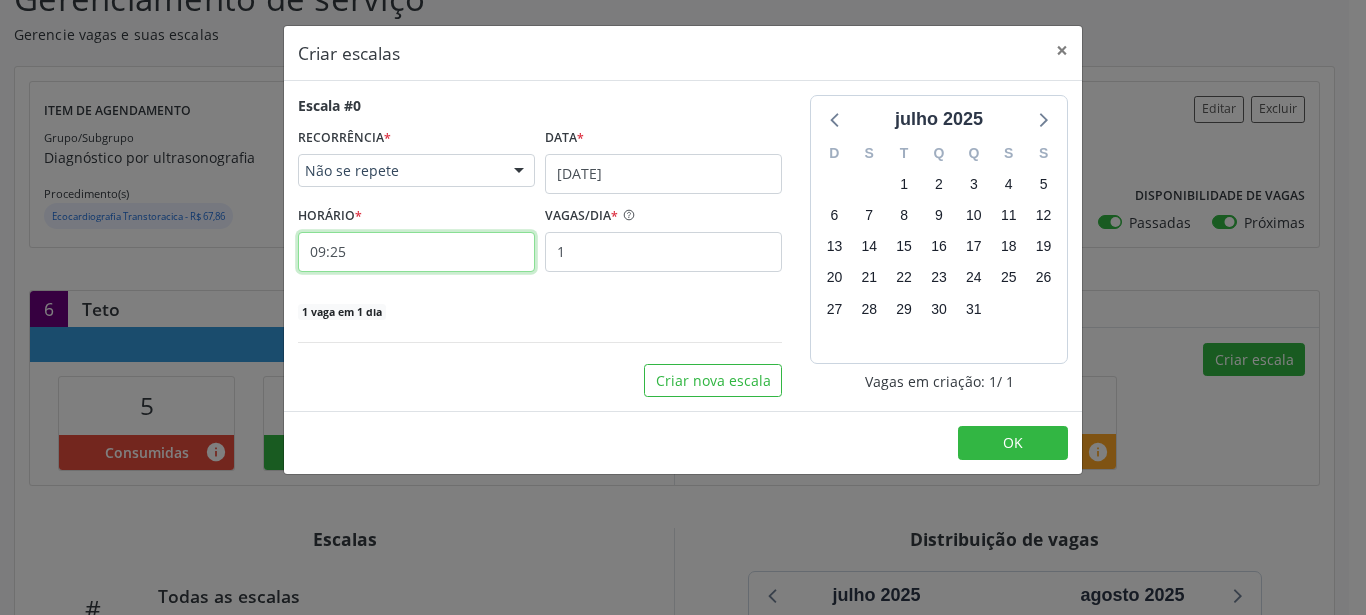click on "09:25" at bounding box center [416, 252] 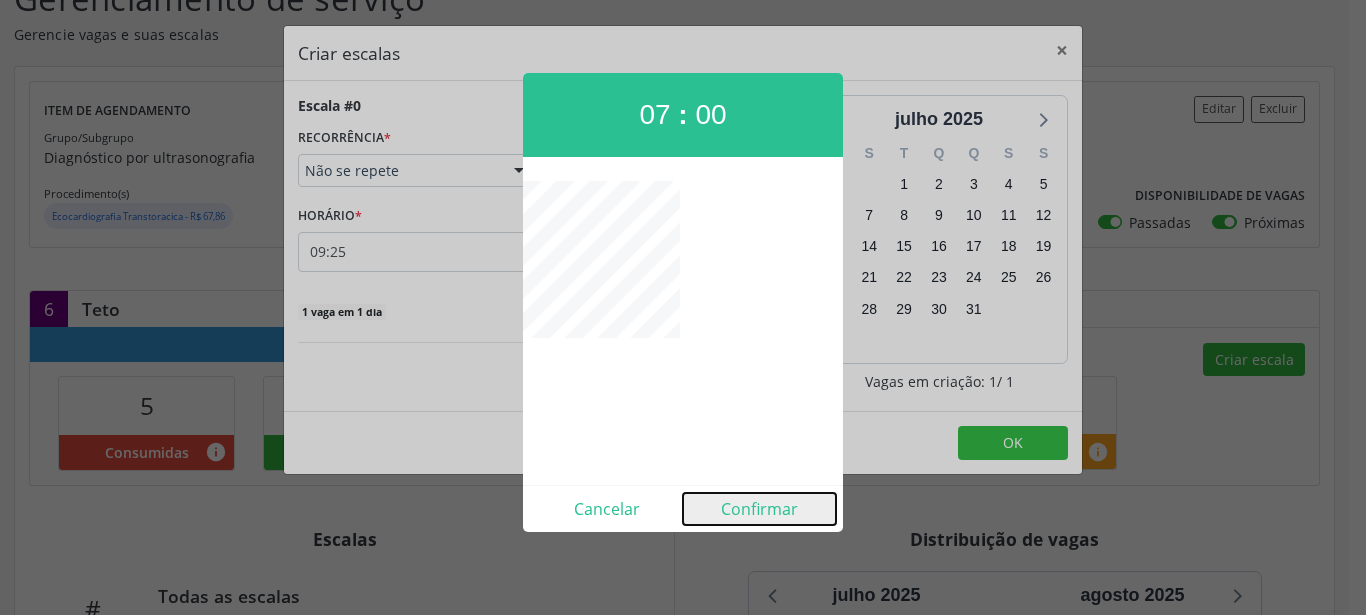 click on "Confirmar" at bounding box center [759, 509] 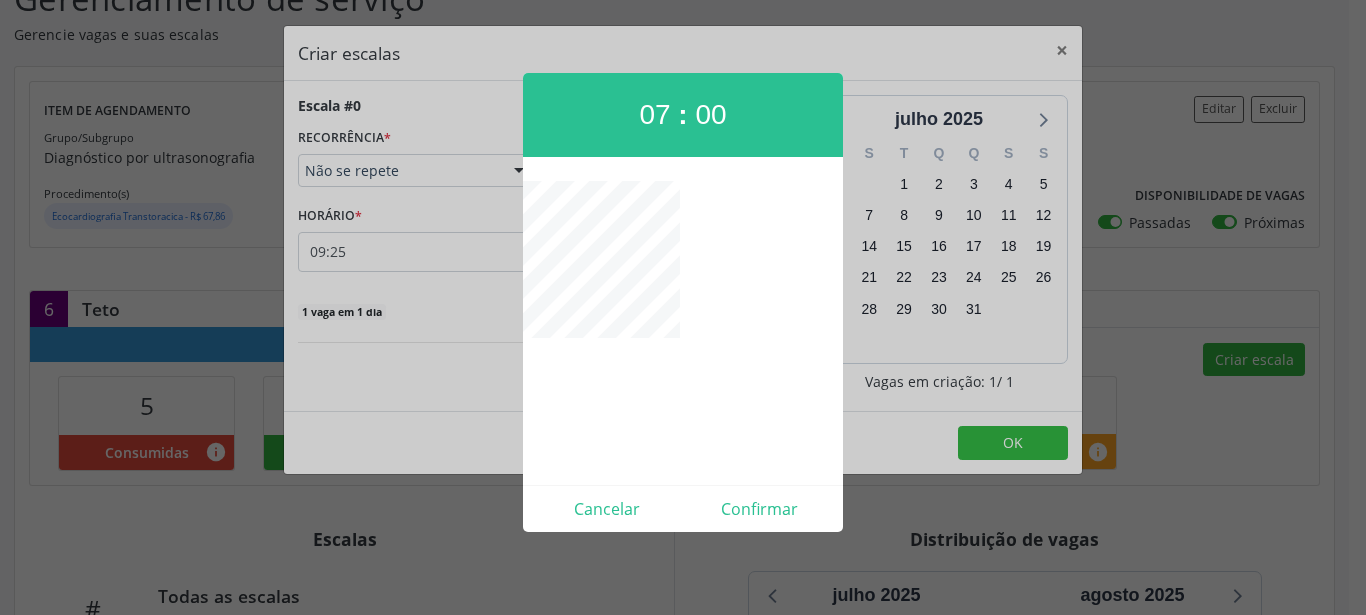 type on "07:00" 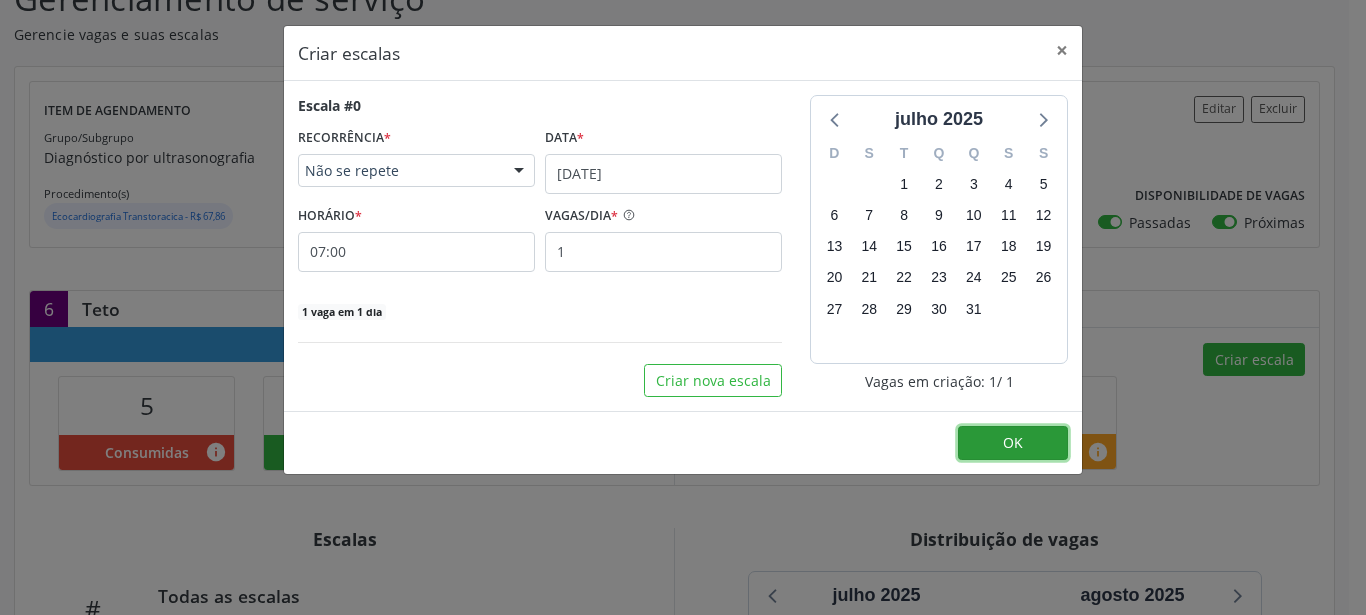 click on "OK" at bounding box center [1013, 443] 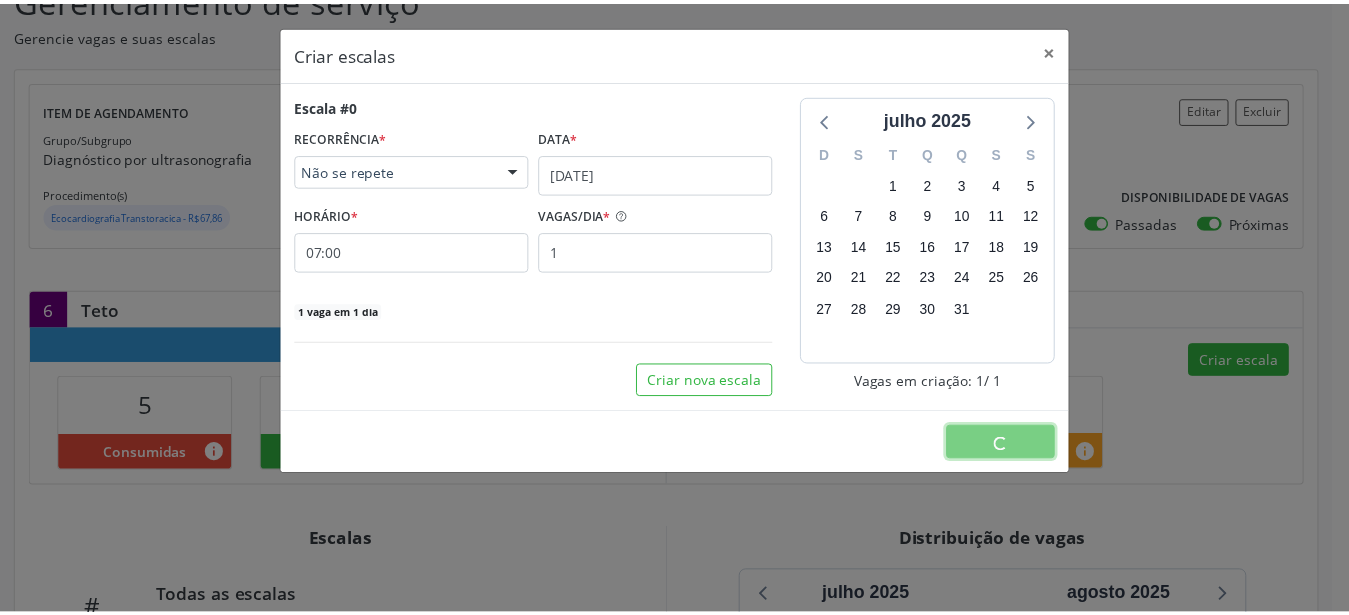 scroll, scrollTop: 0, scrollLeft: 0, axis: both 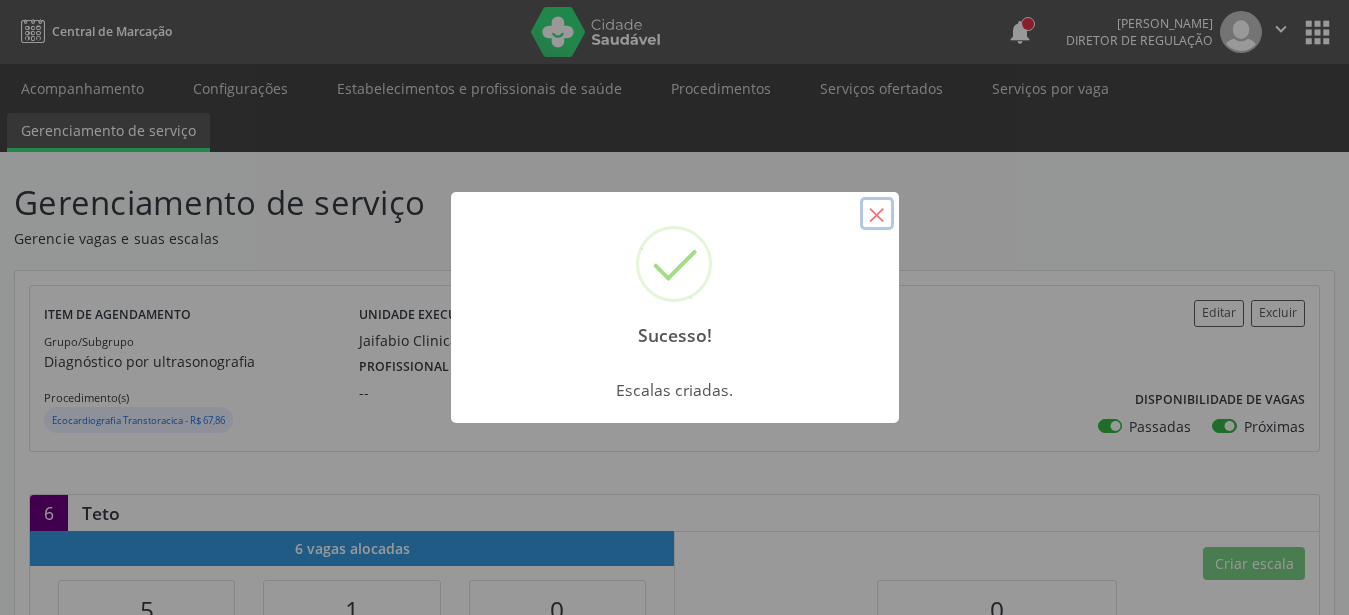 click on "×" at bounding box center (877, 214) 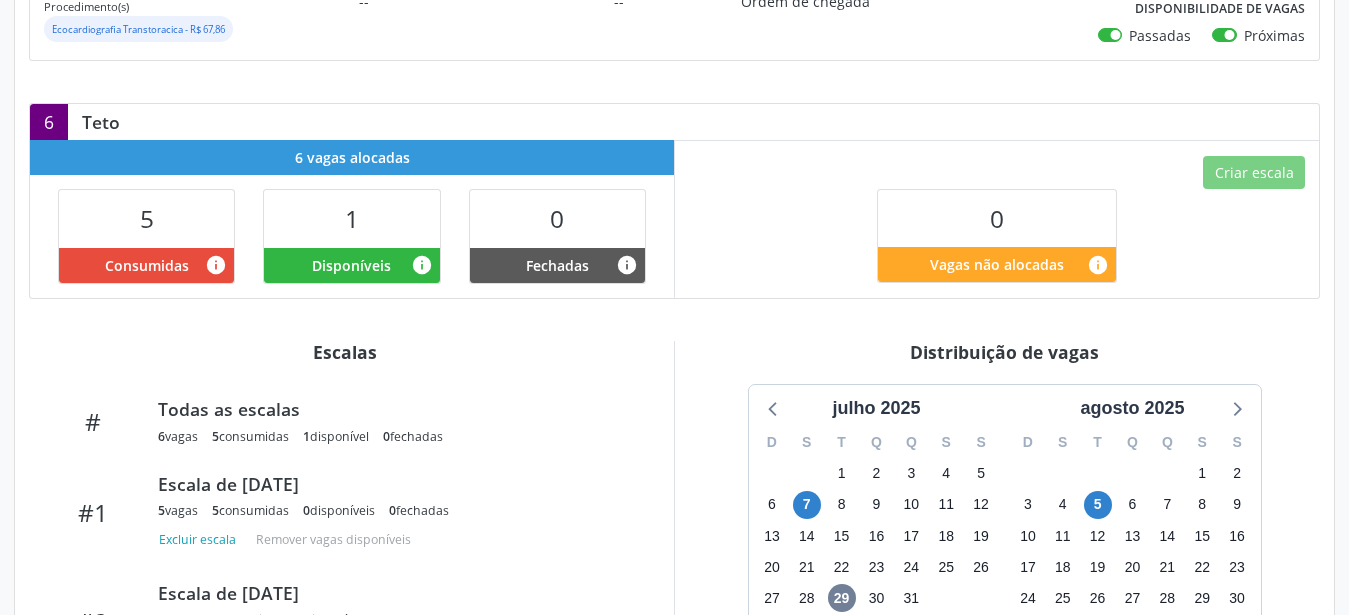 scroll, scrollTop: 0, scrollLeft: 0, axis: both 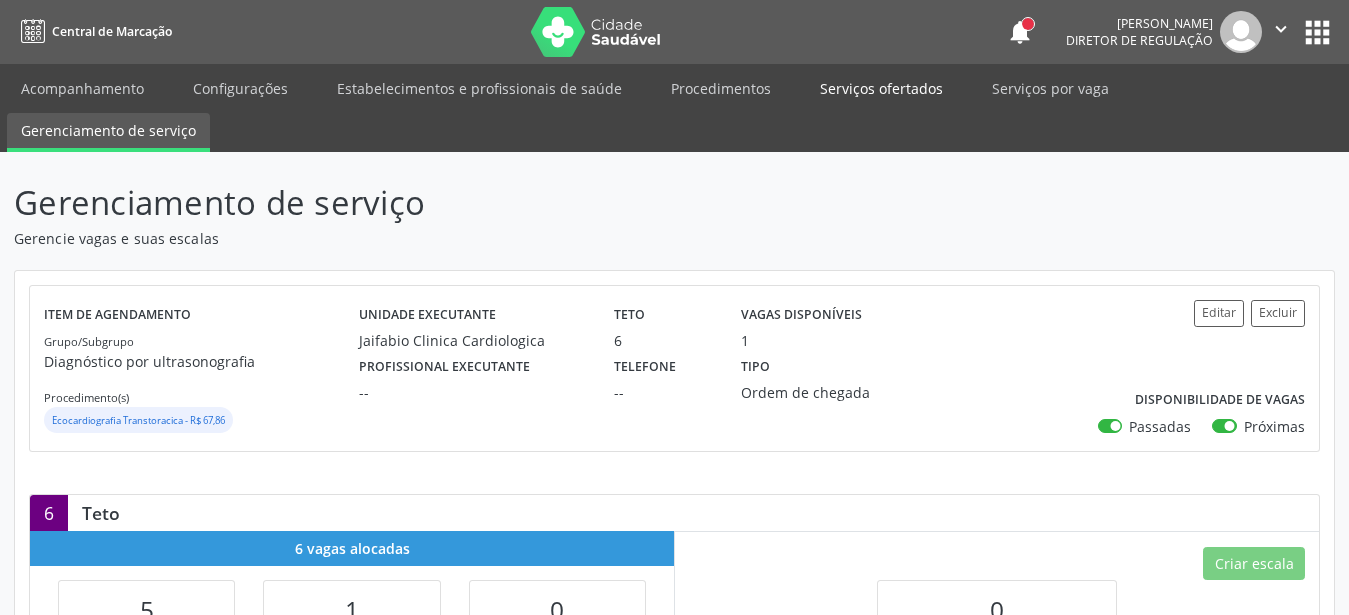 click on "Serviços ofertados" at bounding box center [881, 88] 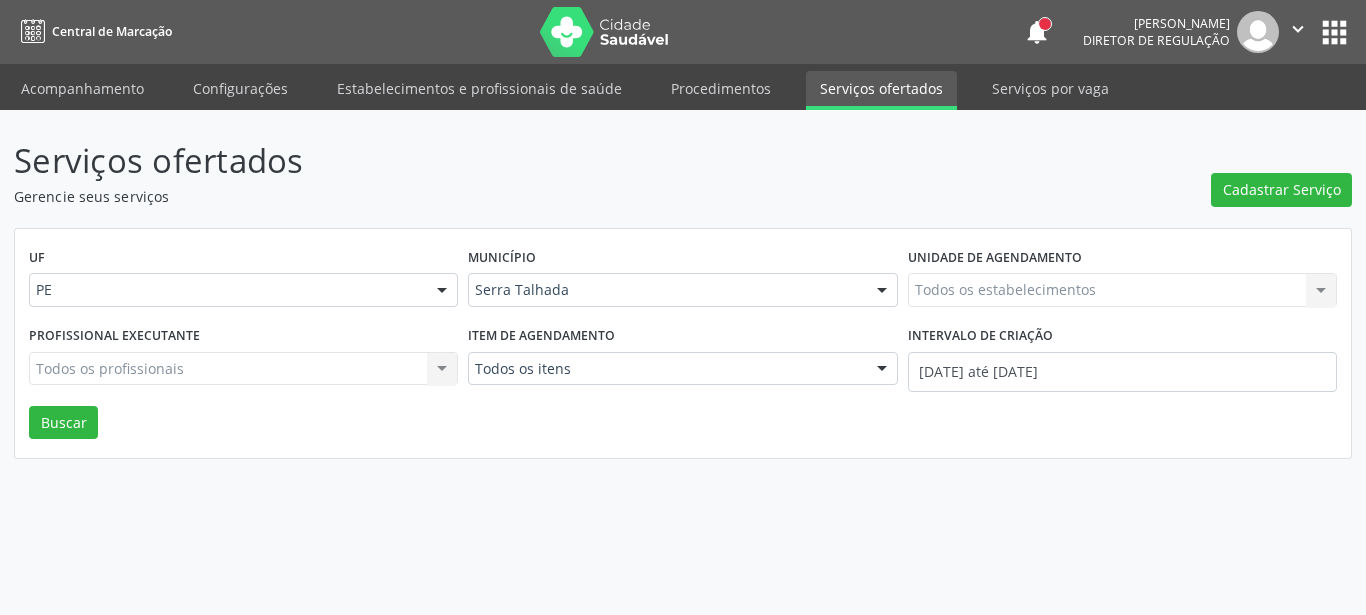 click on "Todos os estabelecimentos         Todos os estabelecimentos
Nenhum resultado encontrado para: "   "
Não há nenhuma opção para ser exibida." at bounding box center (1122, 290) 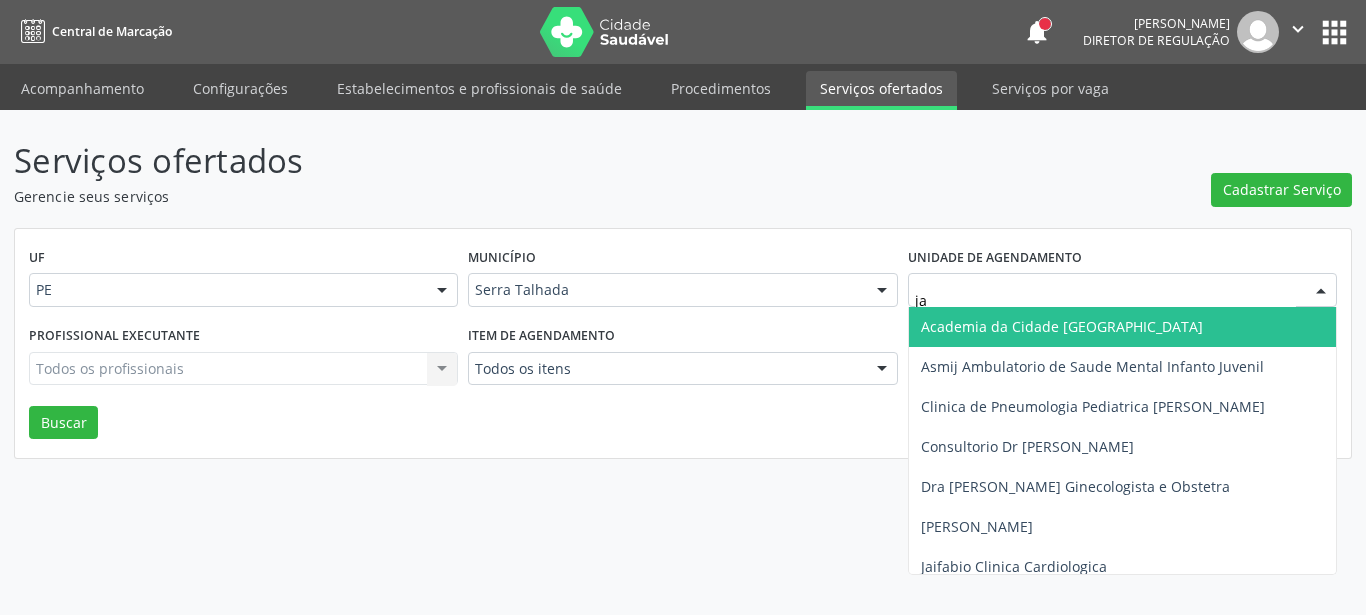 type on "jai" 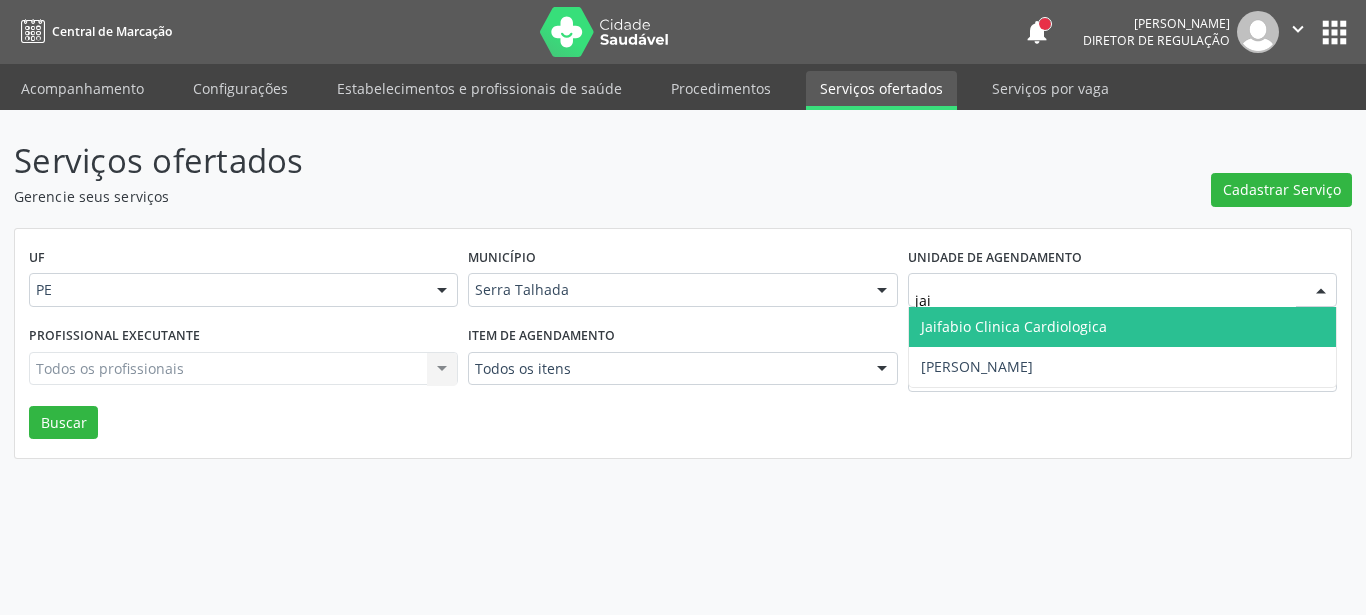 click on "Jaifabio Clinica Cardiologica" at bounding box center (1014, 326) 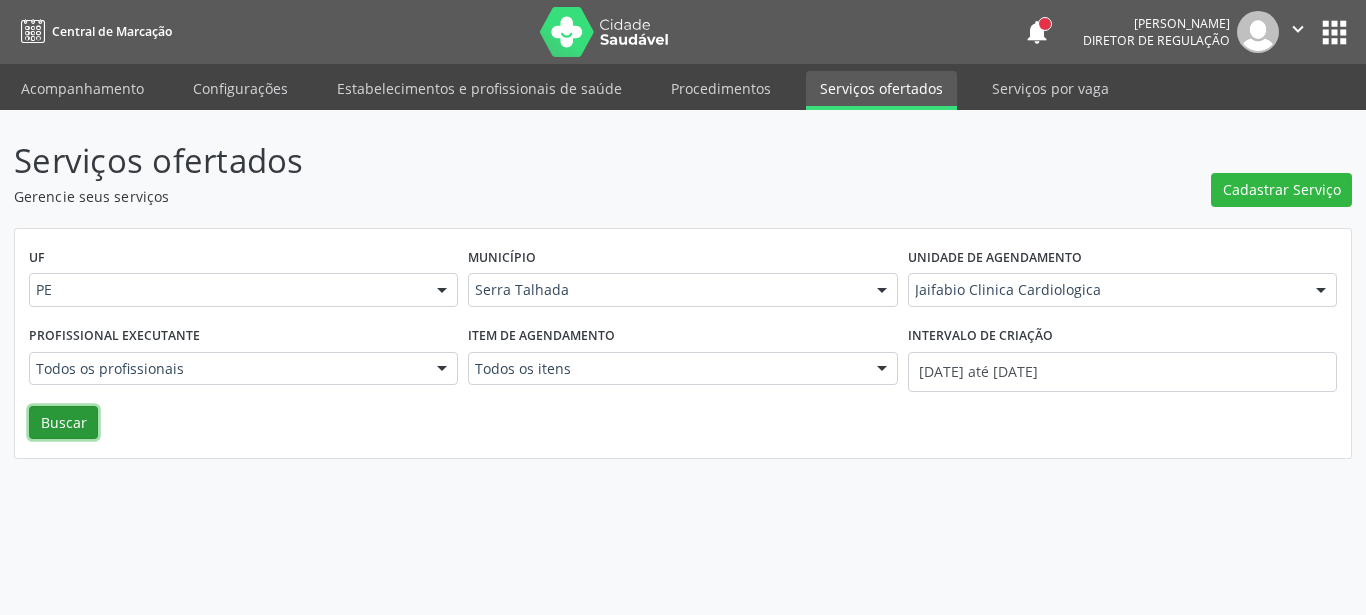 click on "Buscar" at bounding box center (63, 423) 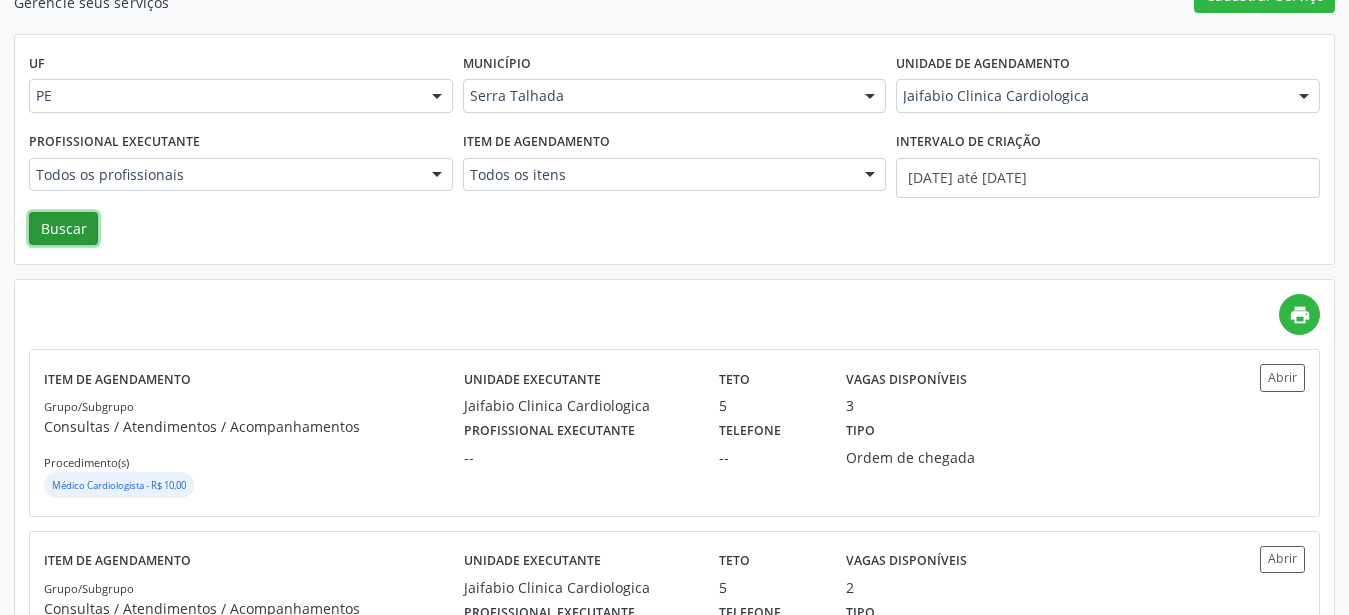 scroll, scrollTop: 408, scrollLeft: 0, axis: vertical 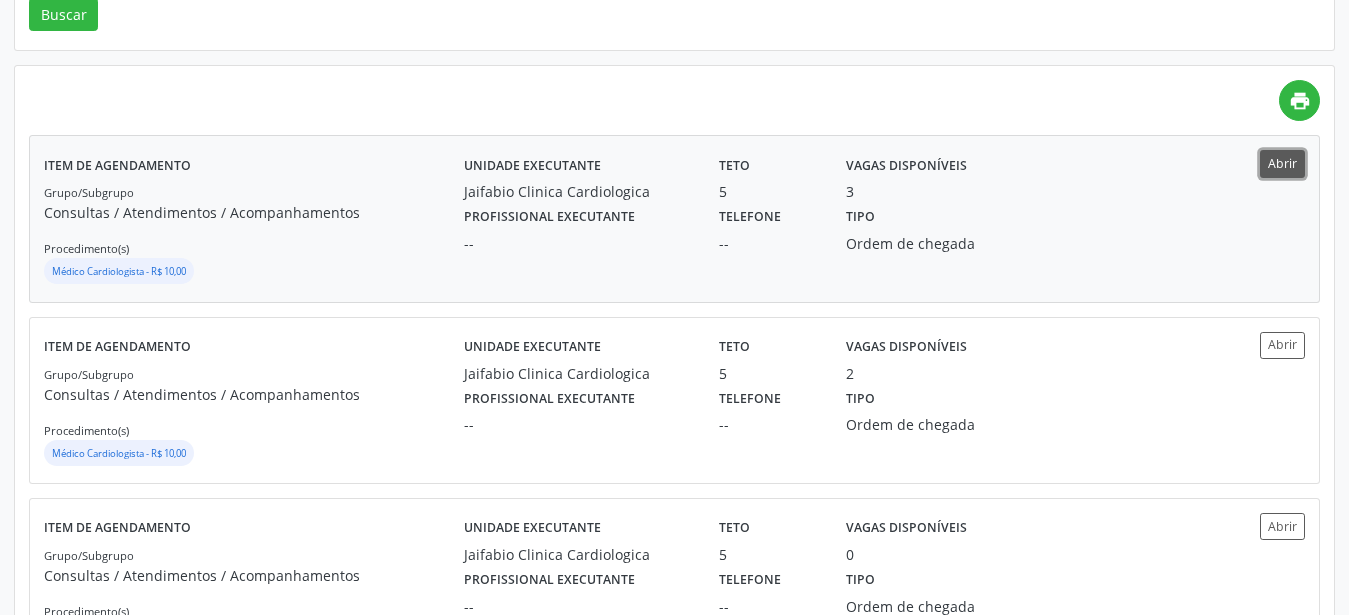 click on "Abrir" at bounding box center [1282, 163] 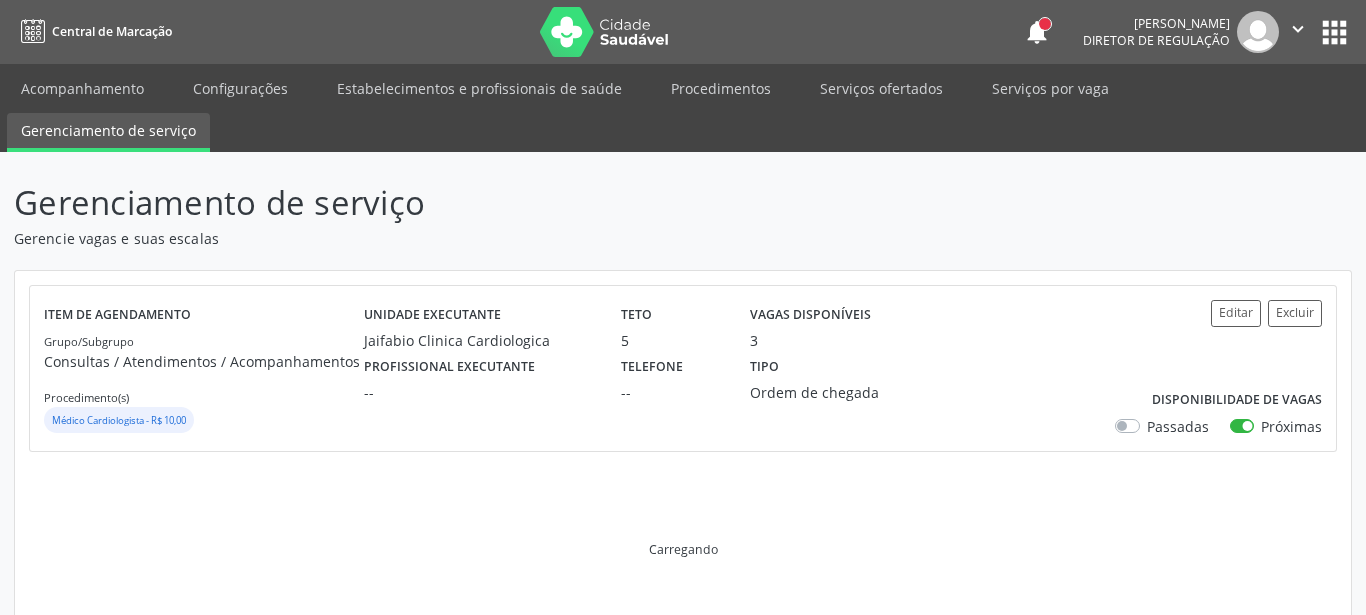scroll, scrollTop: 0, scrollLeft: 0, axis: both 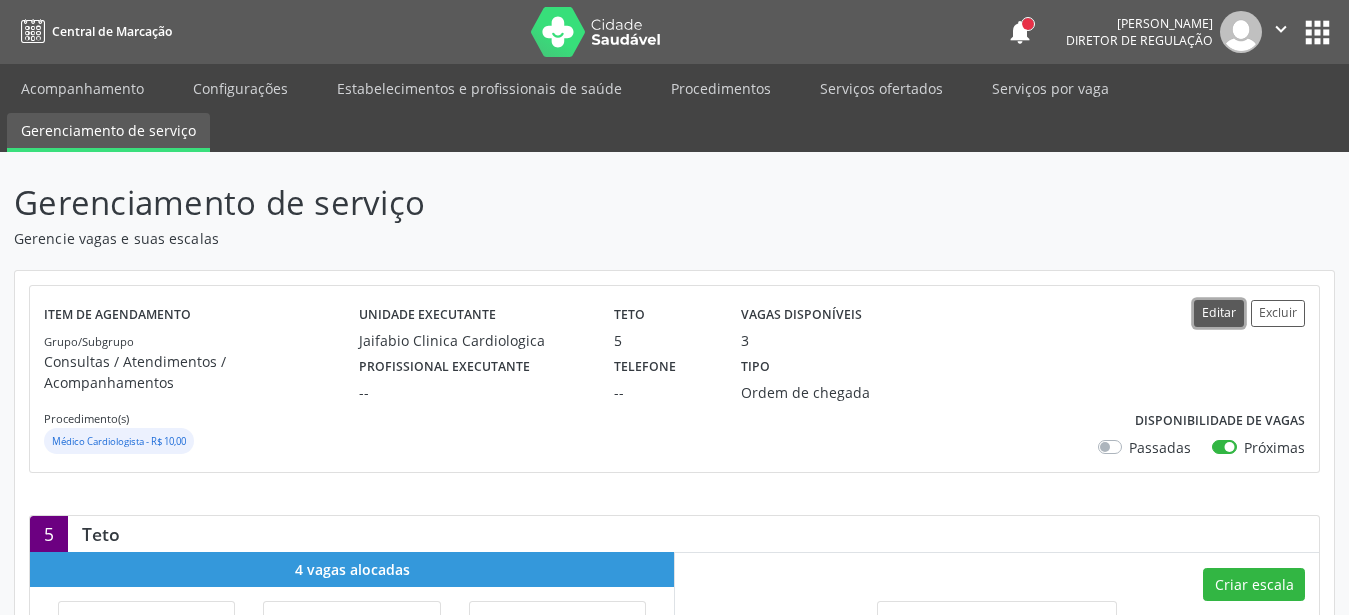 click on "Editar" at bounding box center [1219, 313] 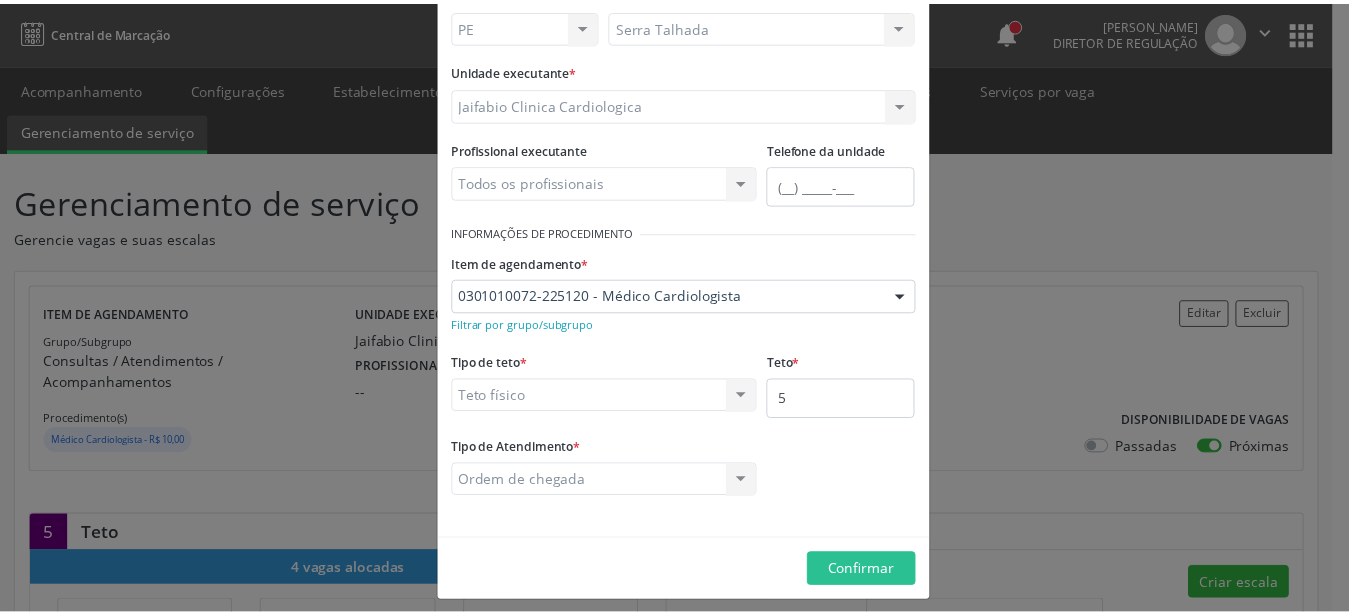 scroll, scrollTop: 158, scrollLeft: 0, axis: vertical 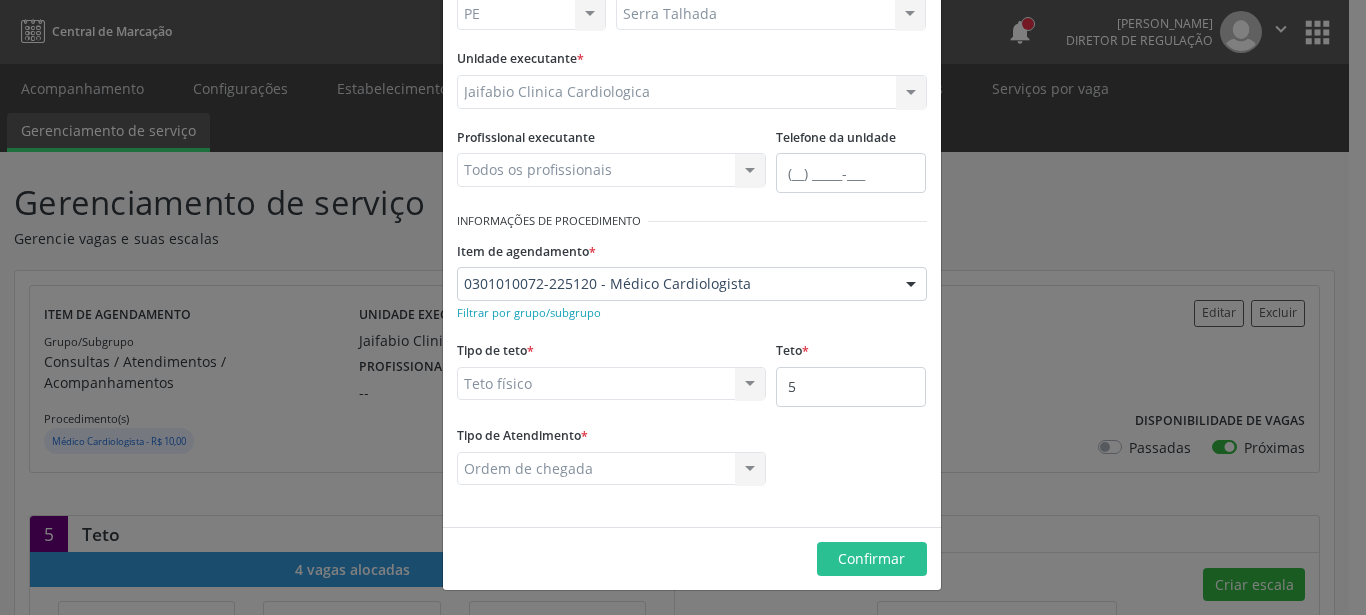 click on "Filtrar por grupo/subgrupo" at bounding box center [692, 311] 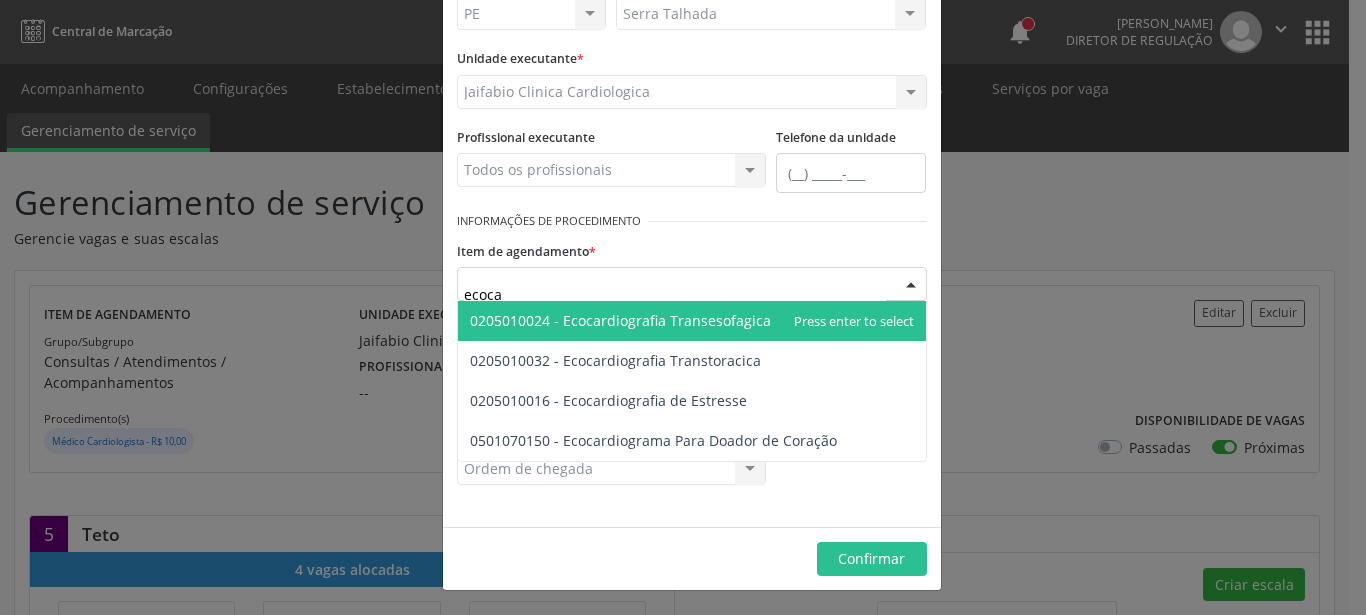 type on "ecocar" 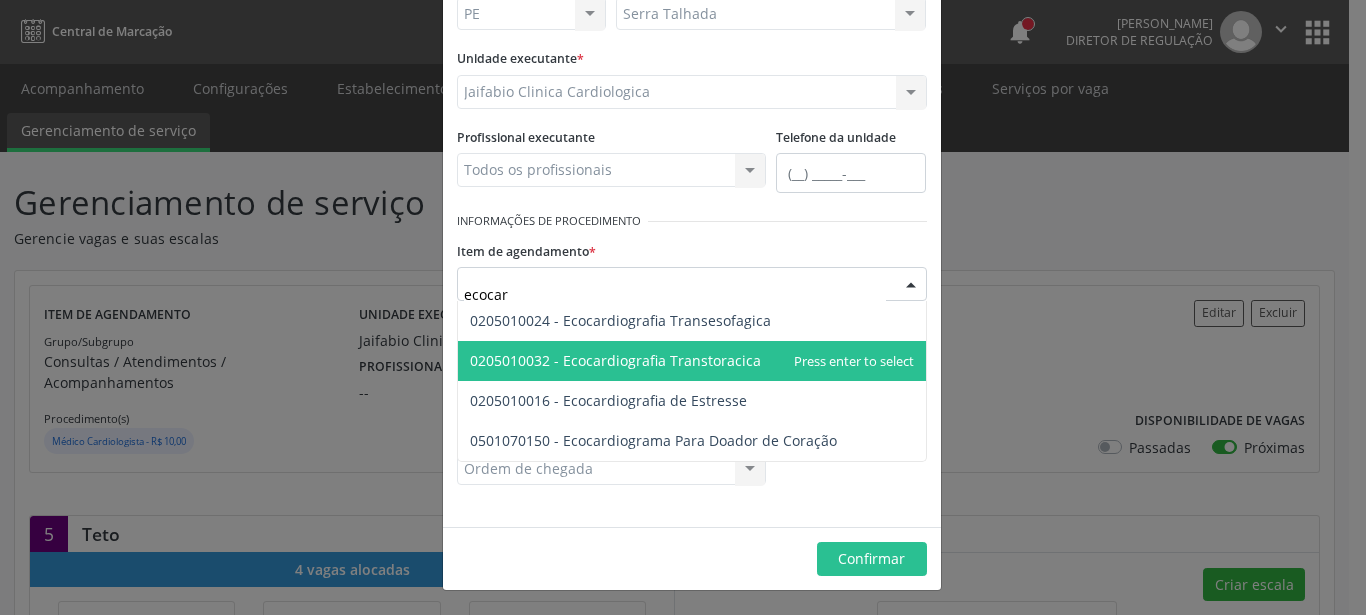 click on "0205010032 - Ecocardiografia Transtoracica" at bounding box center (615, 360) 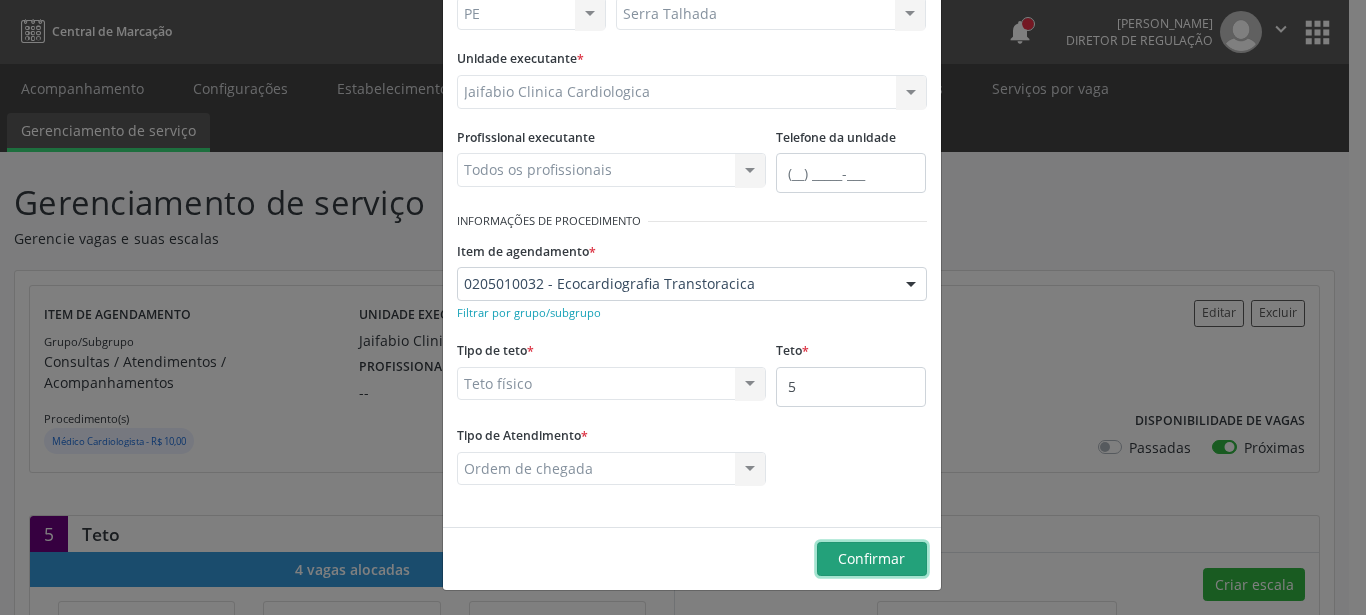 click on "Confirmar" at bounding box center [871, 558] 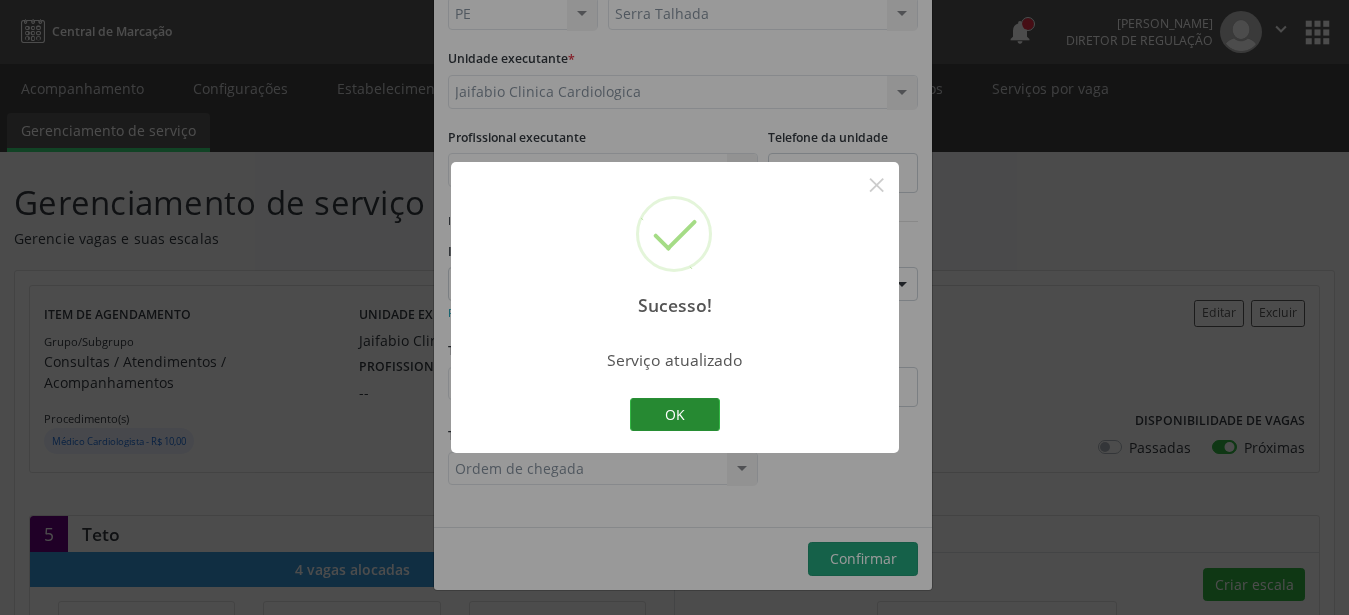 click on "OK" at bounding box center (675, 415) 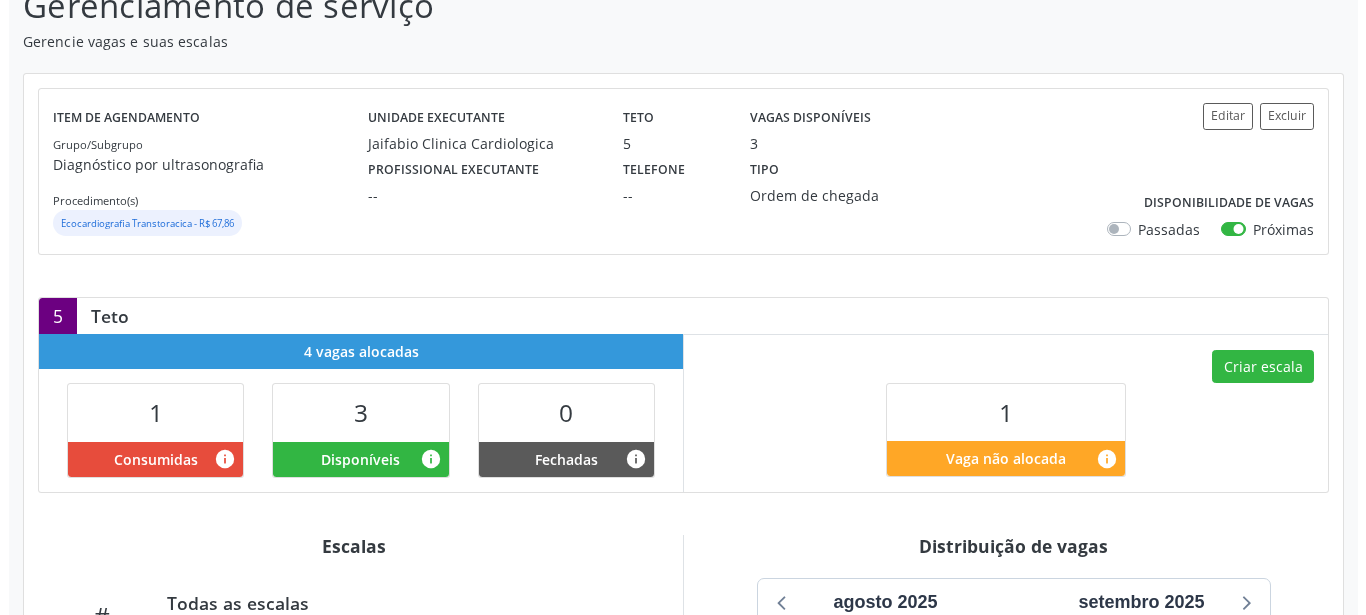 scroll, scrollTop: 204, scrollLeft: 0, axis: vertical 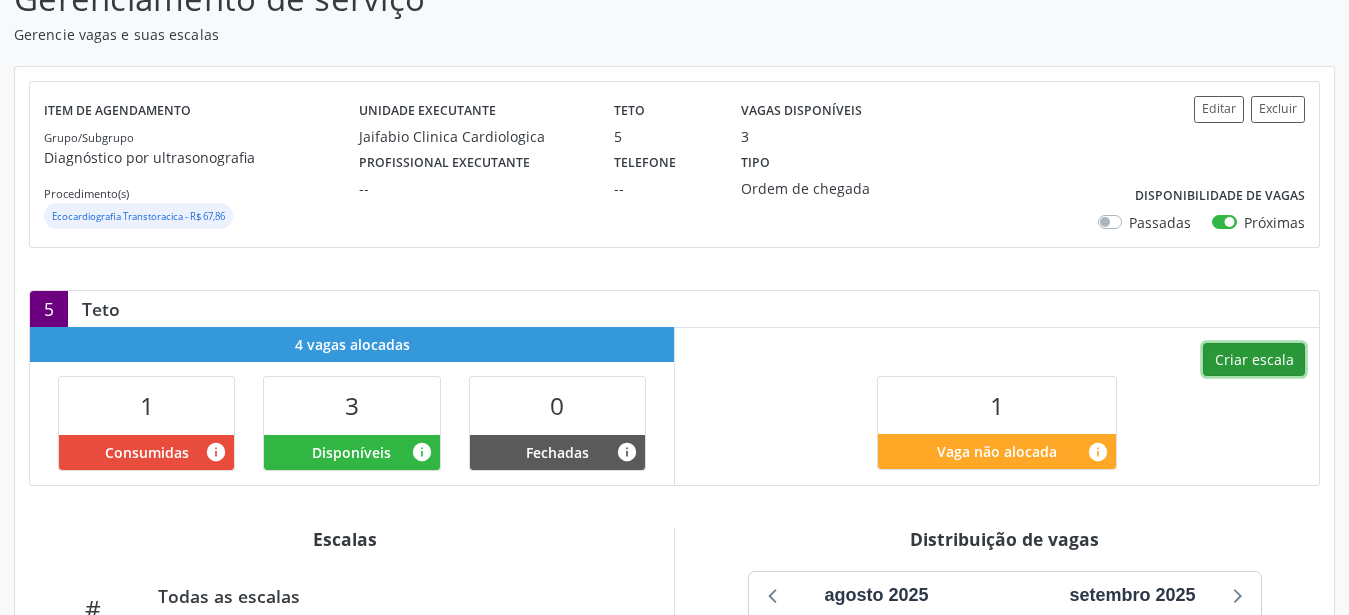 click on "Criar escala" at bounding box center [1254, 360] 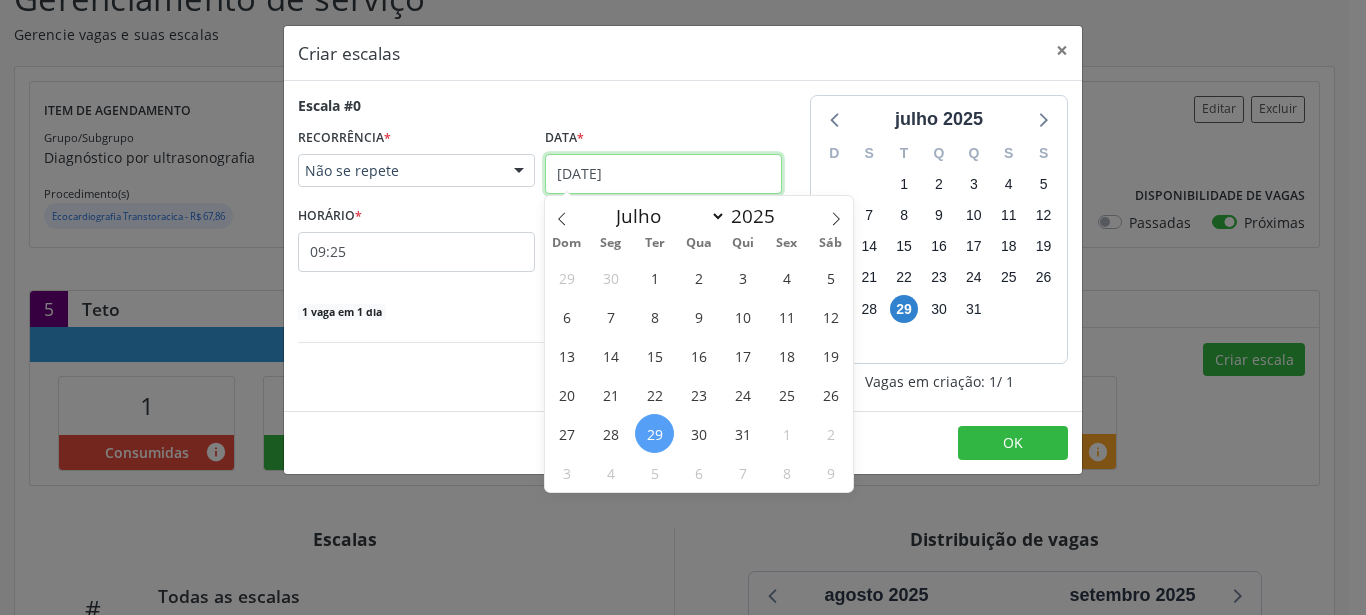click on "[DATE]" at bounding box center (663, 174) 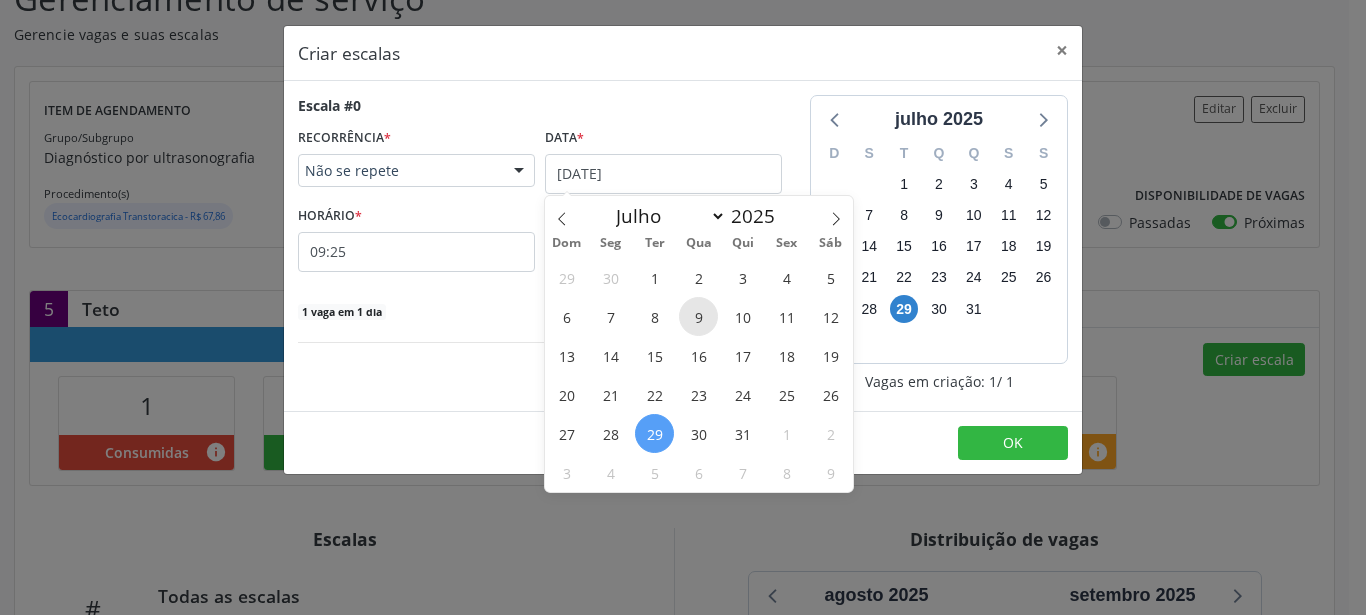click on "9" at bounding box center (698, 316) 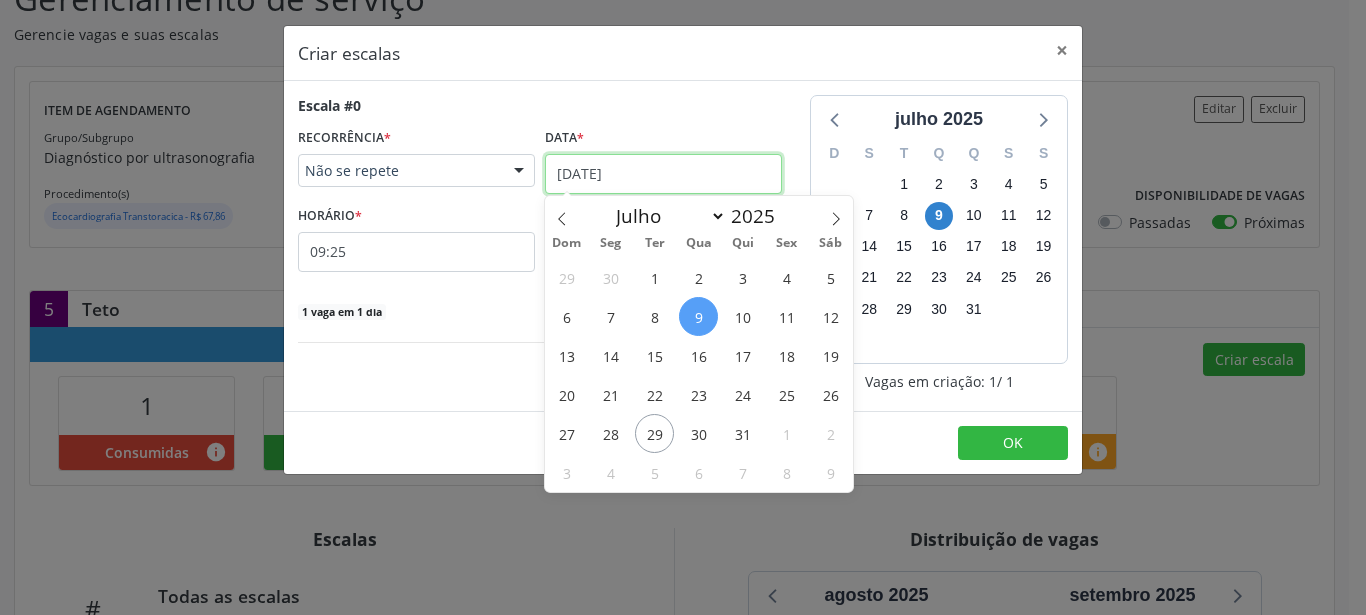 click on "[DATE]" at bounding box center (663, 174) 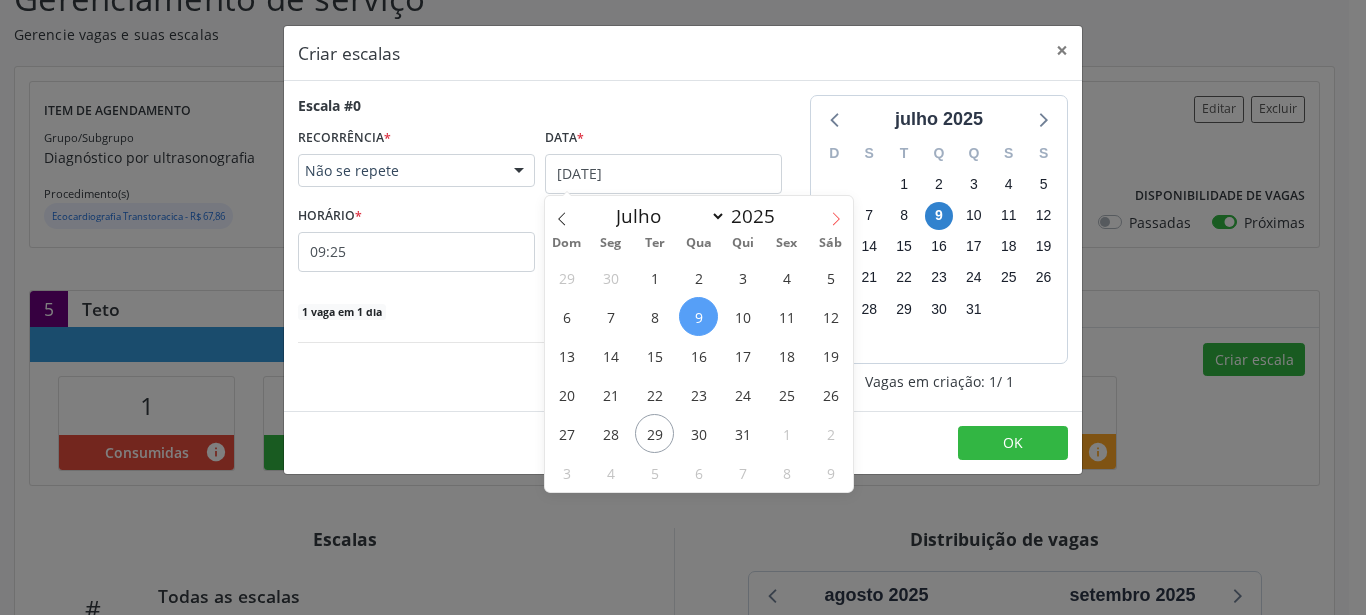 click at bounding box center (836, 213) 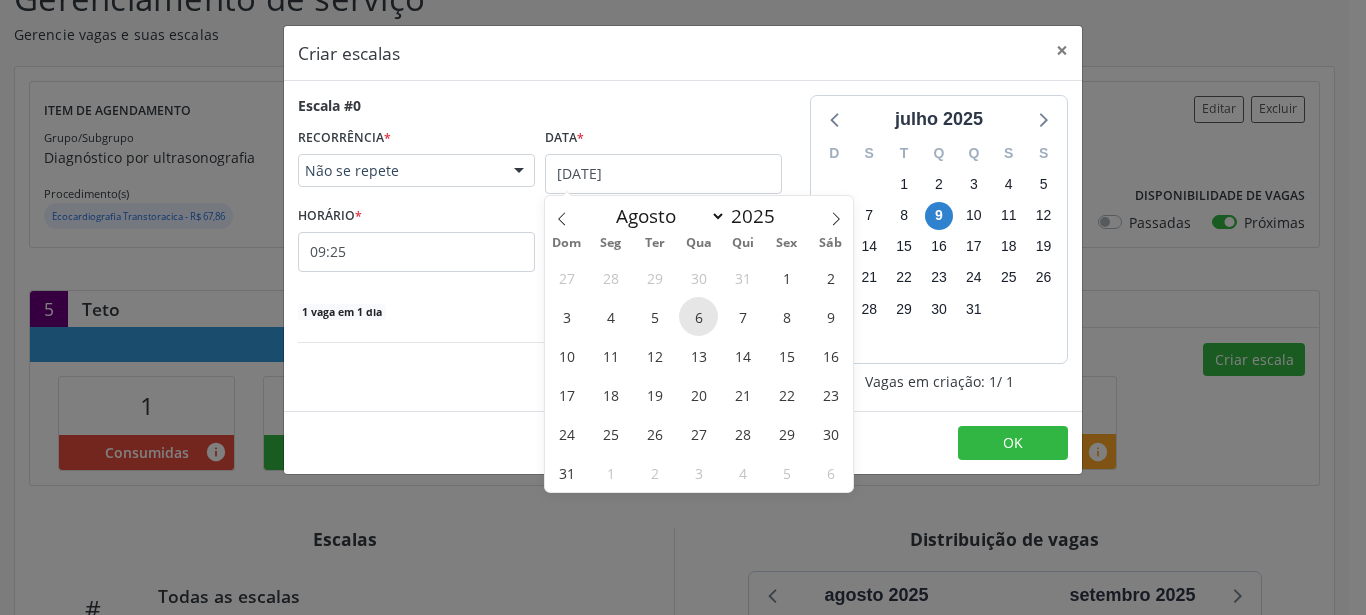 click on "6" at bounding box center (698, 316) 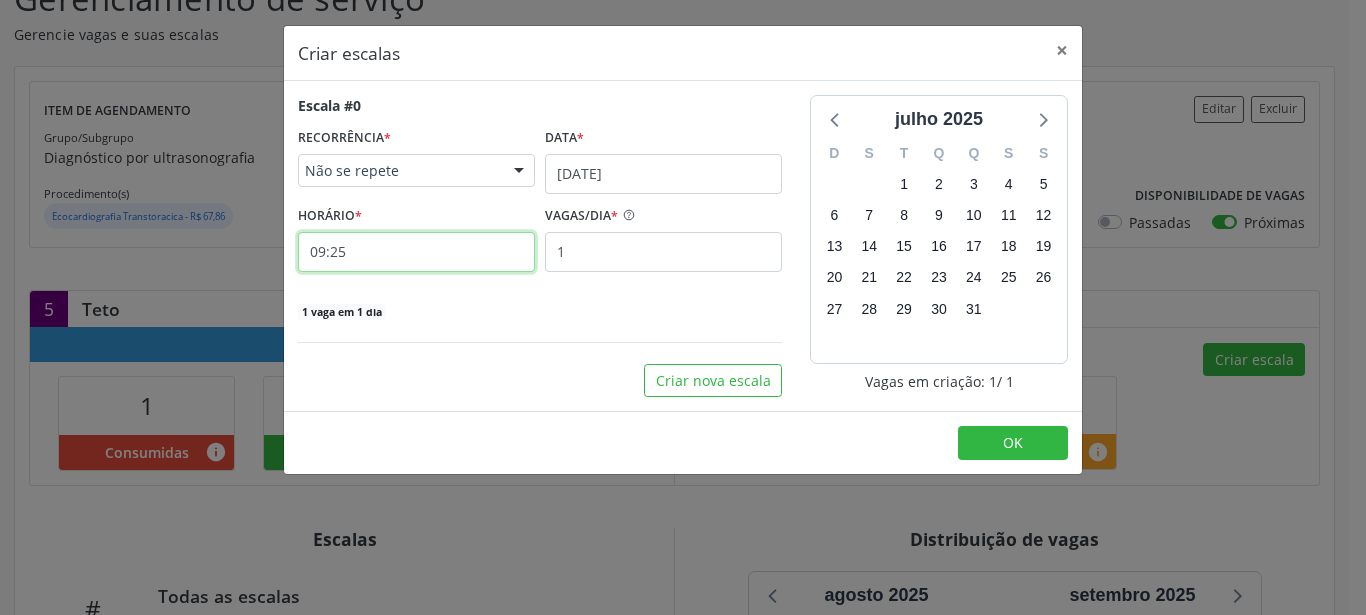 click on "09:25" at bounding box center [416, 252] 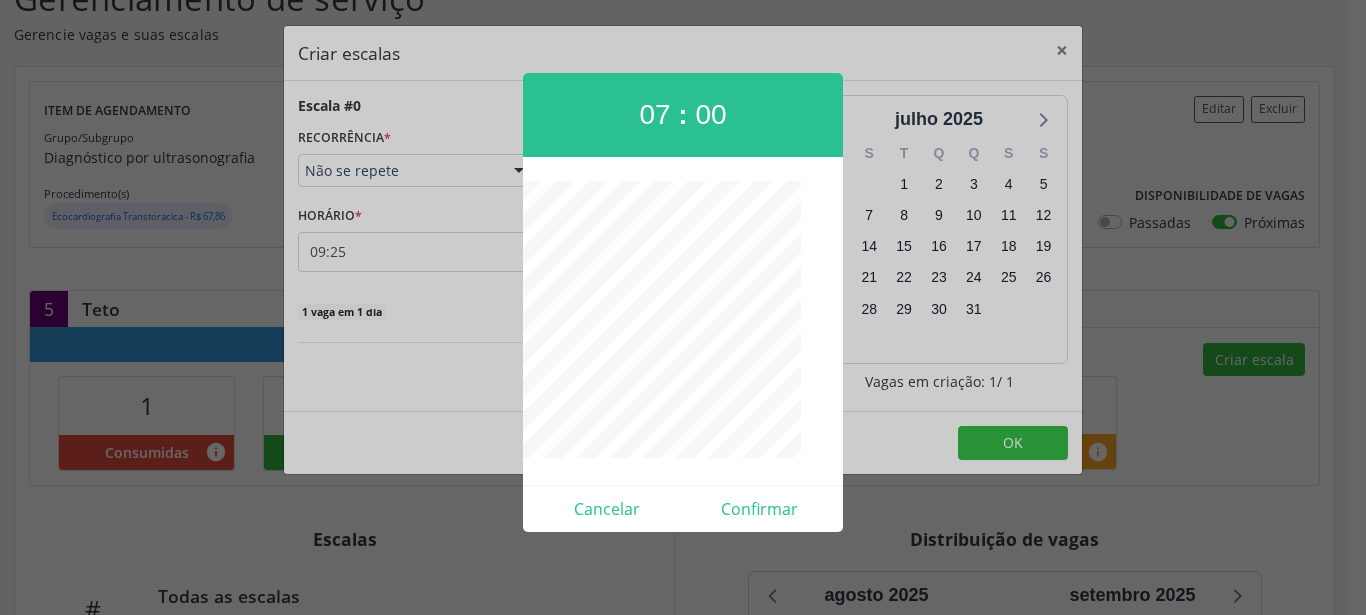 click at bounding box center (683, 307) 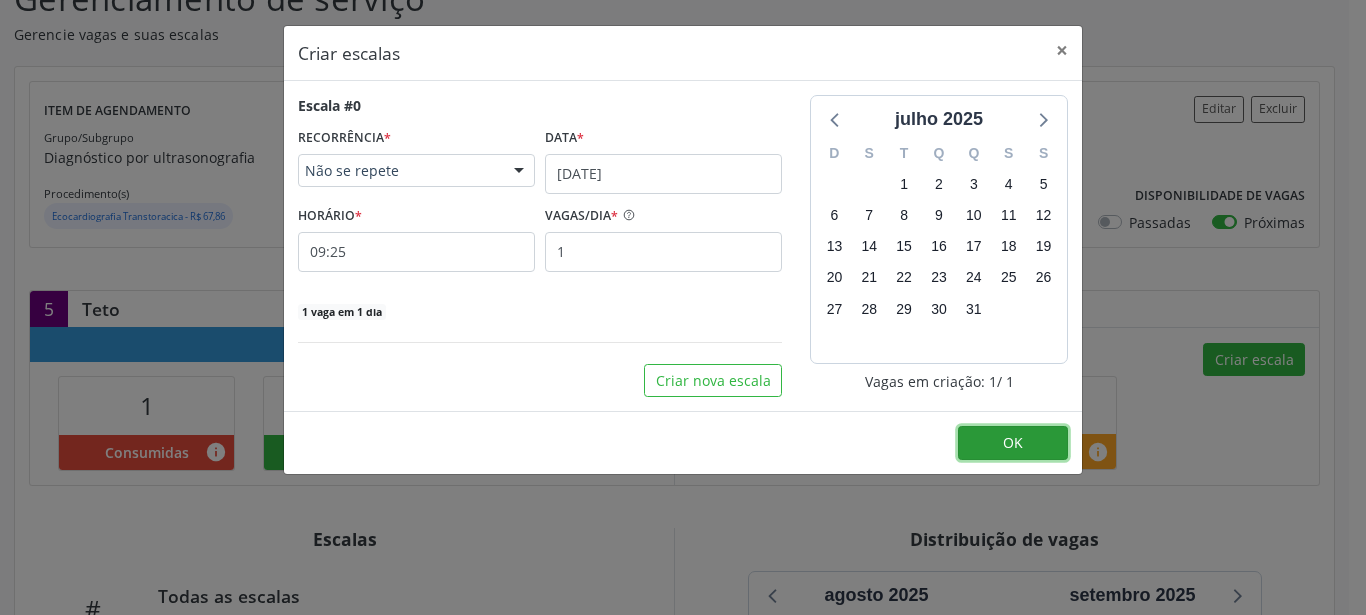 click on "OK" at bounding box center (1013, 443) 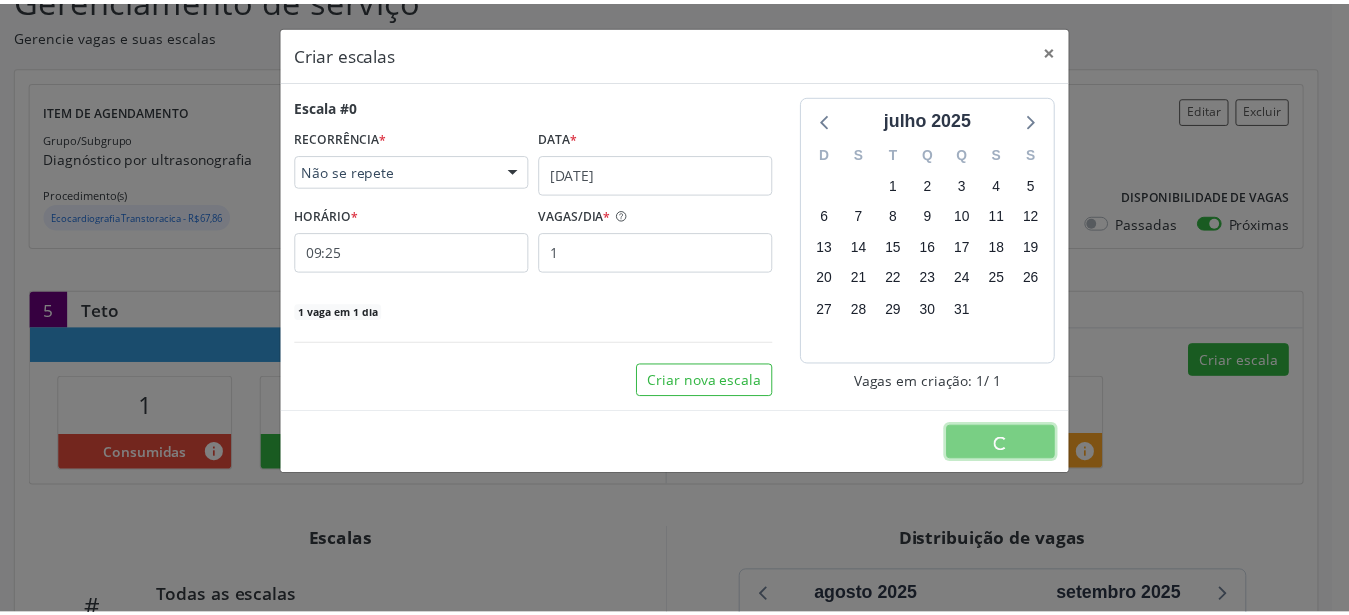 scroll, scrollTop: 0, scrollLeft: 0, axis: both 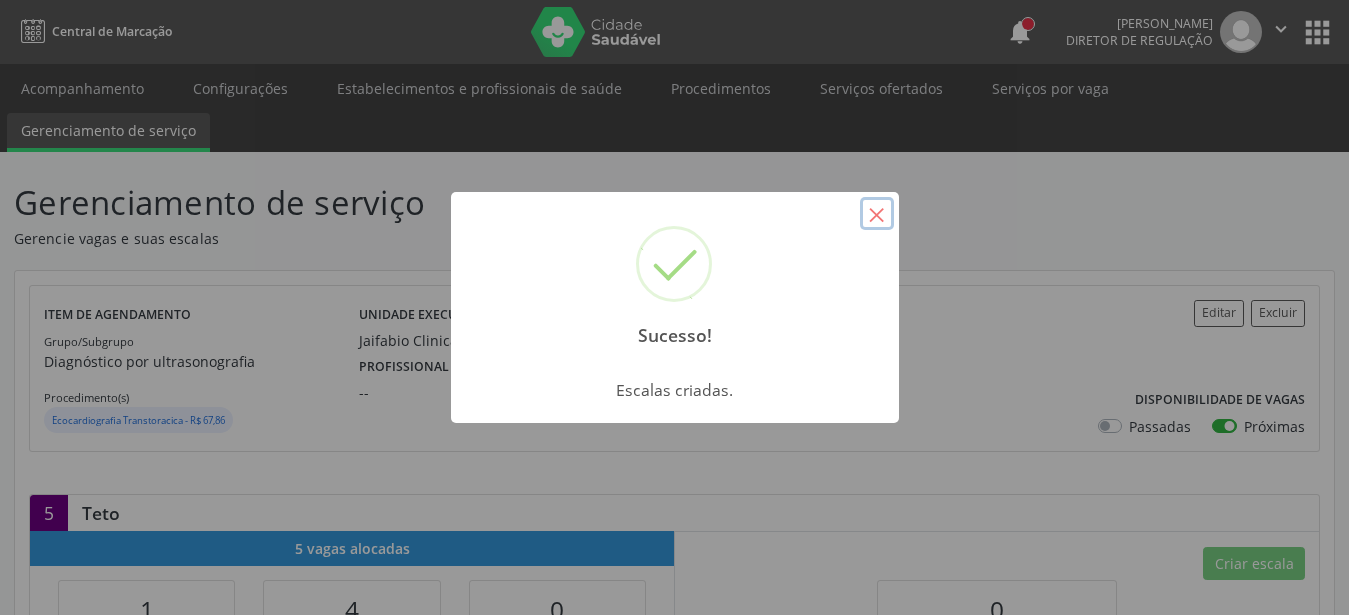 click on "×" at bounding box center [877, 214] 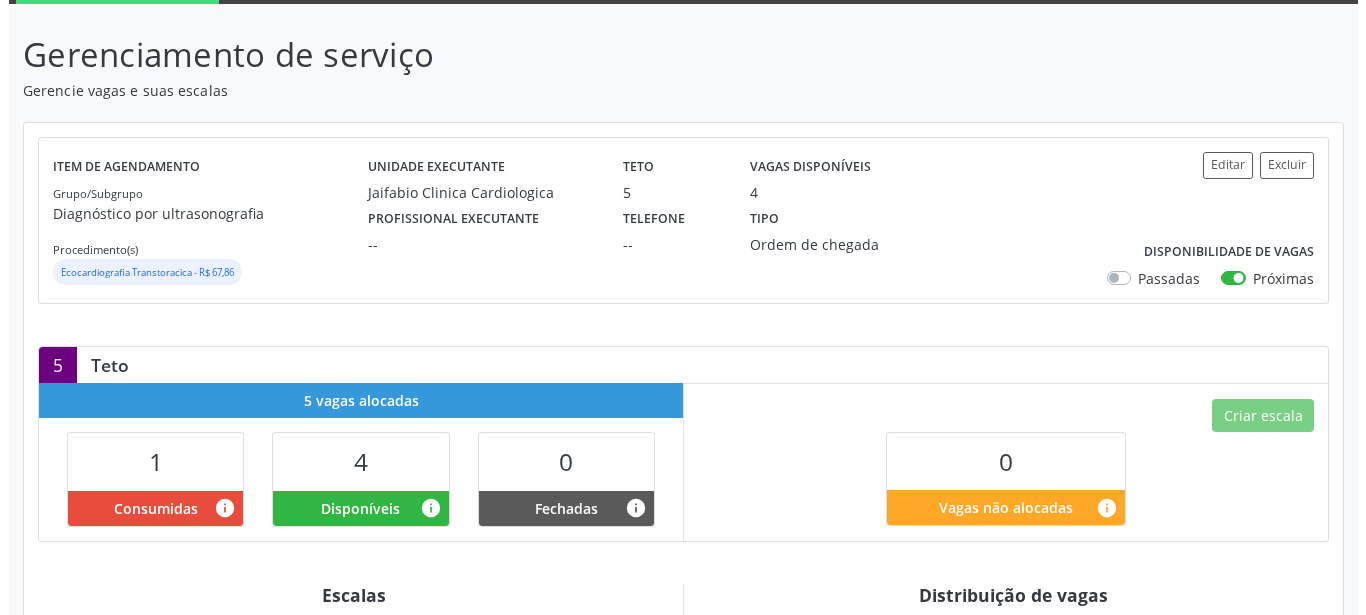 scroll, scrollTop: 102, scrollLeft: 0, axis: vertical 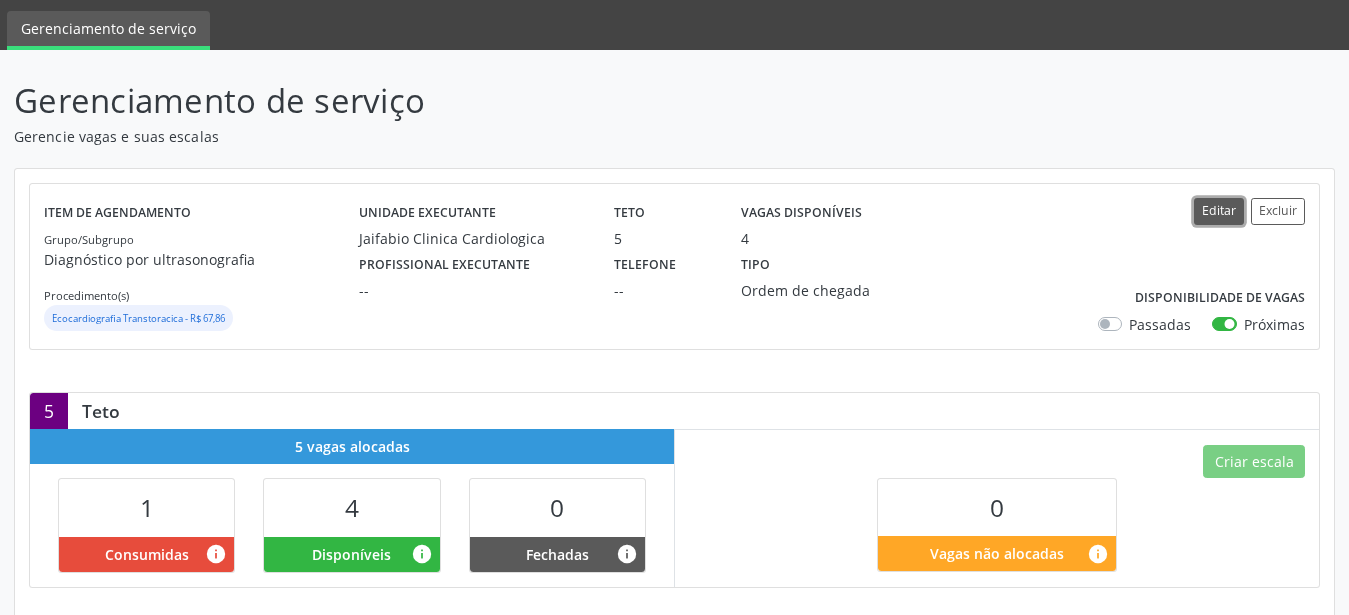 click on "Editar" at bounding box center (1219, 211) 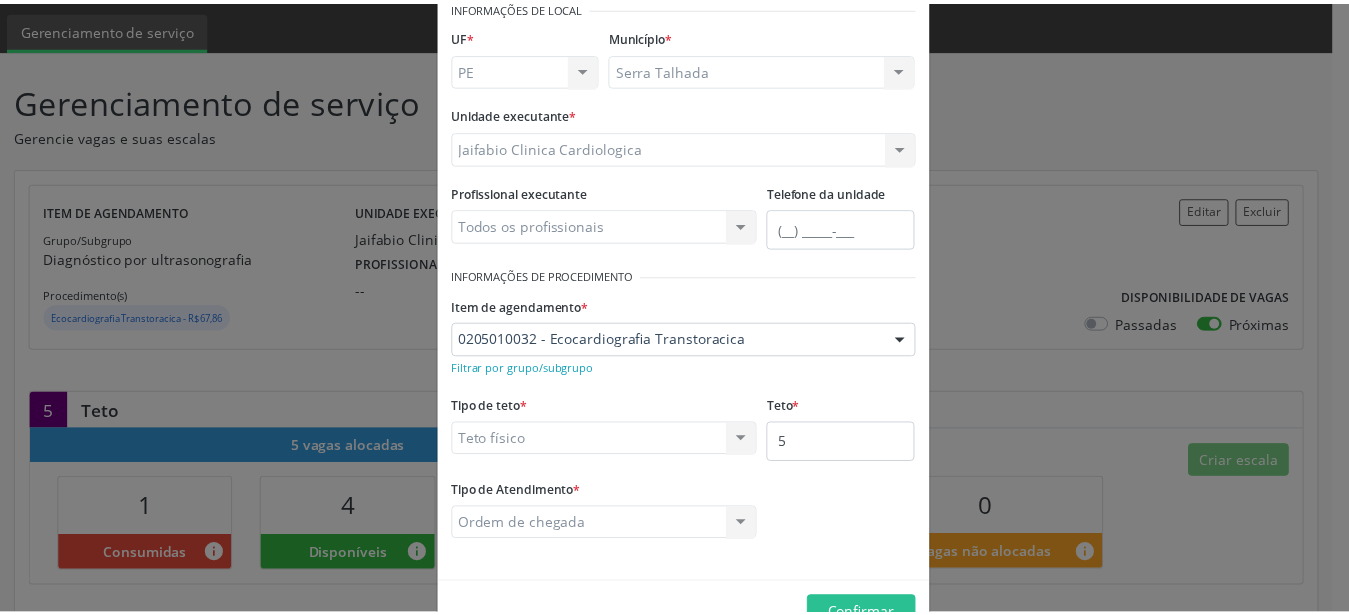 scroll, scrollTop: 158, scrollLeft: 0, axis: vertical 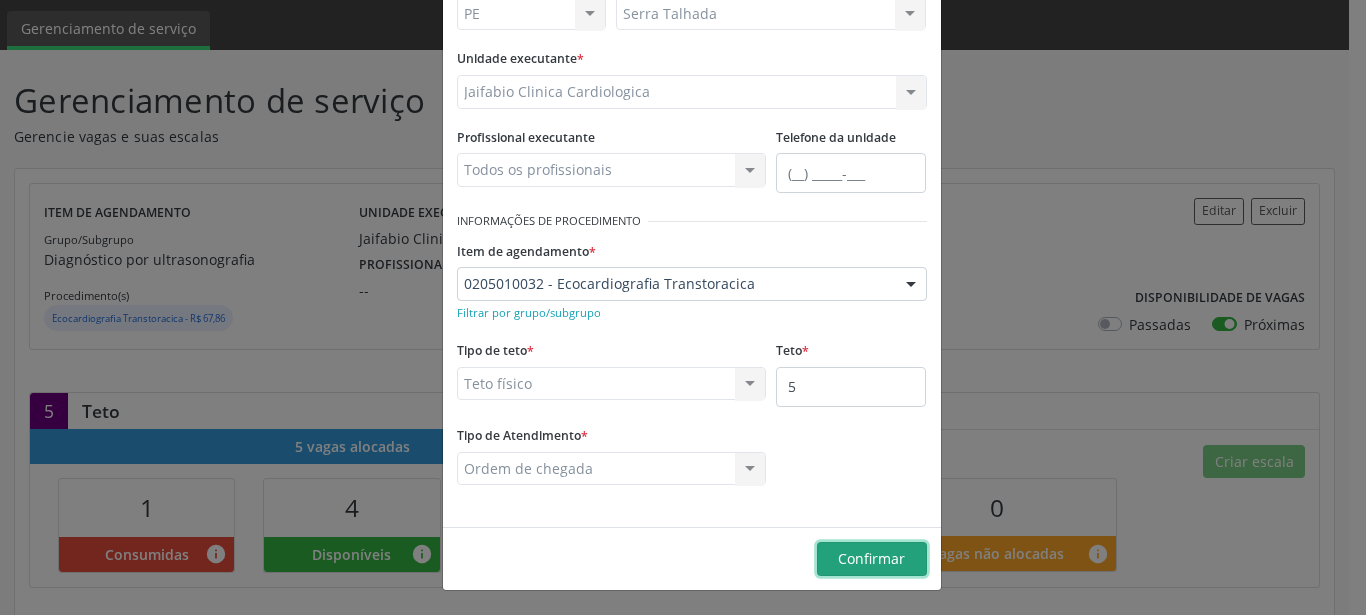 click on "Confirmar" at bounding box center [871, 558] 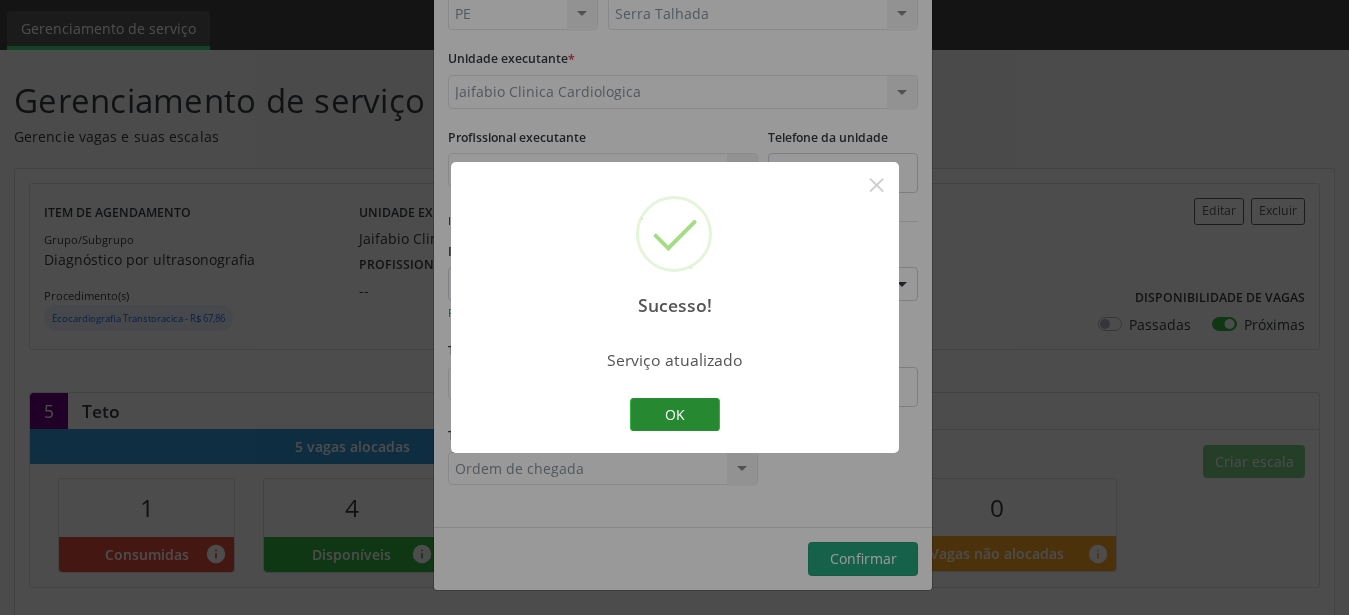 click on "OK" at bounding box center [675, 415] 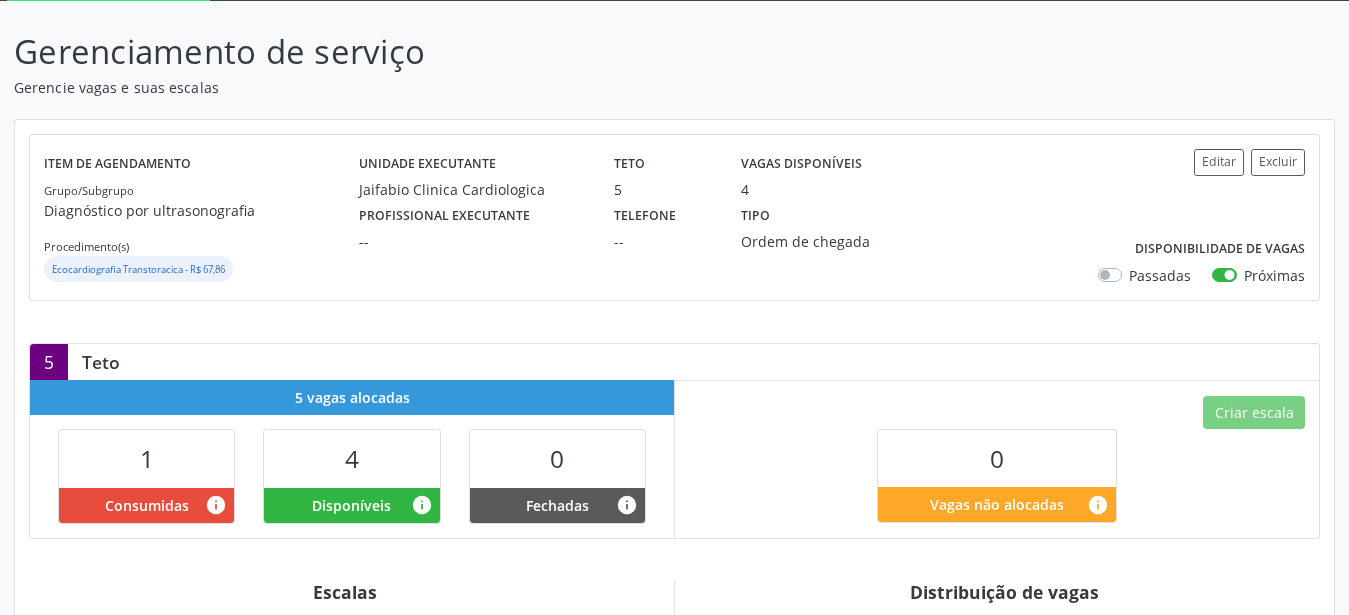 scroll, scrollTop: 204, scrollLeft: 0, axis: vertical 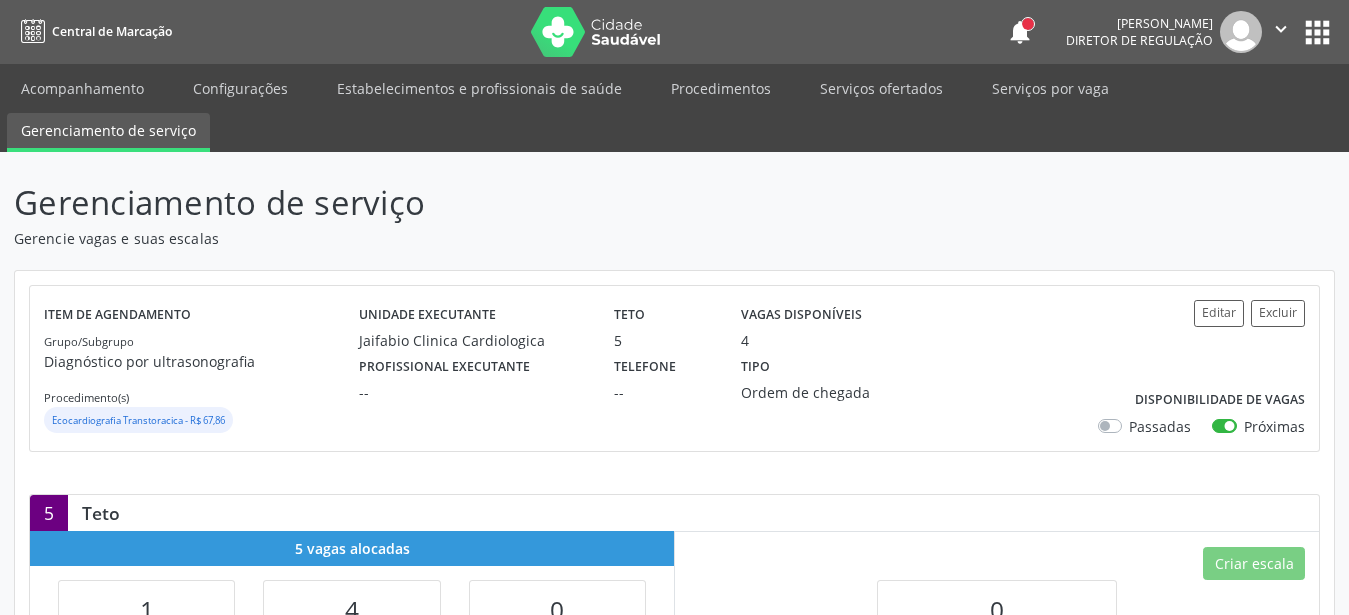 click on "apps" at bounding box center [1317, 32] 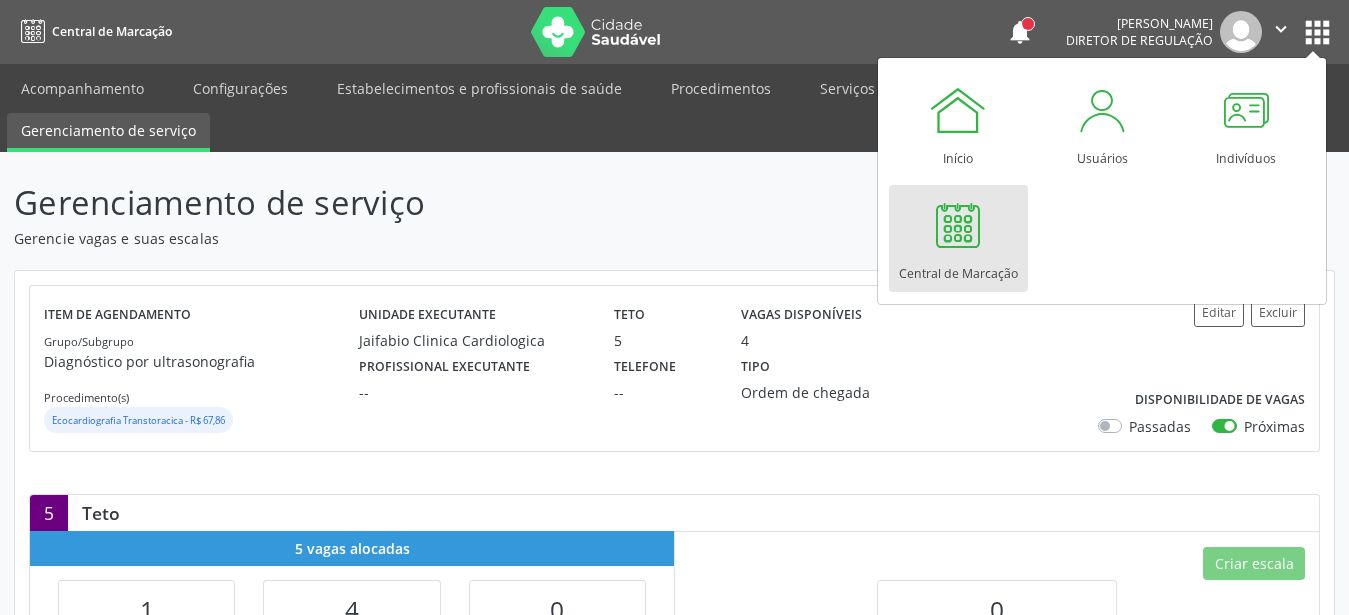 click on "Central de Marcação" at bounding box center [958, 268] 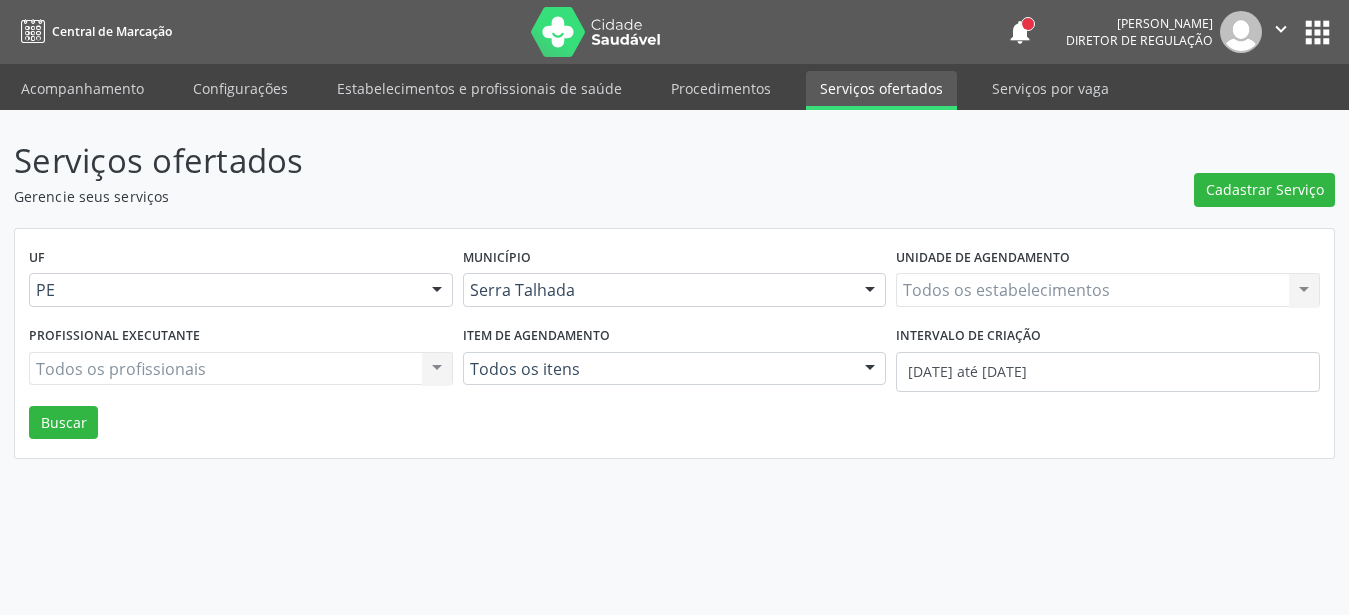 scroll, scrollTop: 0, scrollLeft: 0, axis: both 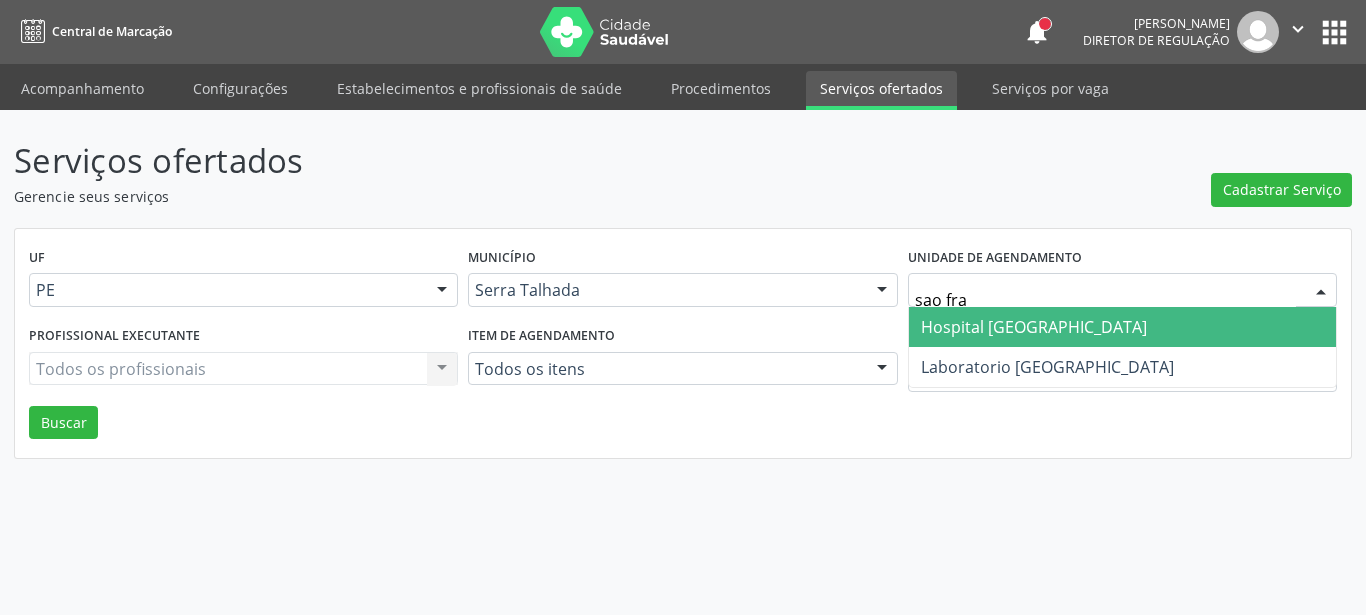 click on "Hospital [GEOGRAPHIC_DATA]" at bounding box center (1034, 327) 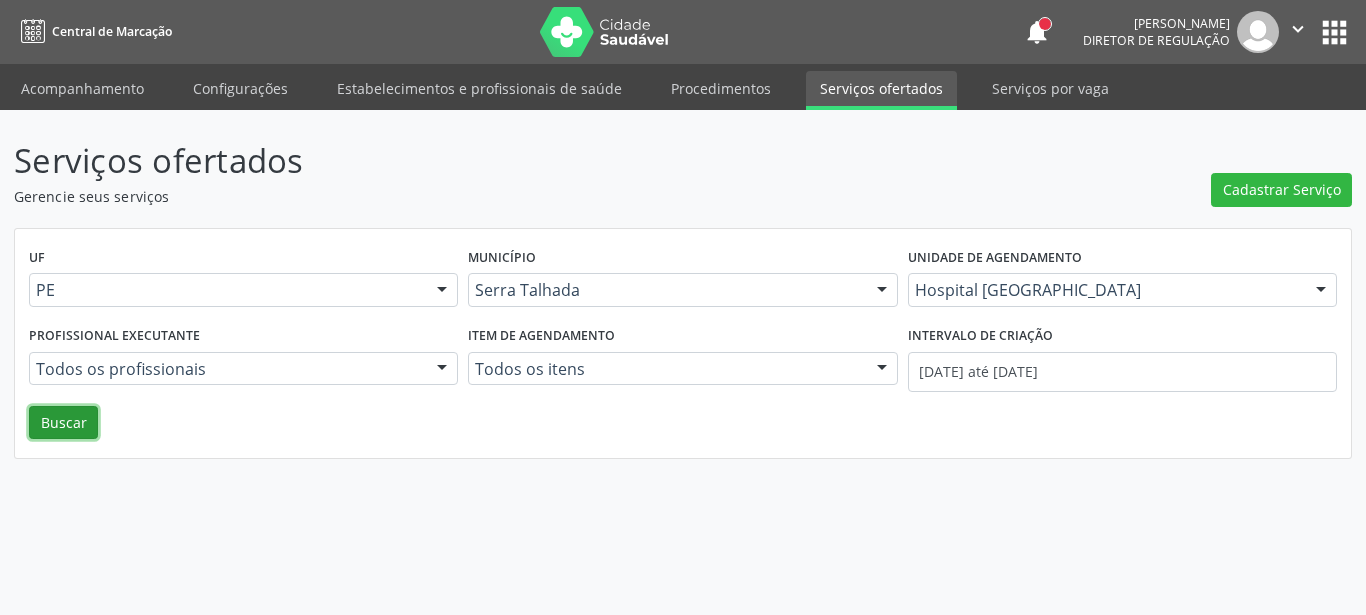 click on "Buscar" at bounding box center (63, 423) 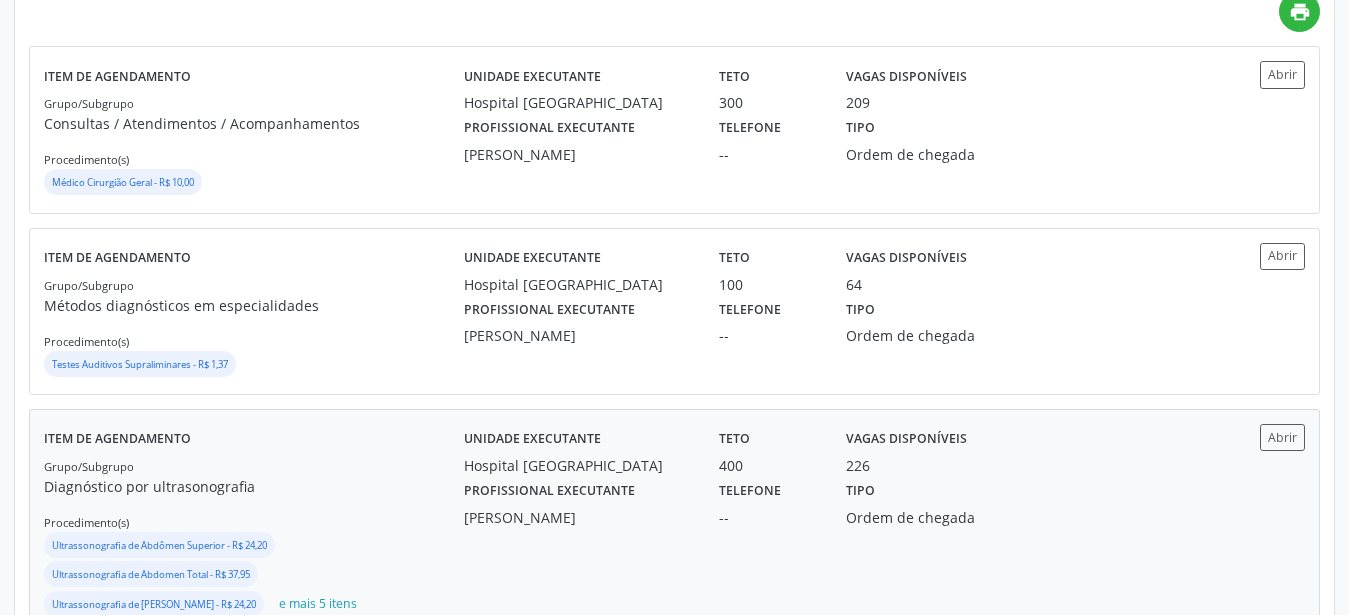 scroll, scrollTop: 356, scrollLeft: 0, axis: vertical 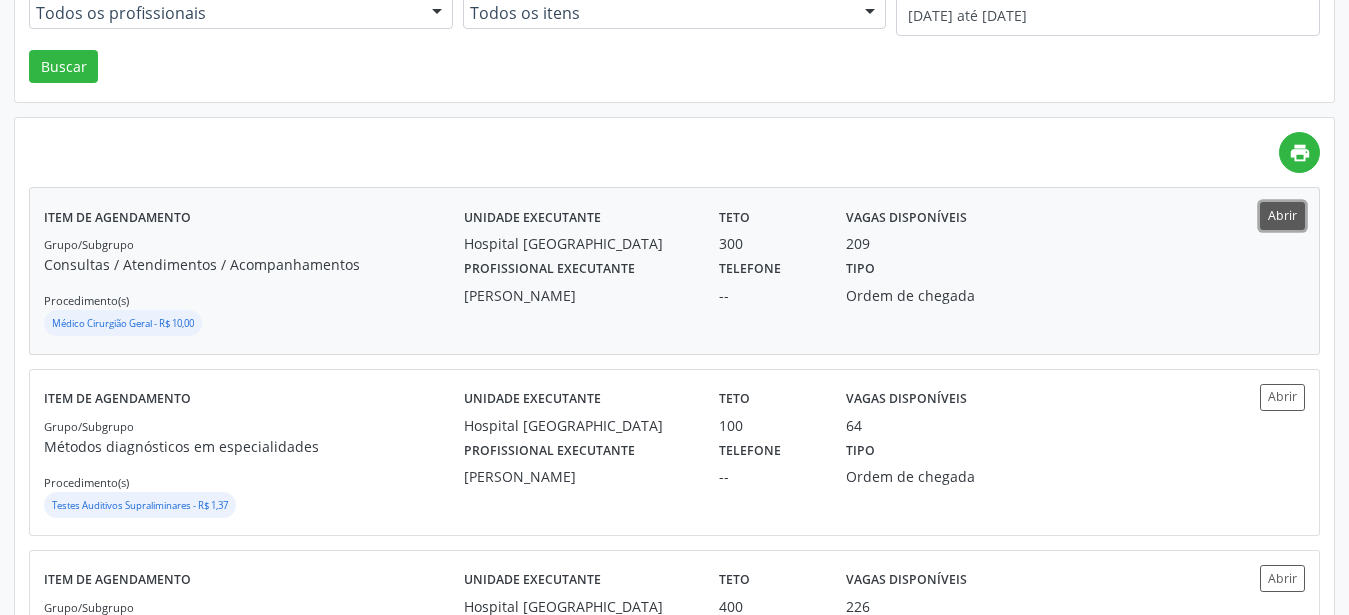 click on "Abrir" at bounding box center (1282, 215) 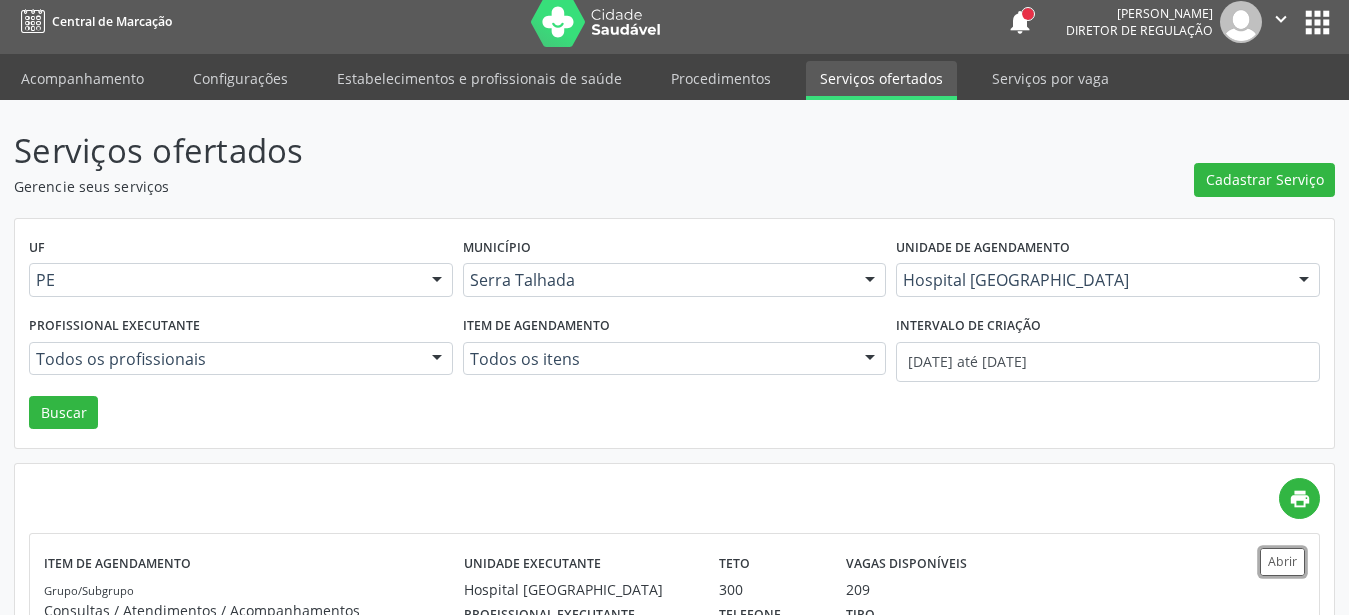scroll, scrollTop: 0, scrollLeft: 0, axis: both 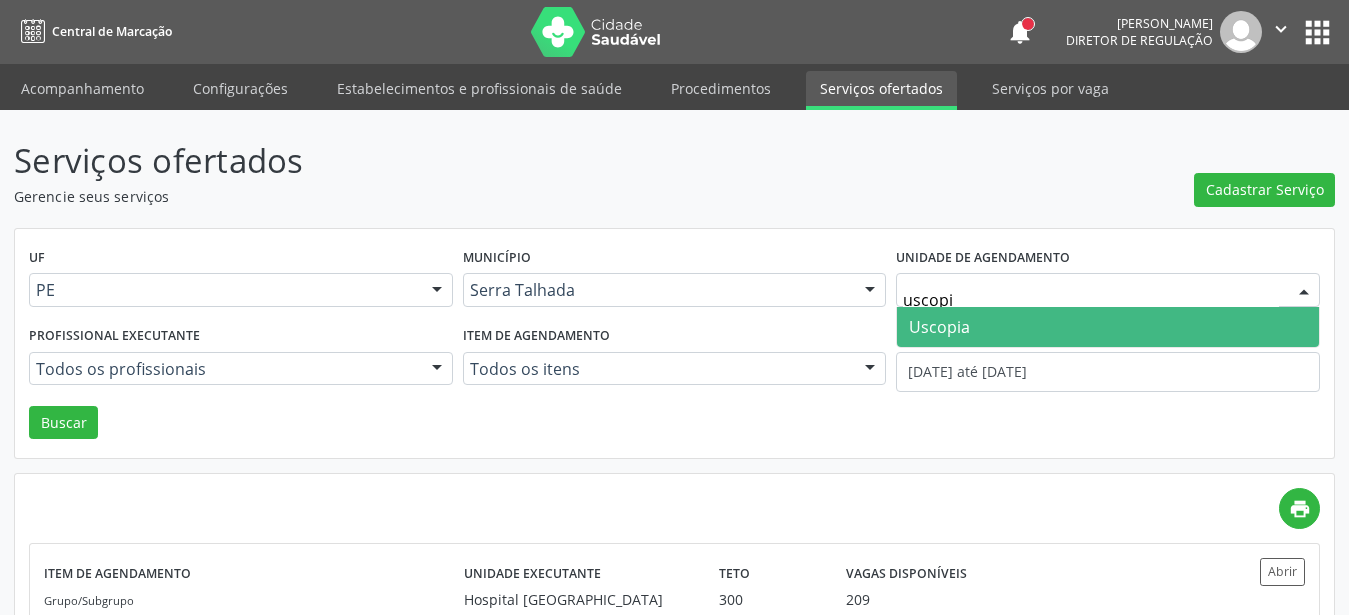 type on "uscopia" 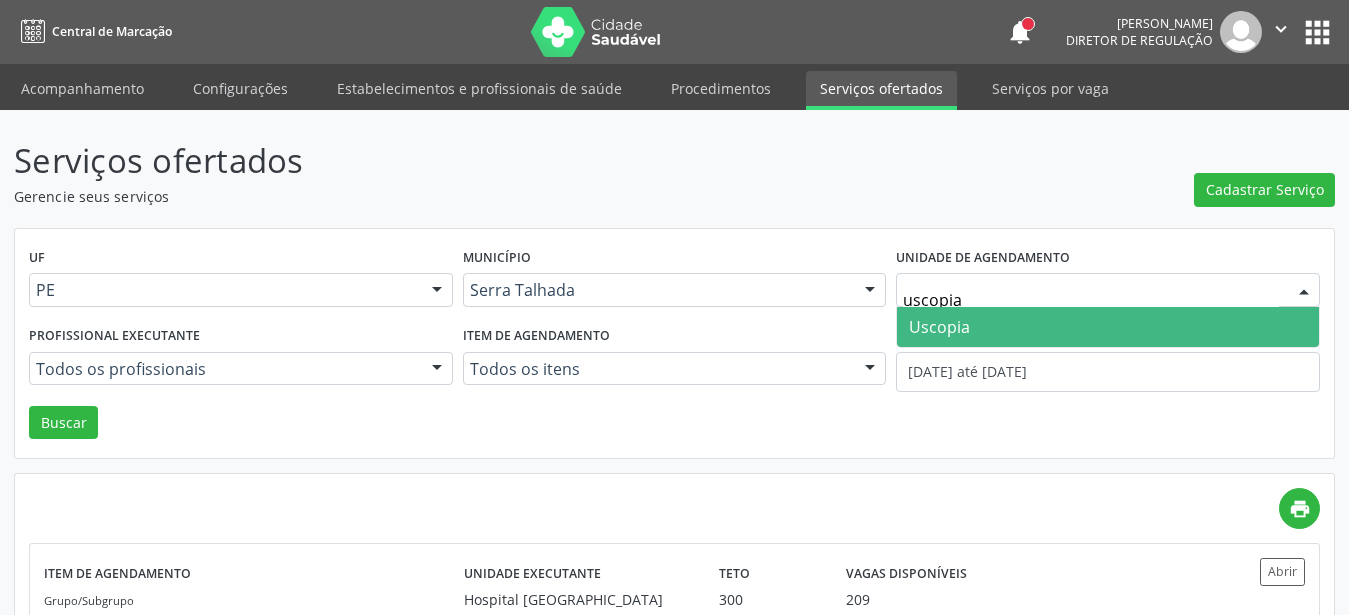 click on "Uscopia" at bounding box center (1108, 327) 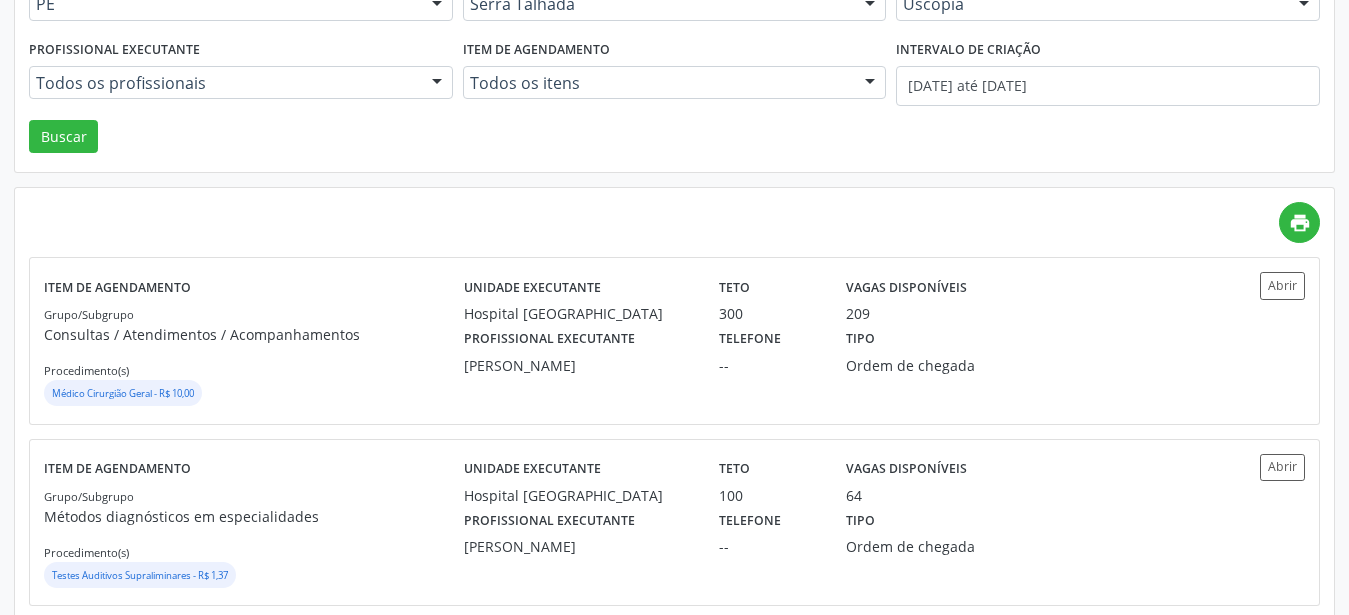 scroll, scrollTop: 254, scrollLeft: 0, axis: vertical 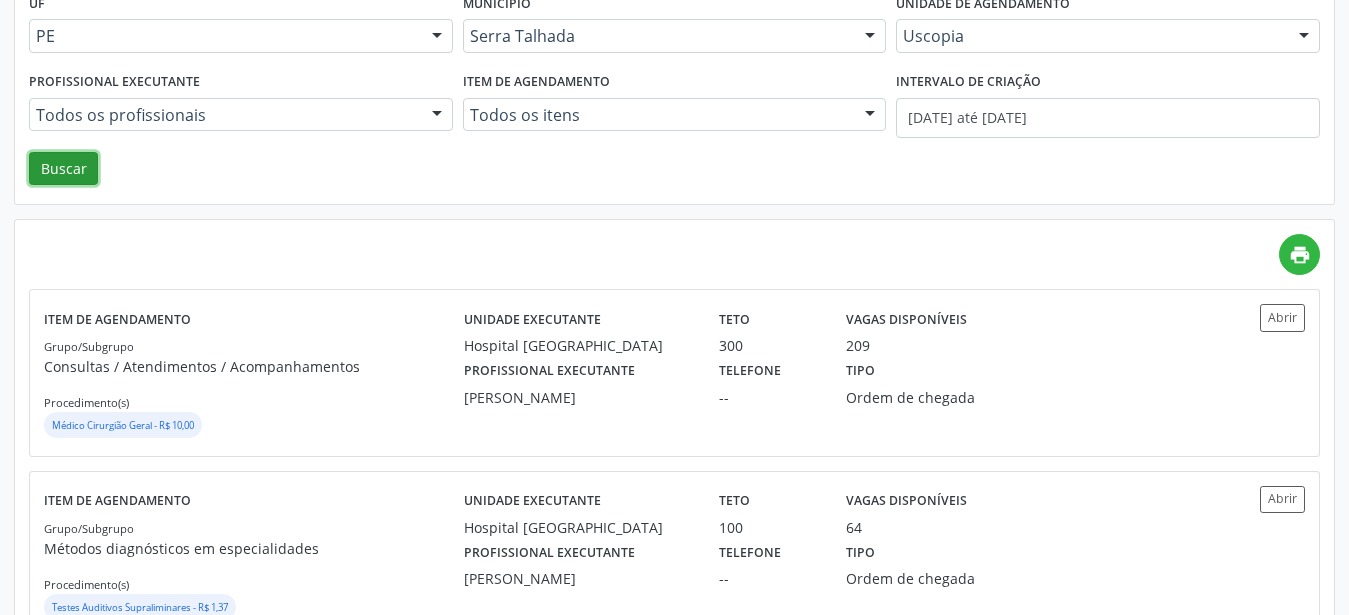 click on "Buscar" at bounding box center [63, 169] 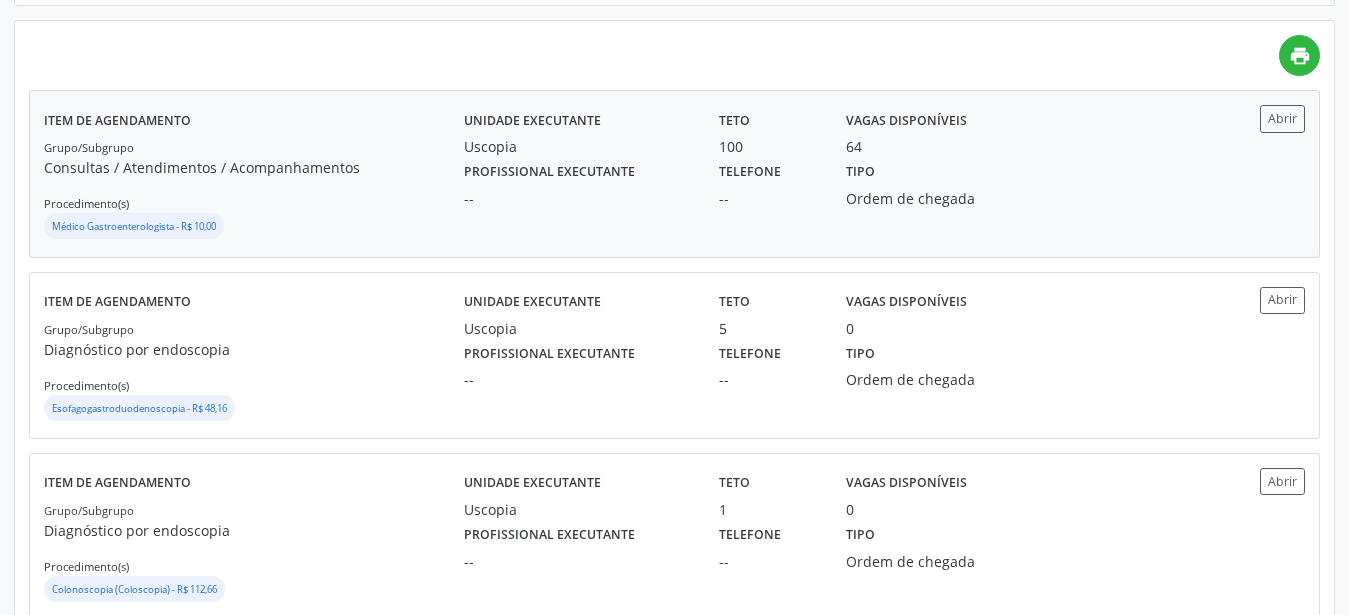 scroll, scrollTop: 501, scrollLeft: 0, axis: vertical 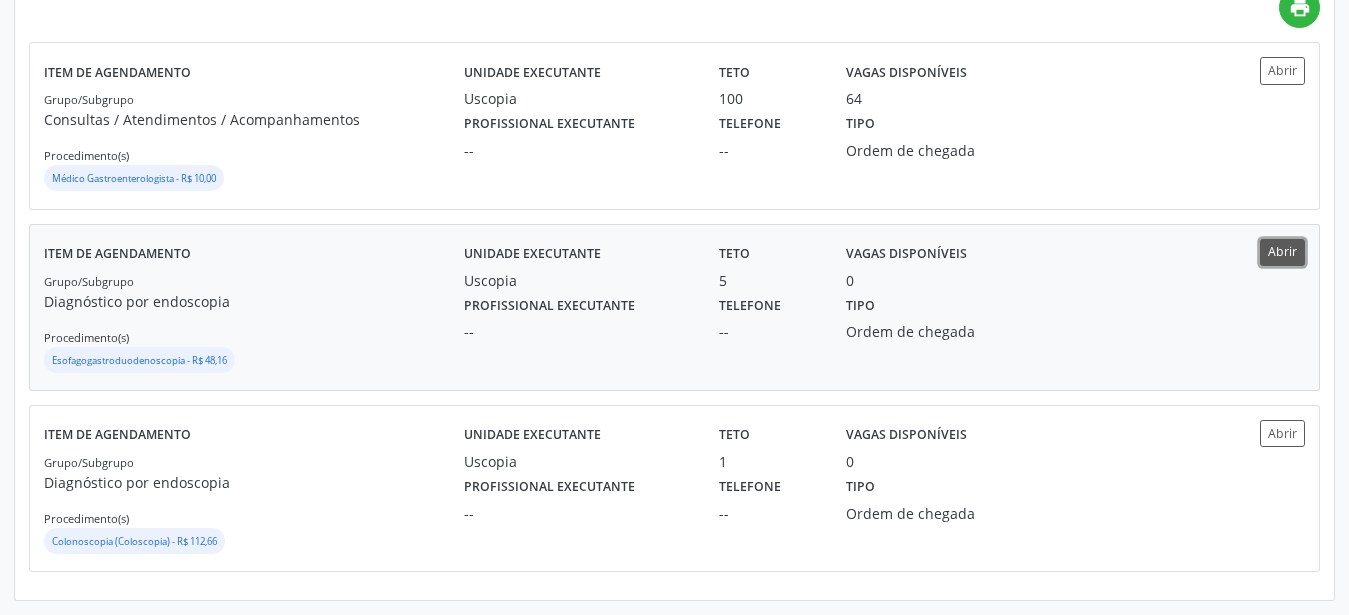 click on "Abrir" at bounding box center [1282, 252] 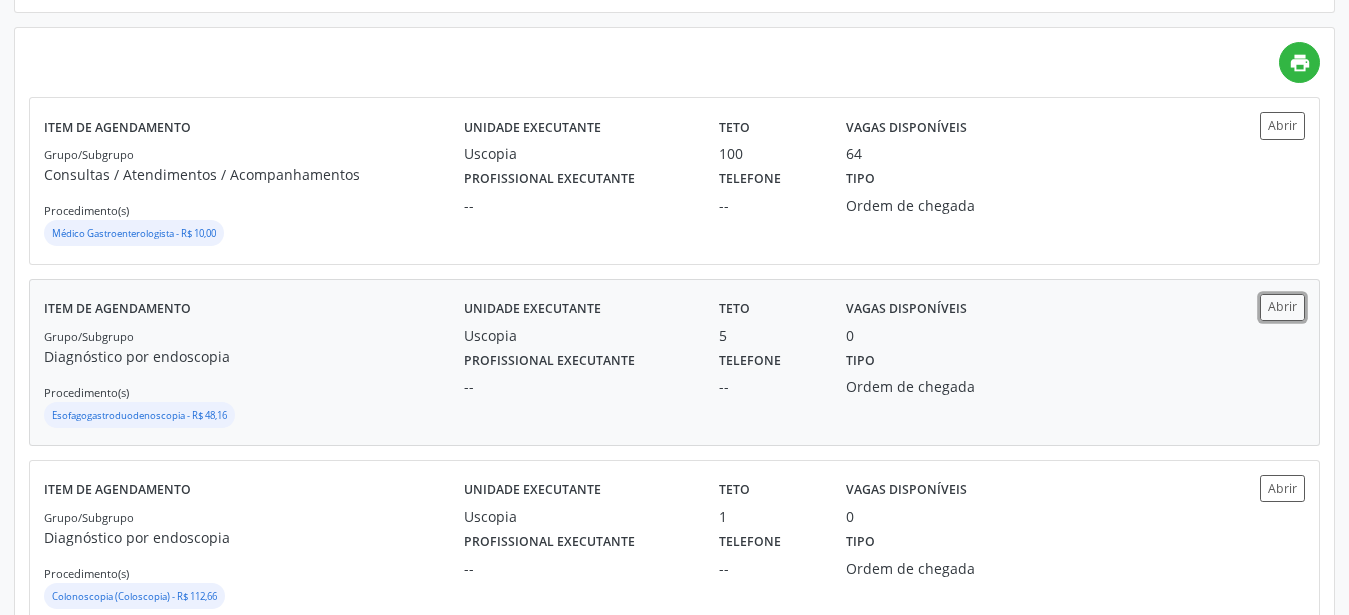 scroll, scrollTop: 399, scrollLeft: 0, axis: vertical 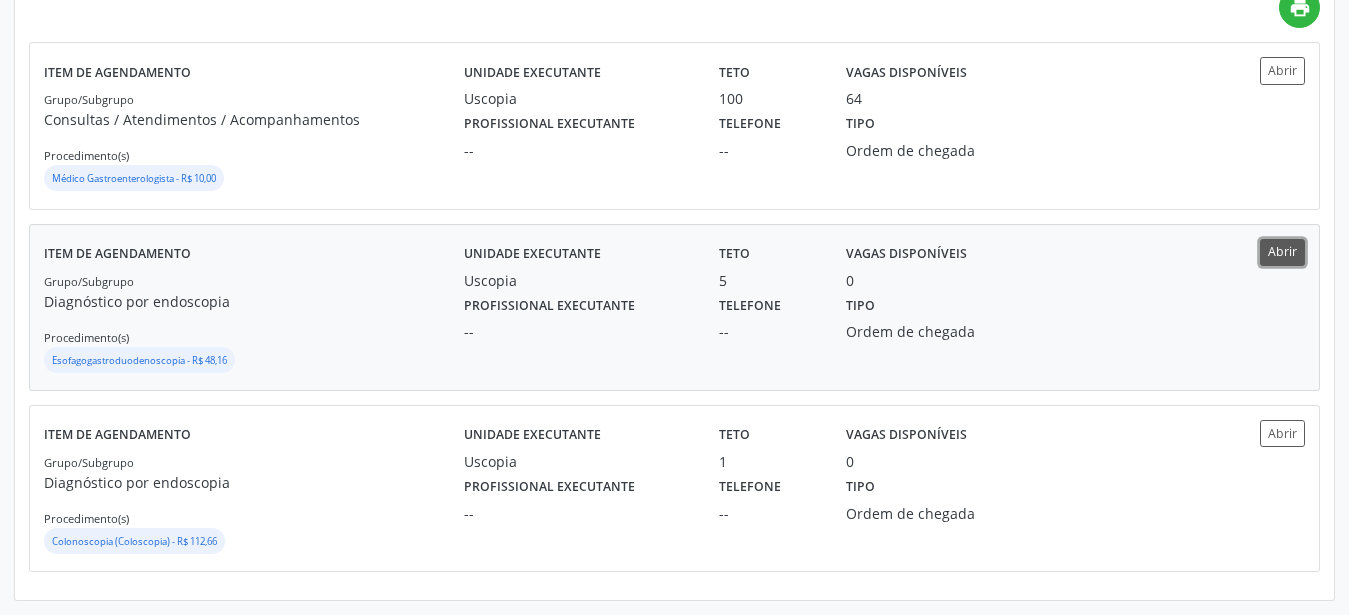 click on "Abrir" at bounding box center (1282, 252) 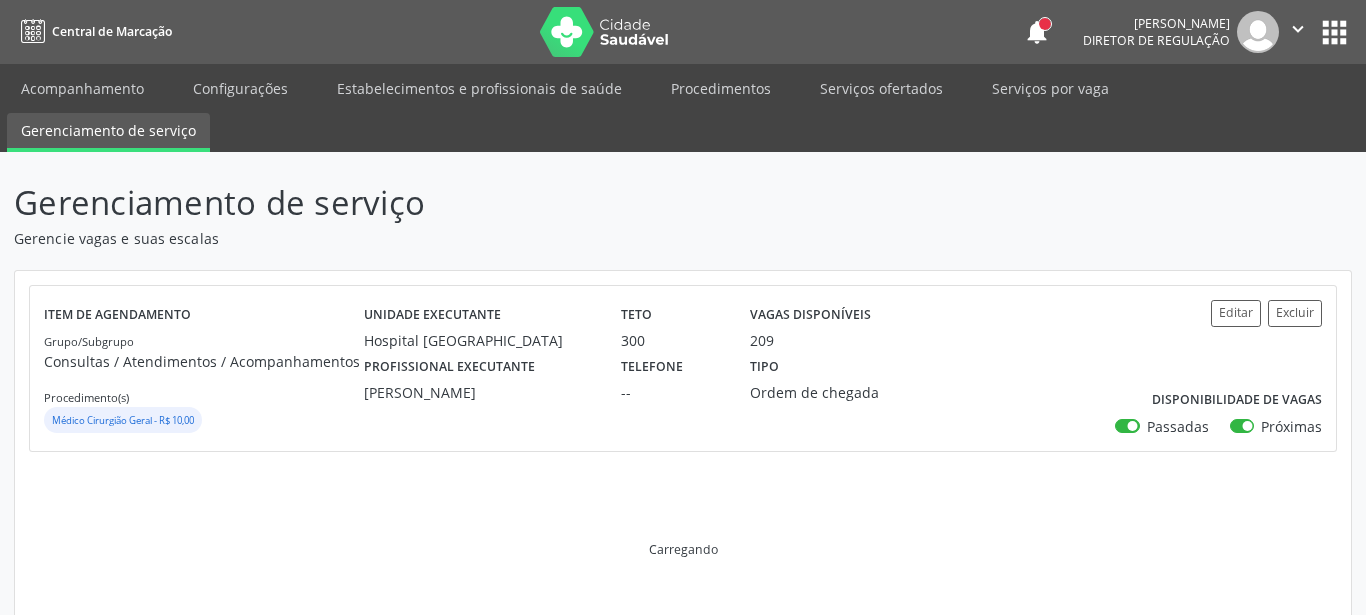 scroll, scrollTop: 0, scrollLeft: 0, axis: both 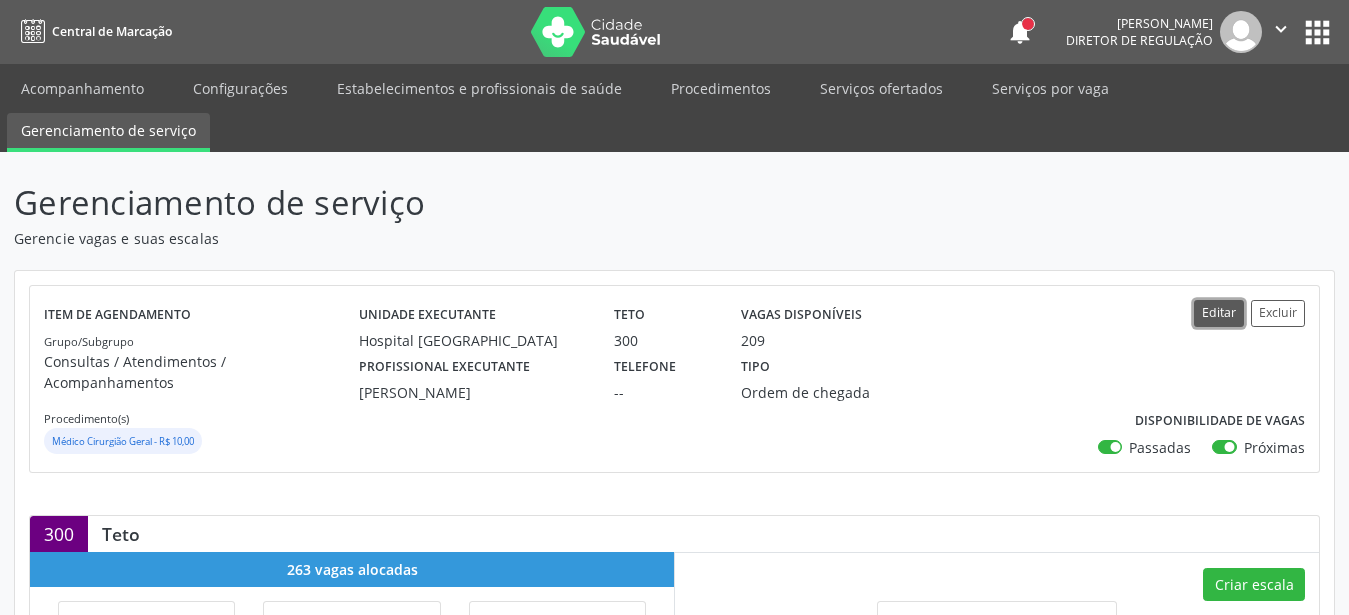 click on "Editar" at bounding box center (1219, 313) 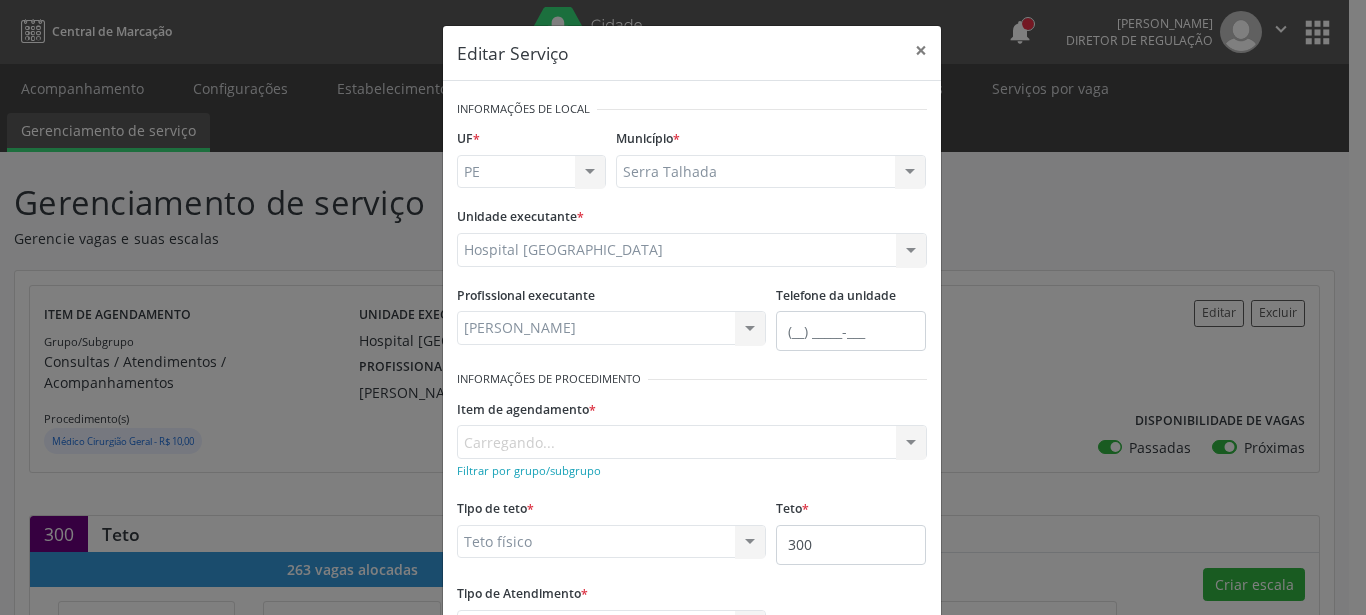 scroll, scrollTop: 114, scrollLeft: 0, axis: vertical 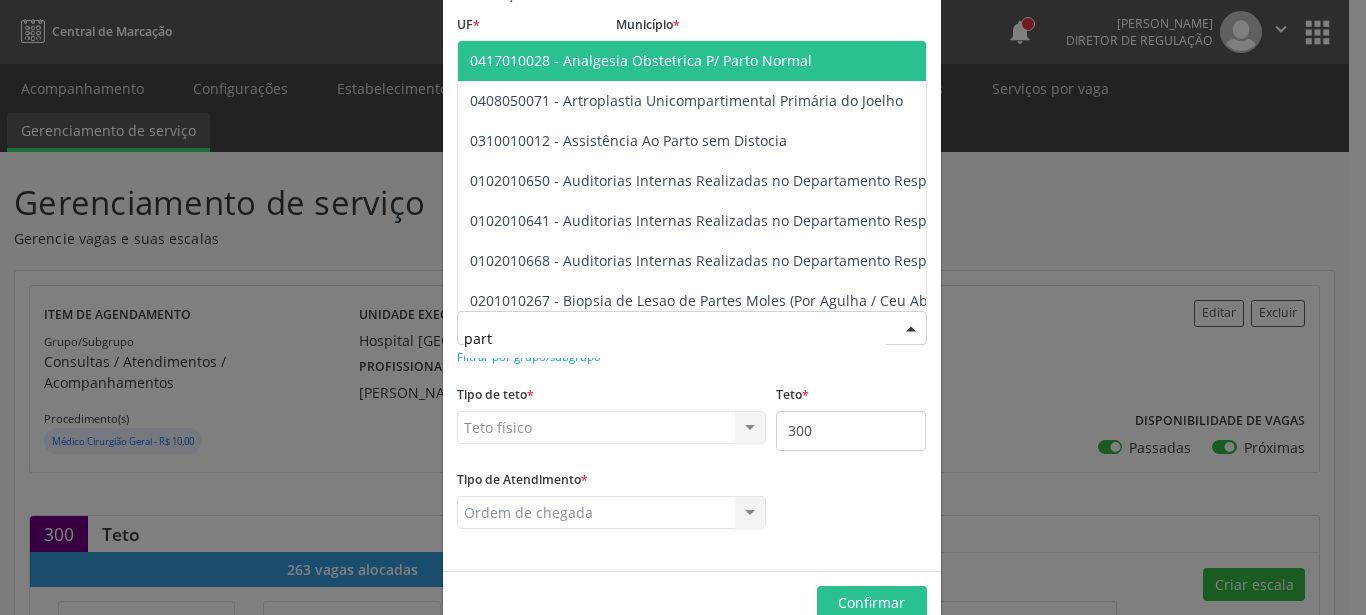 type on "parto" 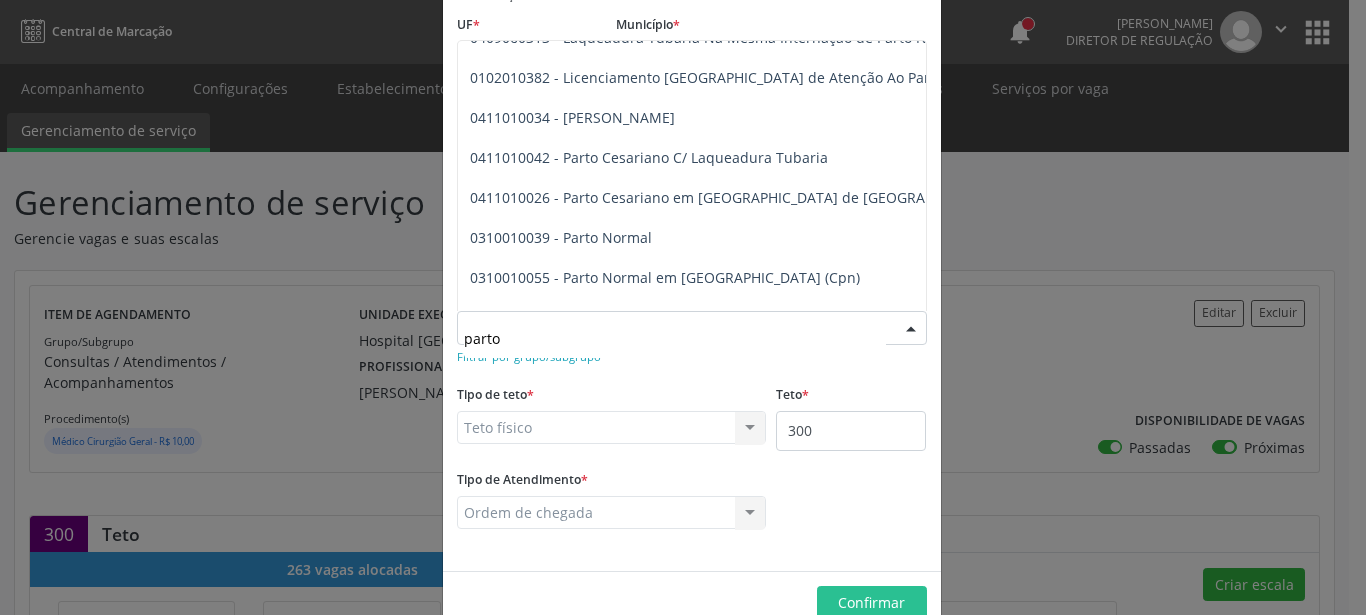 scroll, scrollTop: 228, scrollLeft: 0, axis: vertical 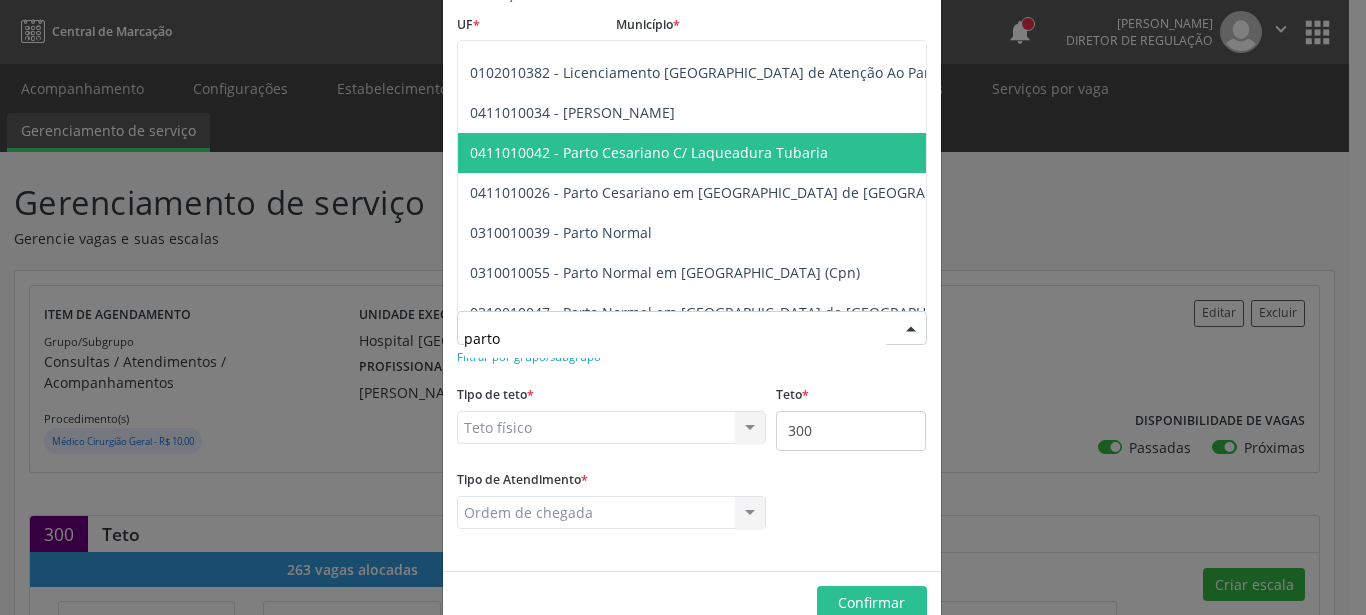 click on "0411010042 - Parto Cesariano C/ Laqueadura Tubaria" at bounding box center (883, 153) 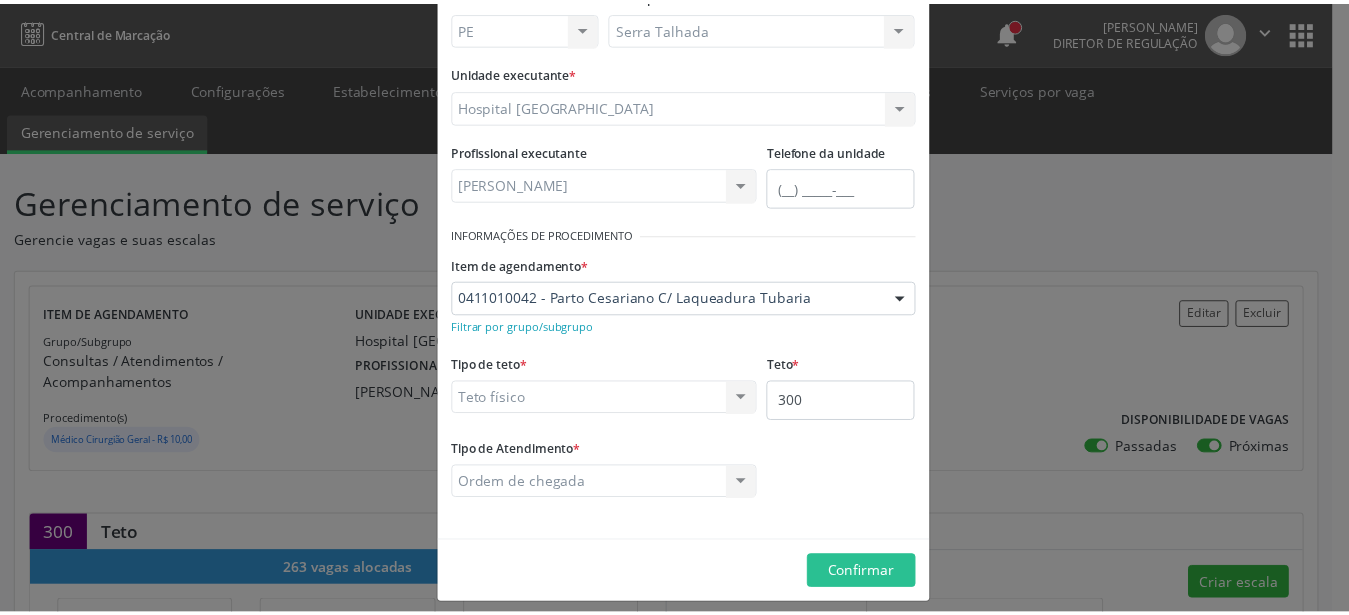 scroll, scrollTop: 158, scrollLeft: 0, axis: vertical 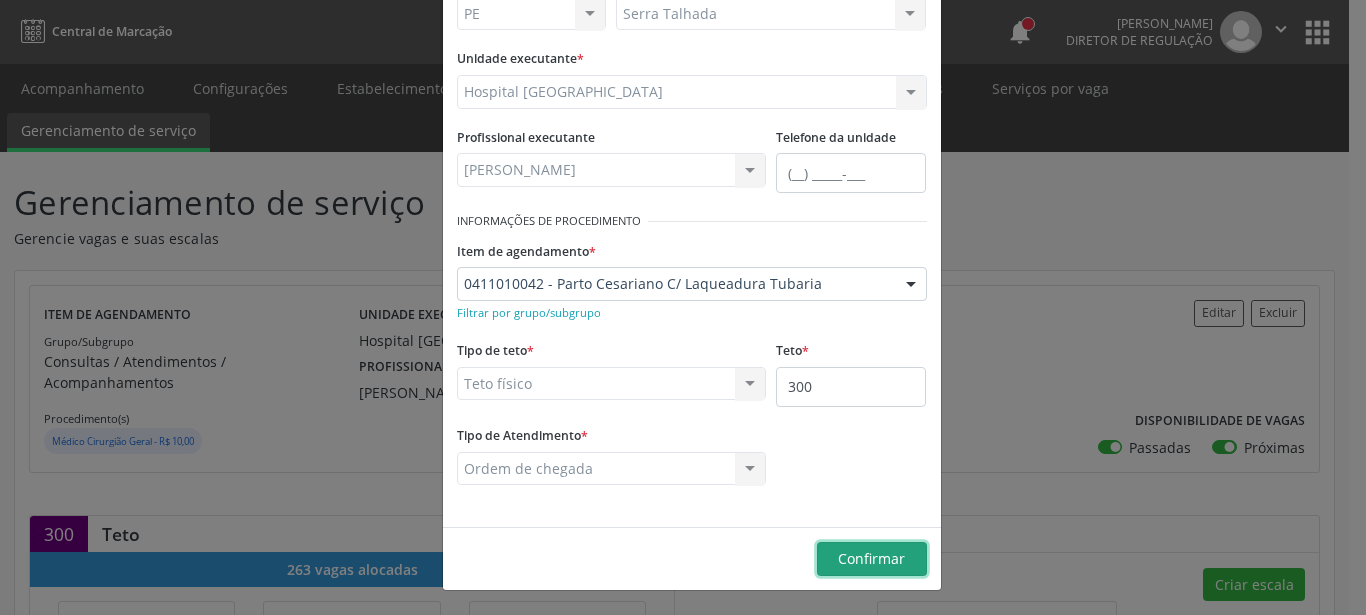 click on "Confirmar" at bounding box center [871, 558] 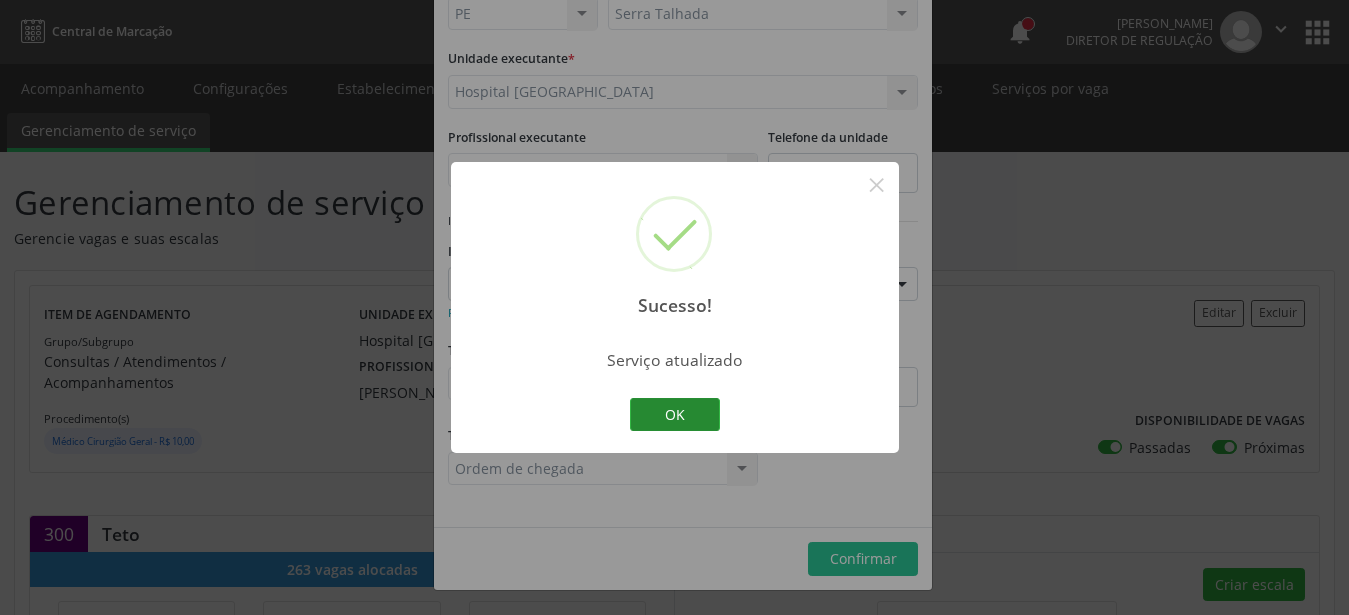click on "OK" at bounding box center [675, 415] 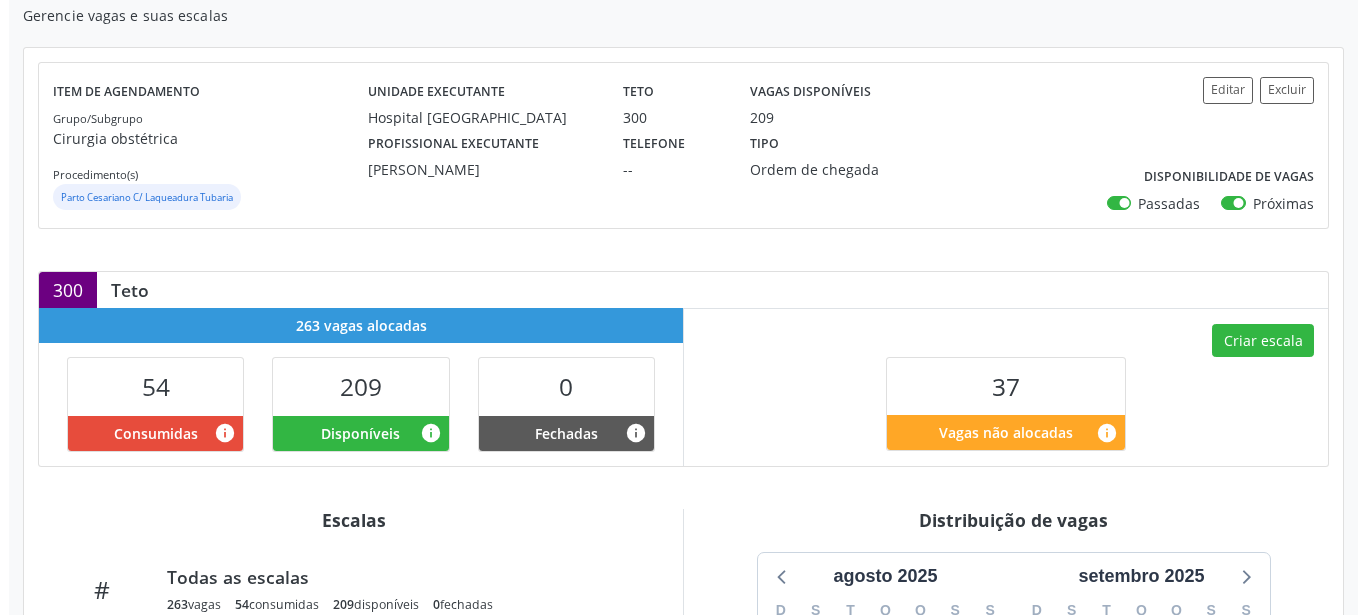 scroll, scrollTop: 204, scrollLeft: 0, axis: vertical 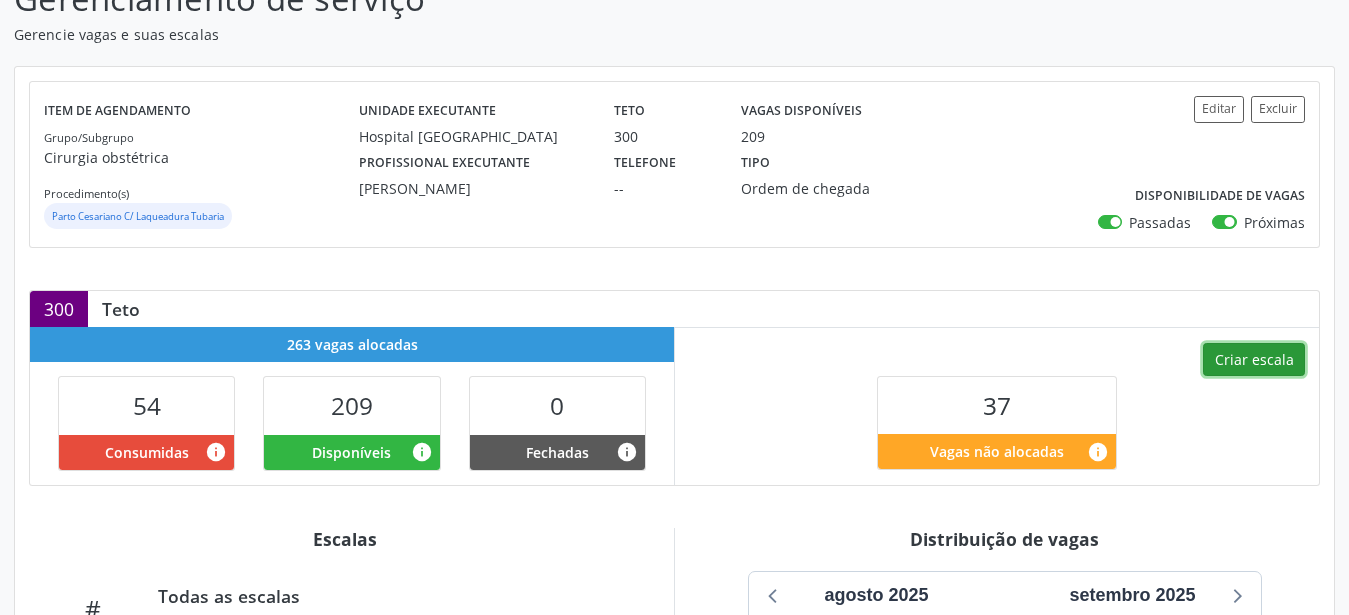 click on "Criar escala" at bounding box center [1254, 360] 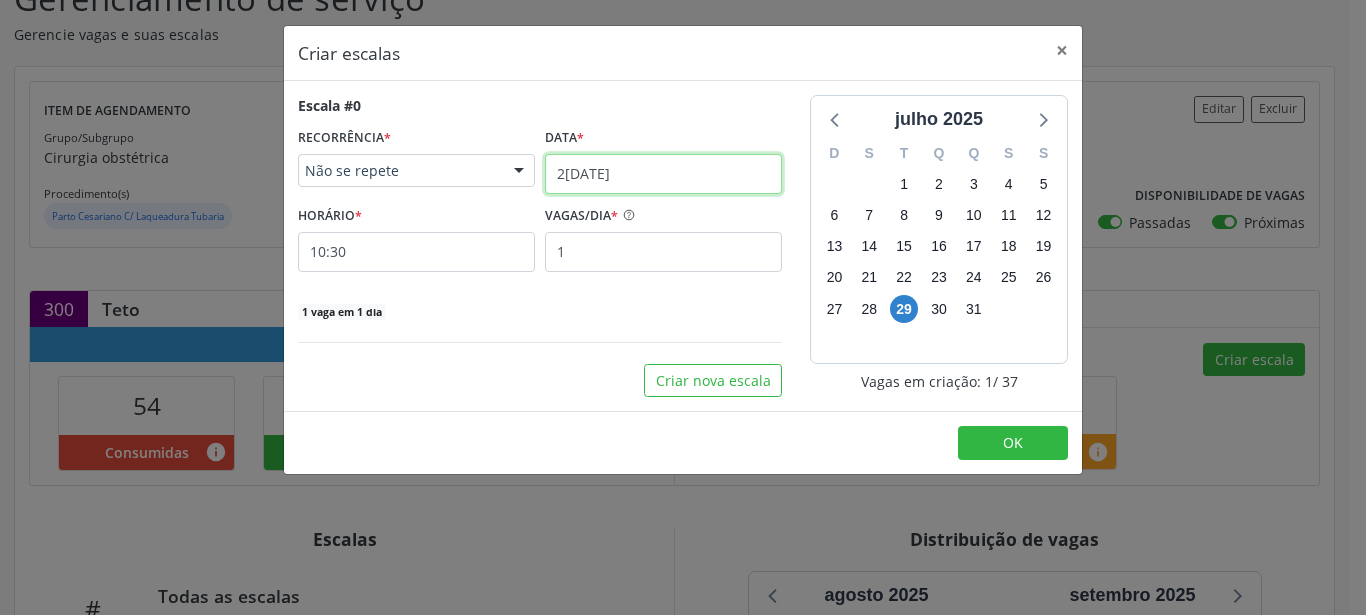 click on "[DATE]" at bounding box center [663, 174] 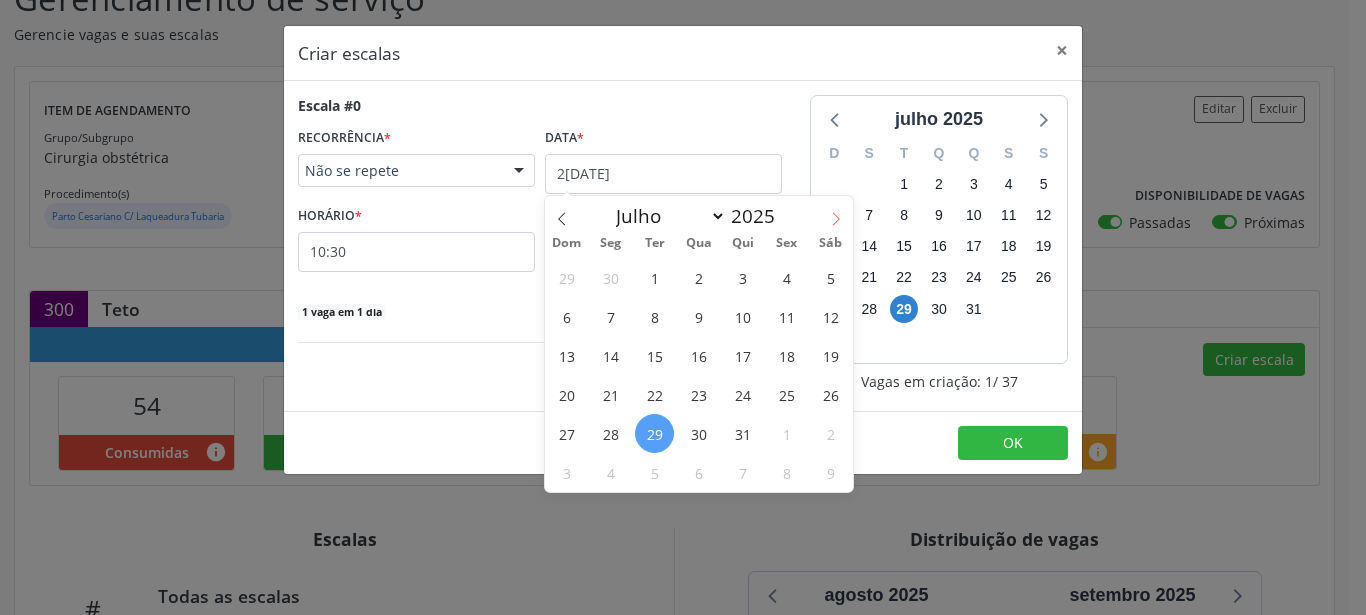 click at bounding box center (836, 213) 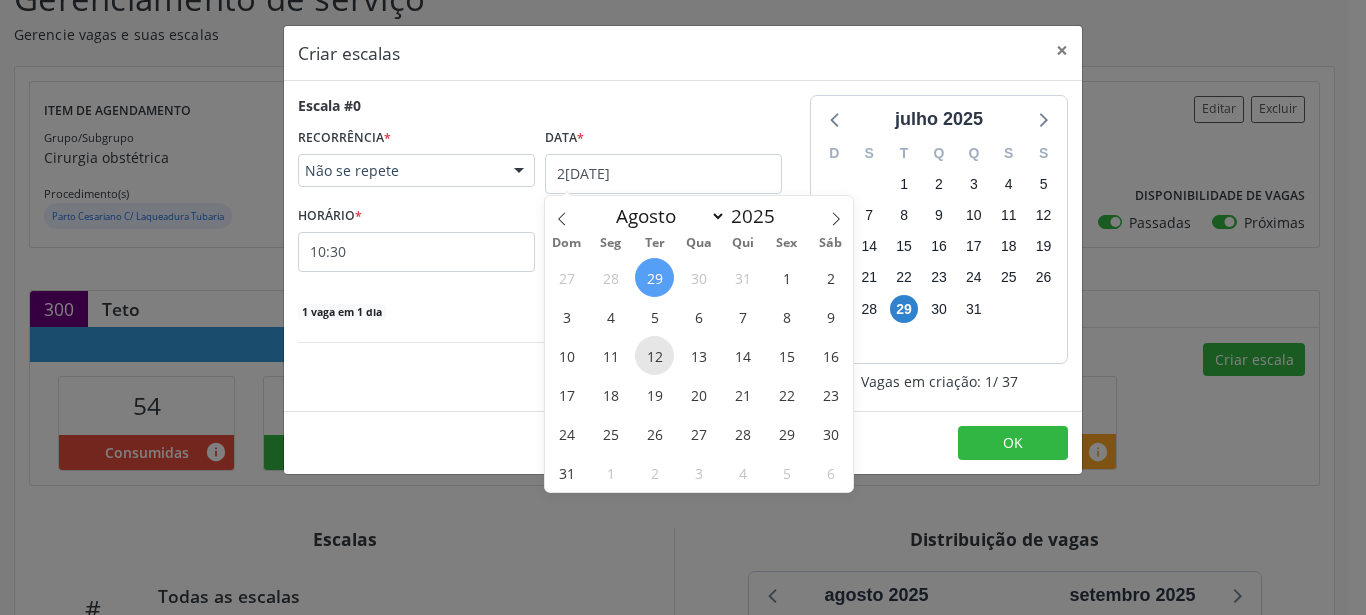 click on "12" at bounding box center (654, 355) 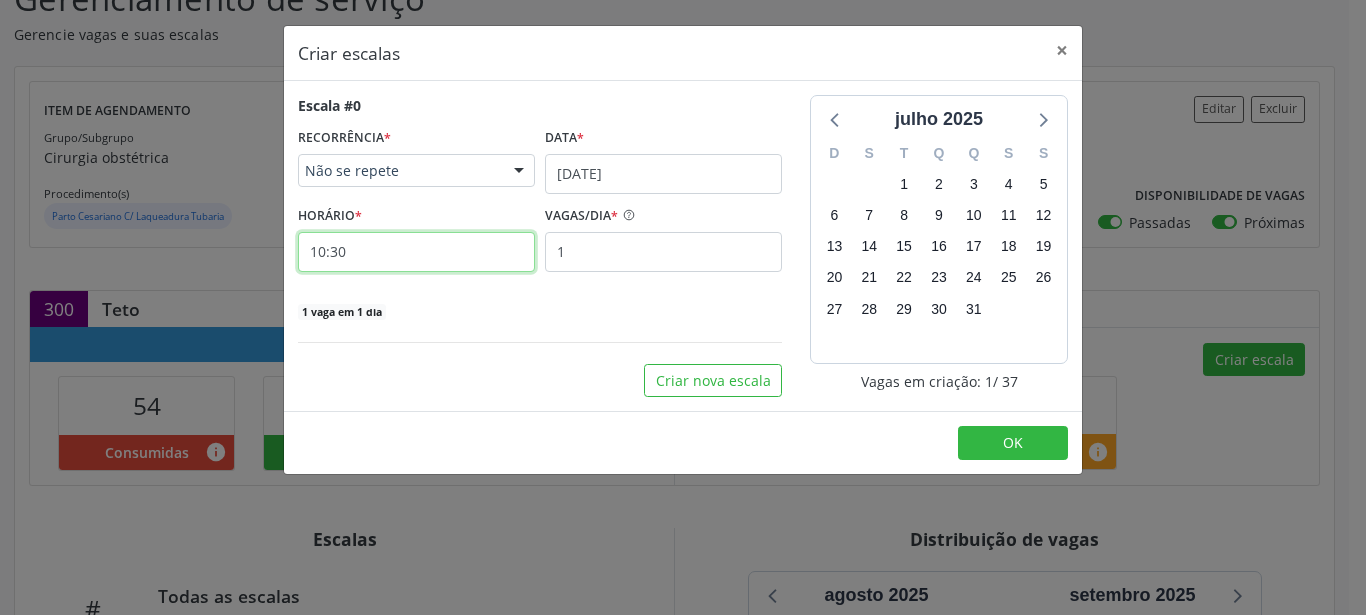 click on "10:30" at bounding box center (416, 252) 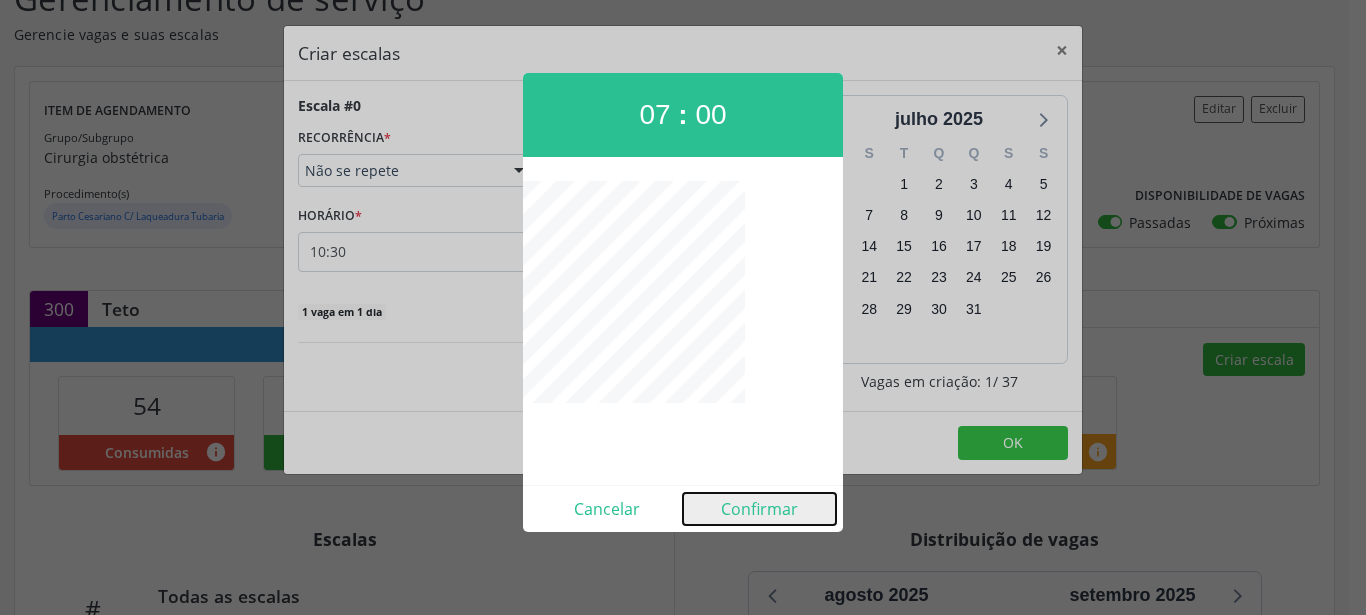 click on "Confirmar" at bounding box center (759, 509) 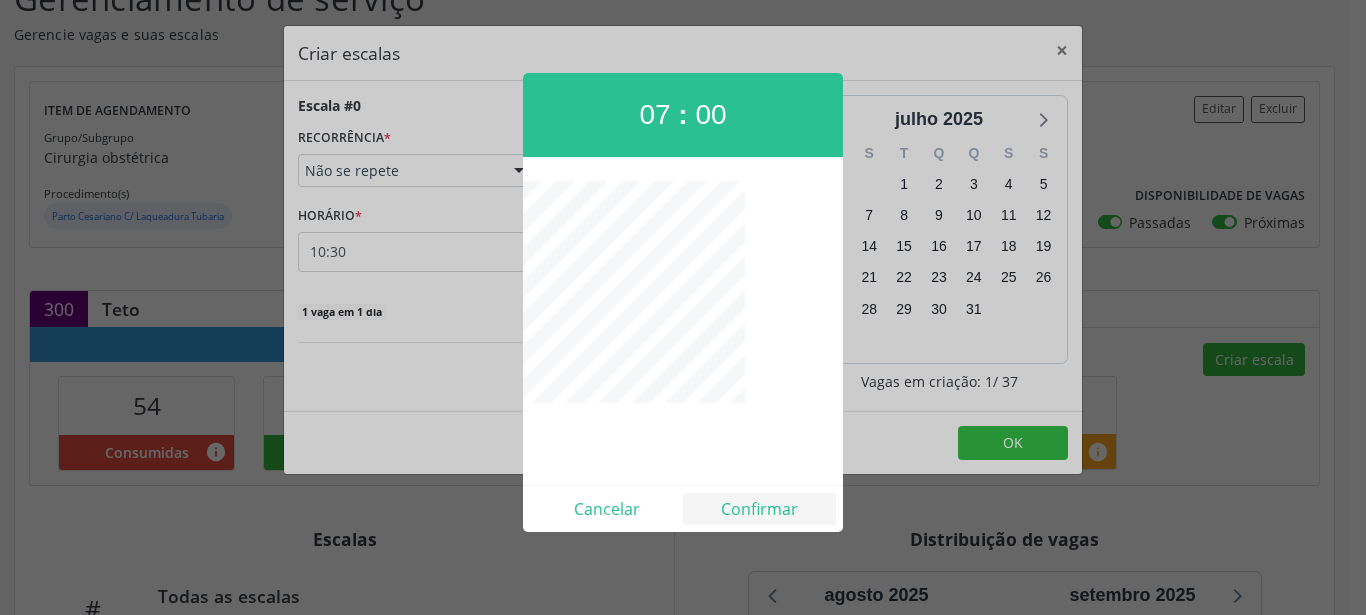 type on "07:00" 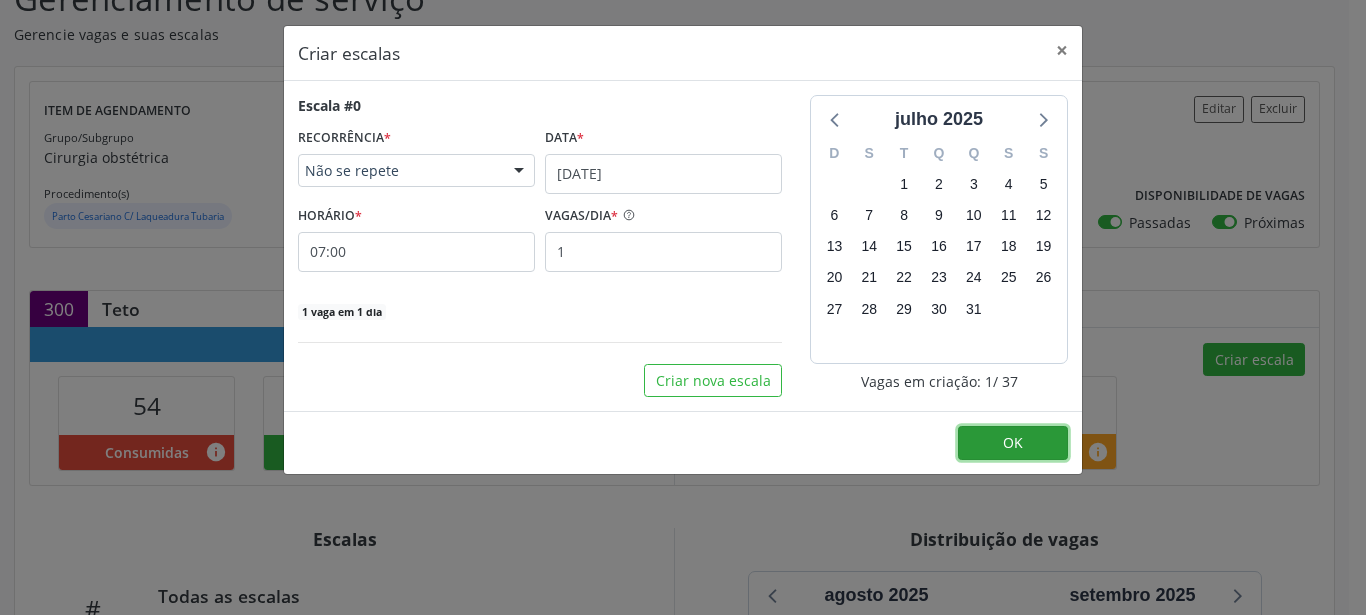 click on "OK" at bounding box center (1013, 443) 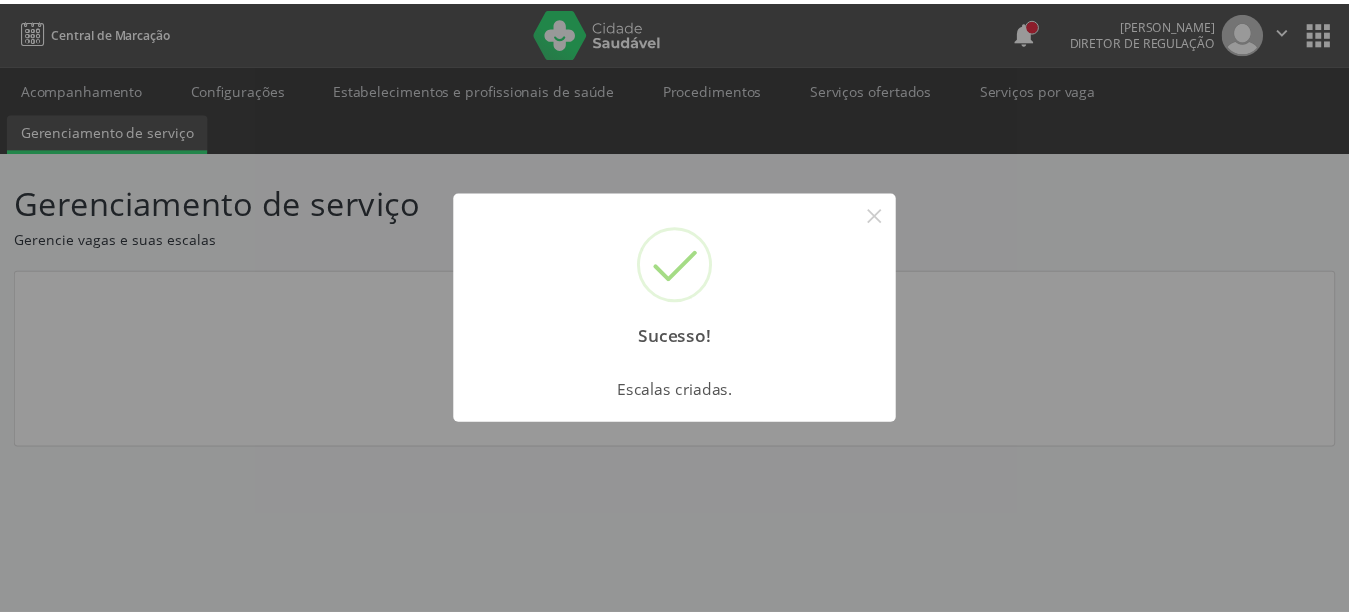 scroll, scrollTop: 0, scrollLeft: 0, axis: both 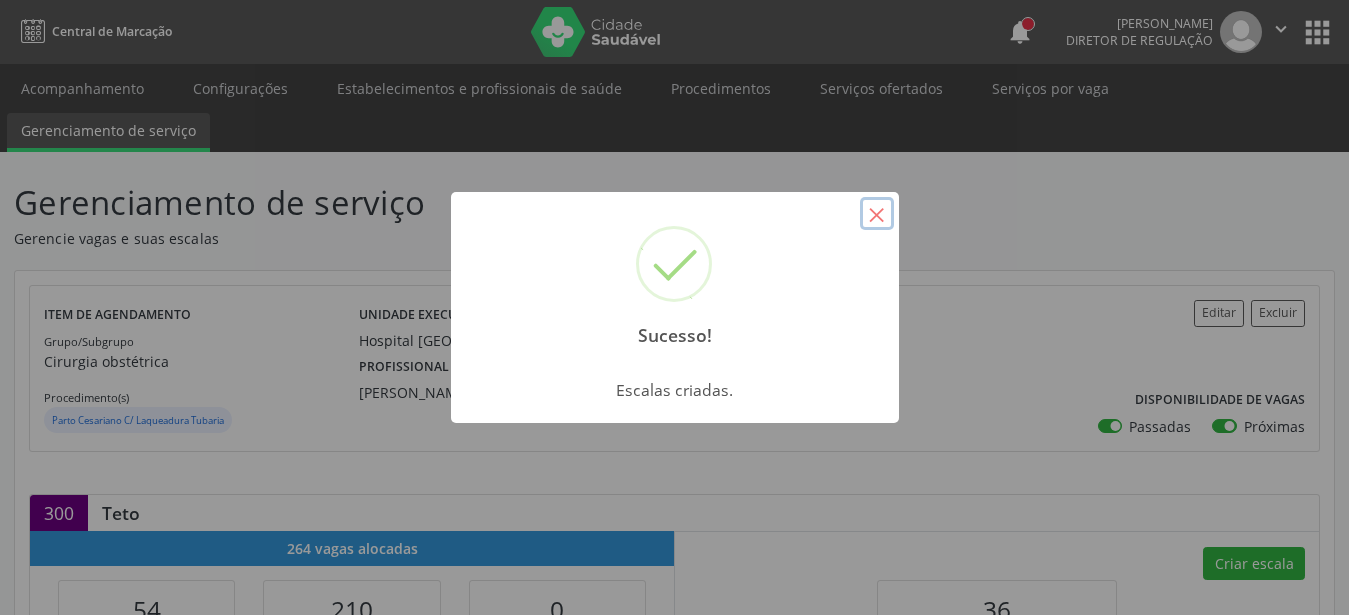 click on "×" at bounding box center (877, 214) 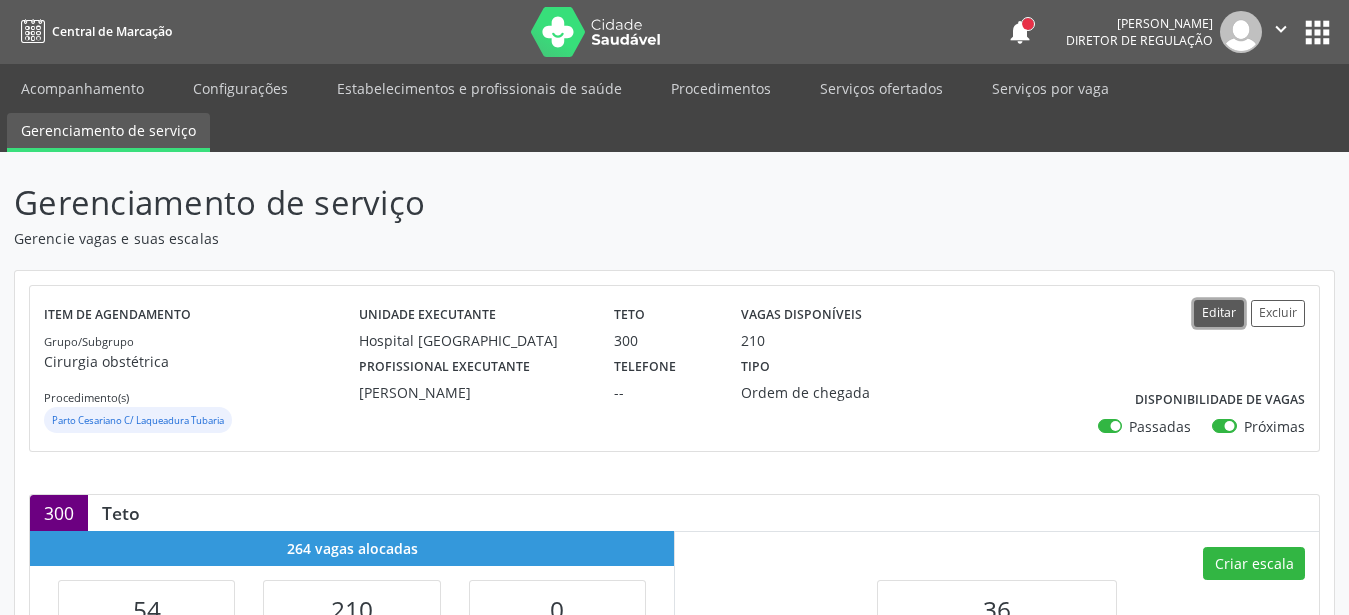 click on "Editar" at bounding box center [1219, 313] 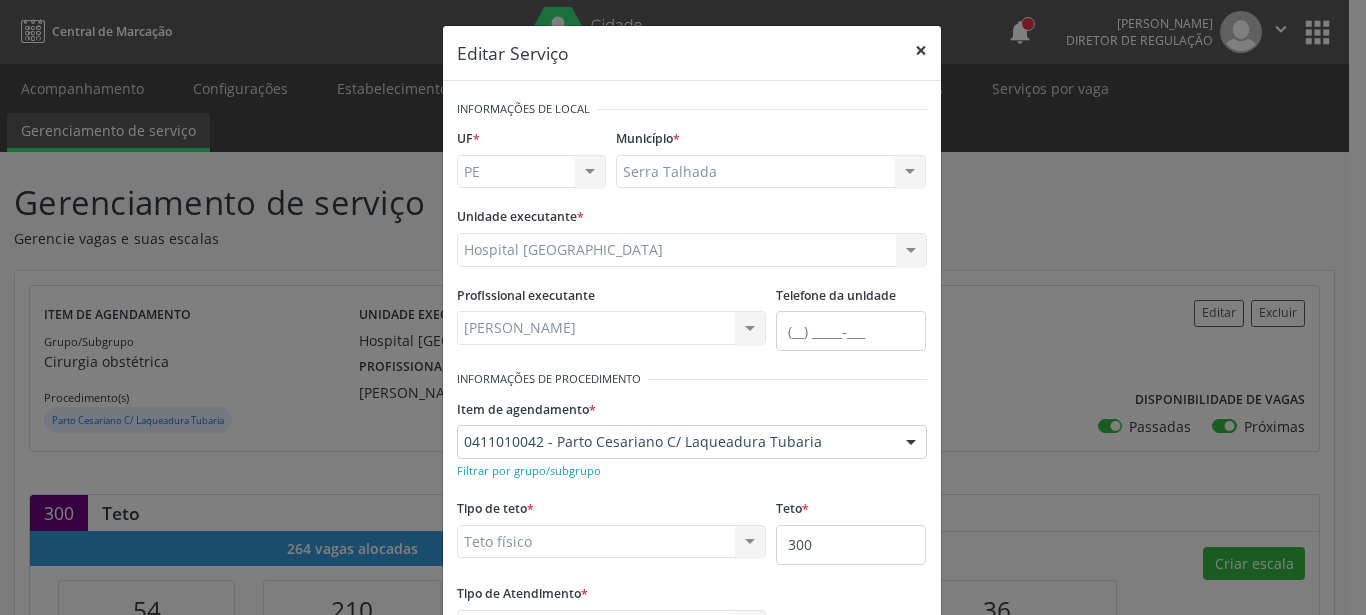 click on "×" at bounding box center [921, 50] 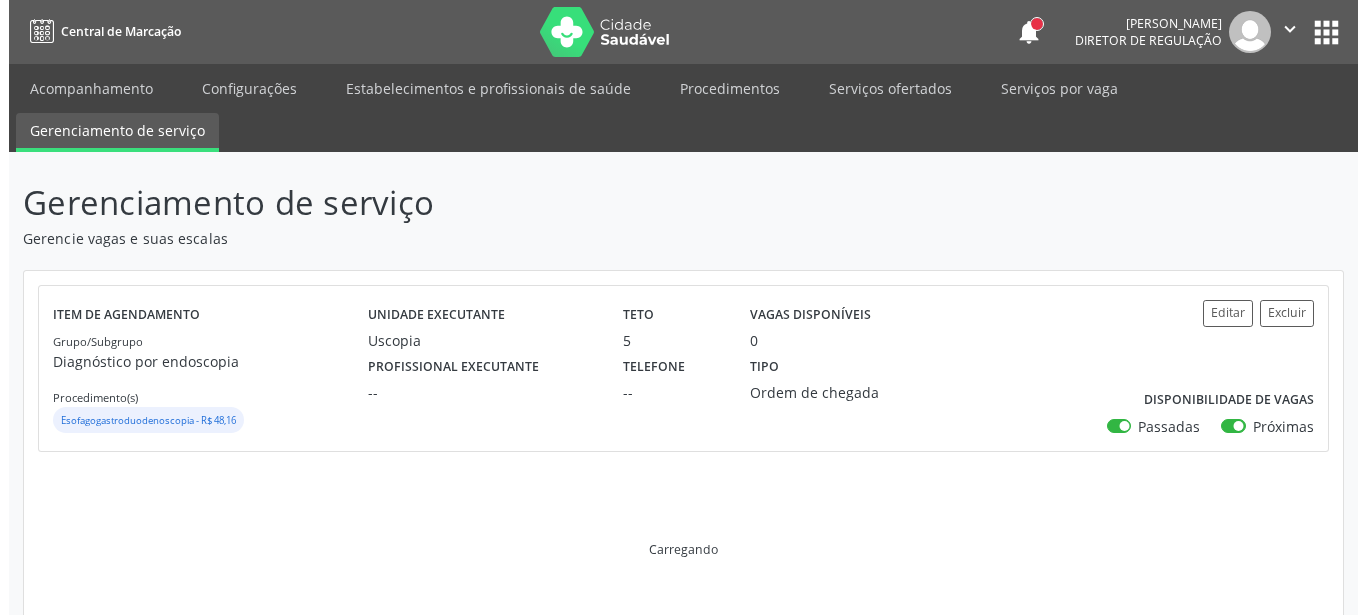 scroll, scrollTop: 0, scrollLeft: 0, axis: both 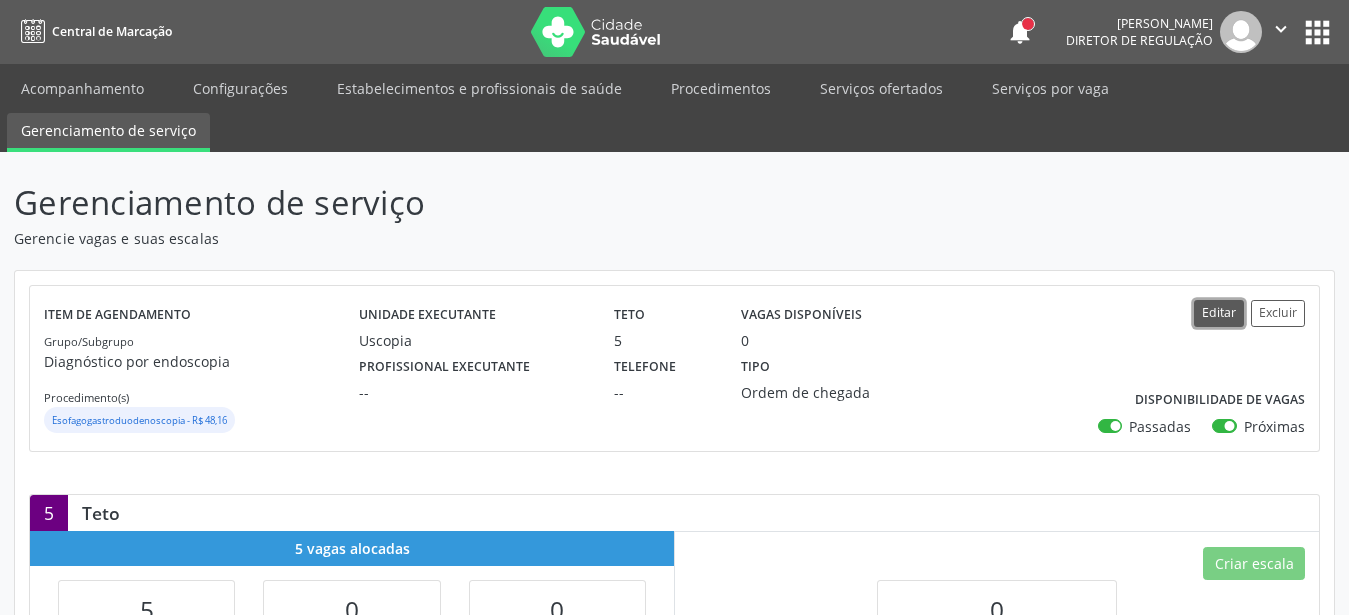 click on "Editar" at bounding box center (1219, 313) 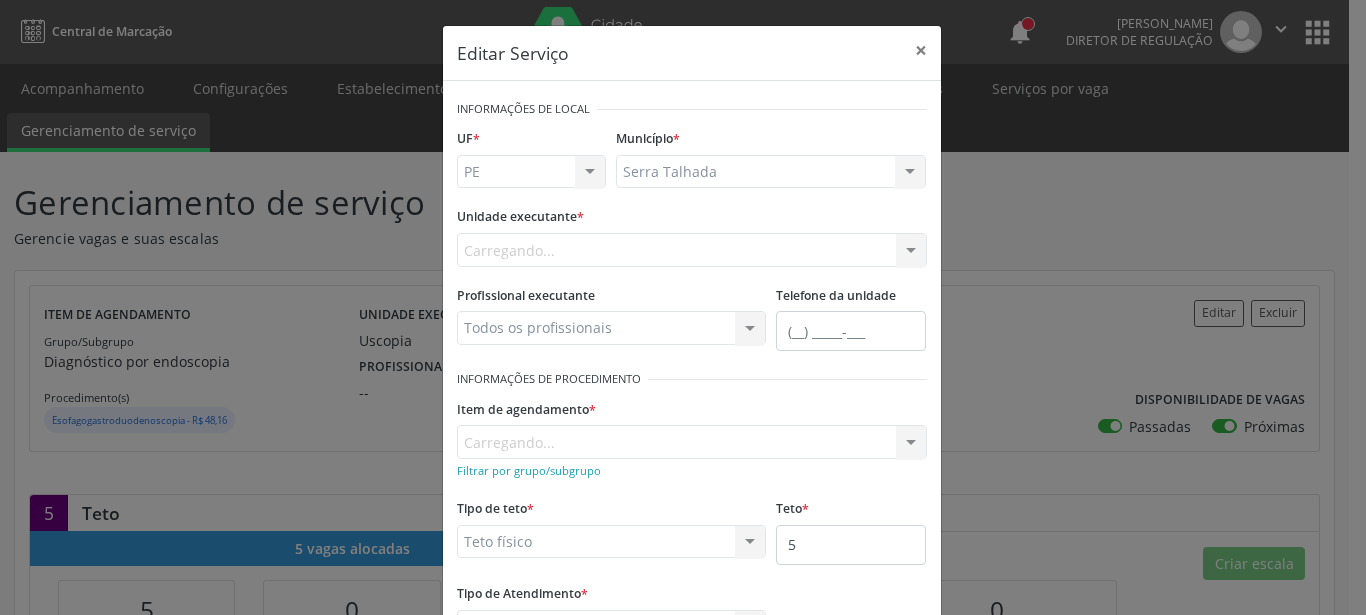 scroll, scrollTop: 114, scrollLeft: 0, axis: vertical 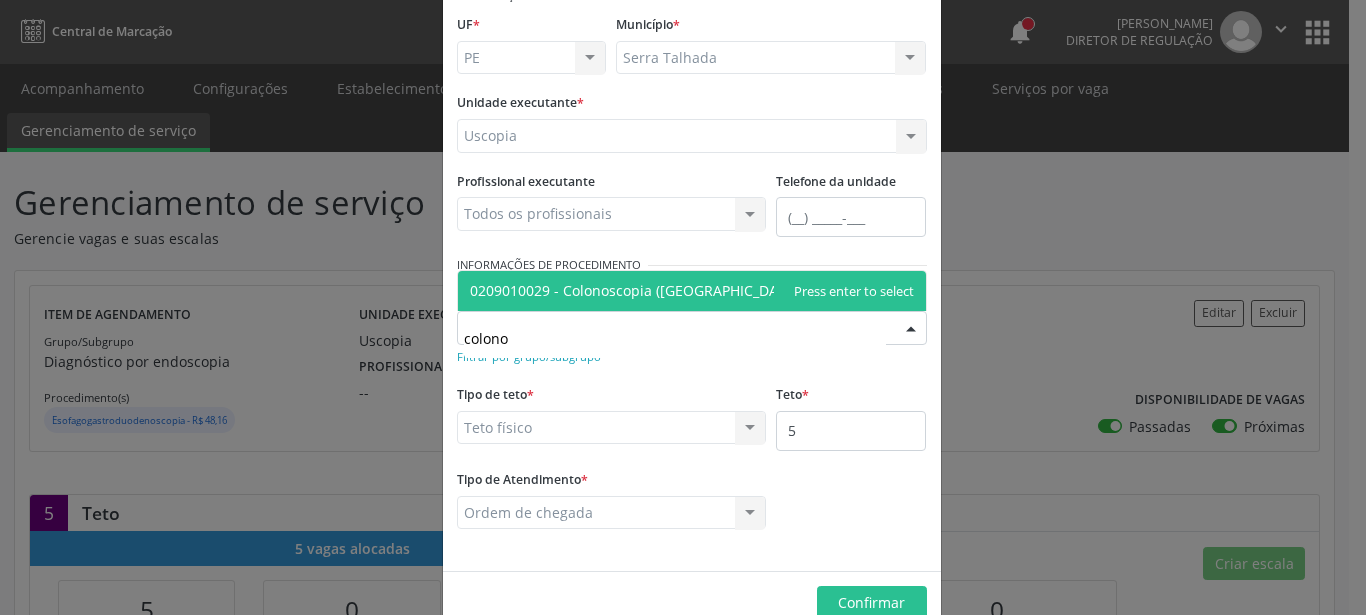 type on "colonos" 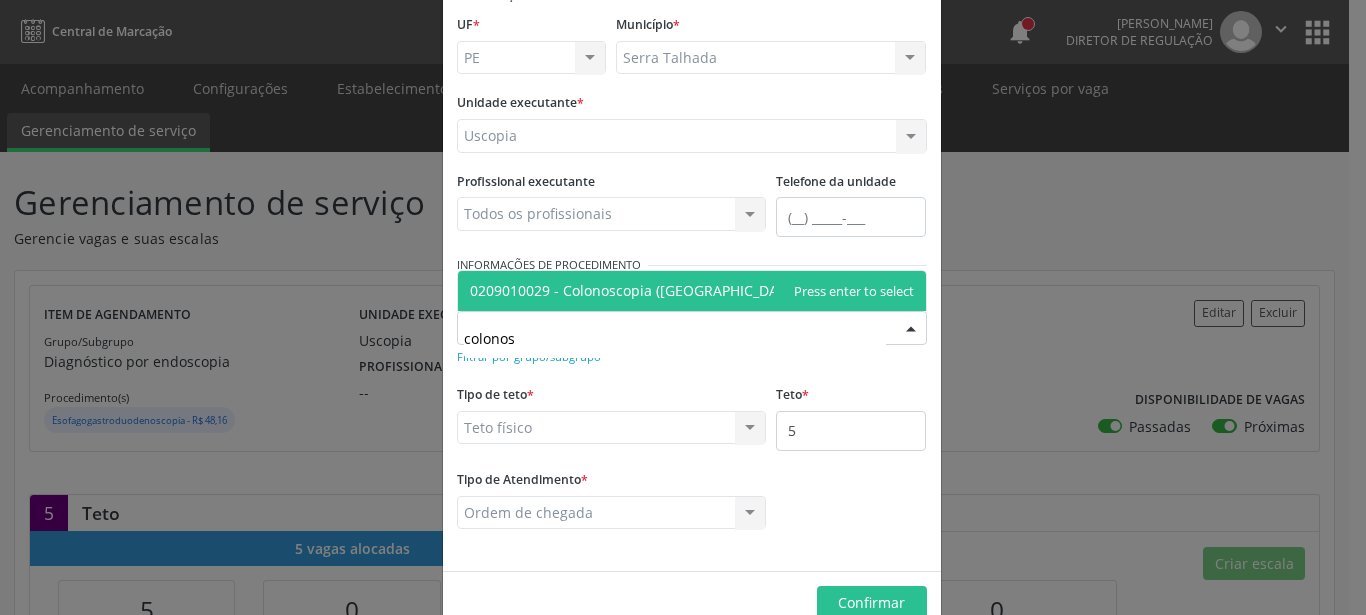 click on "0209010029 - Colonoscopia ([GEOGRAPHIC_DATA])" at bounding box center [637, 290] 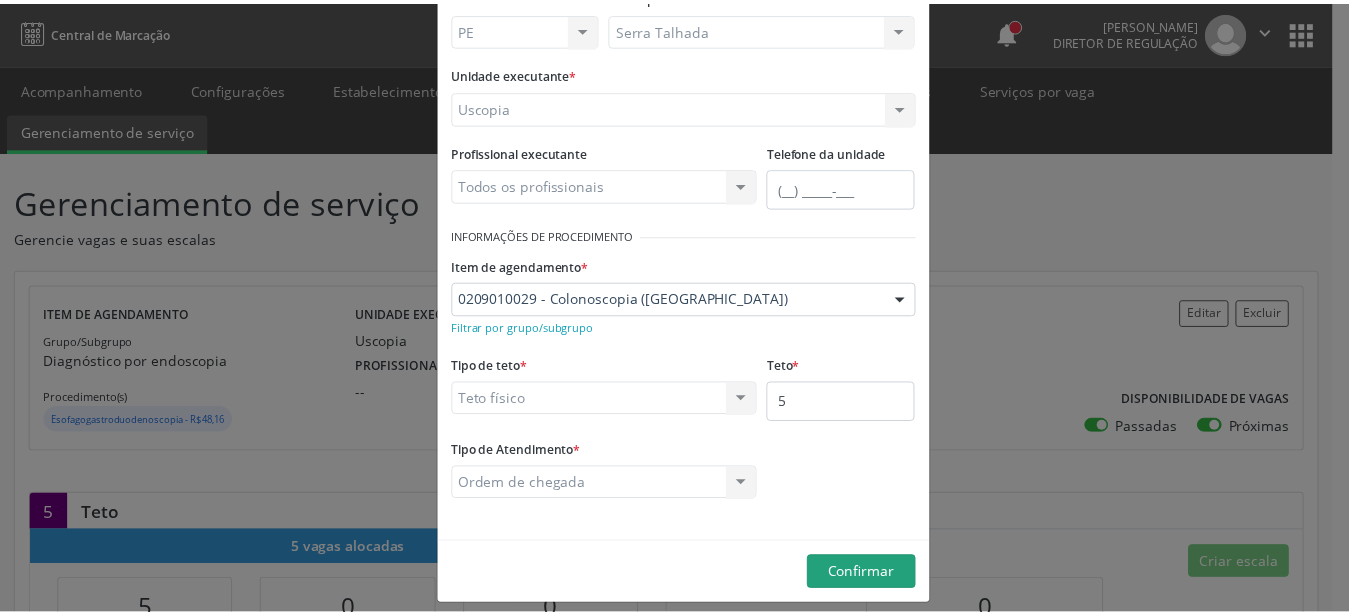 scroll, scrollTop: 158, scrollLeft: 0, axis: vertical 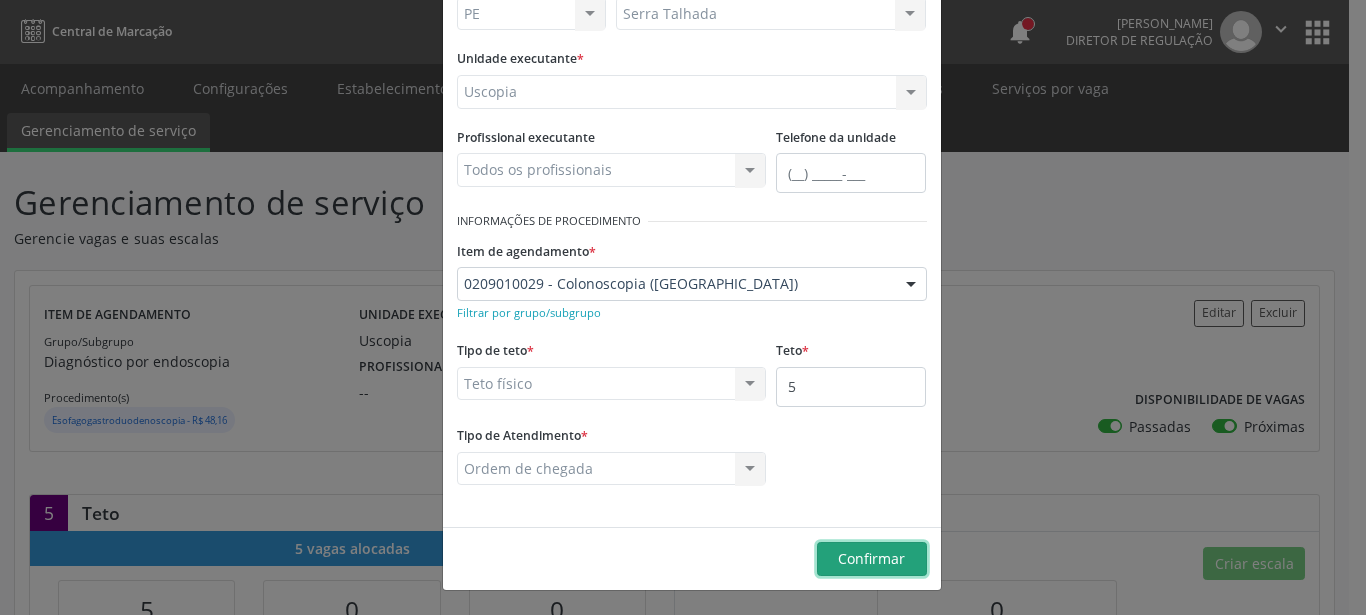 click on "Confirmar" at bounding box center [871, 558] 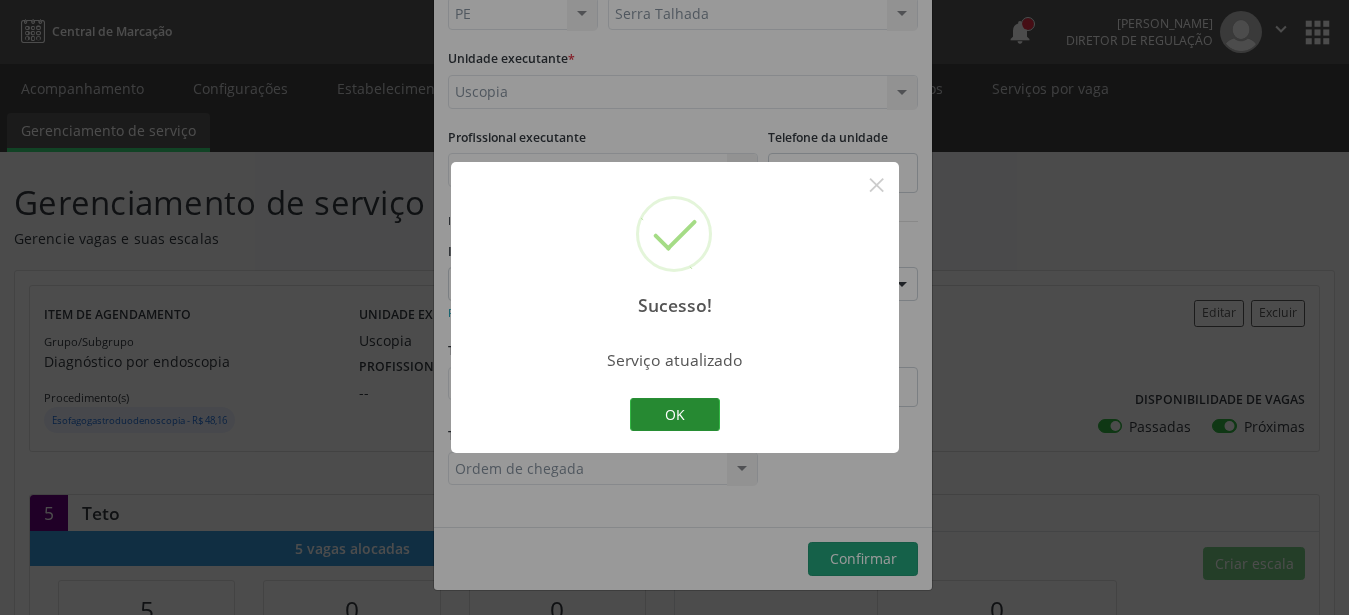 click on "OK" at bounding box center (675, 415) 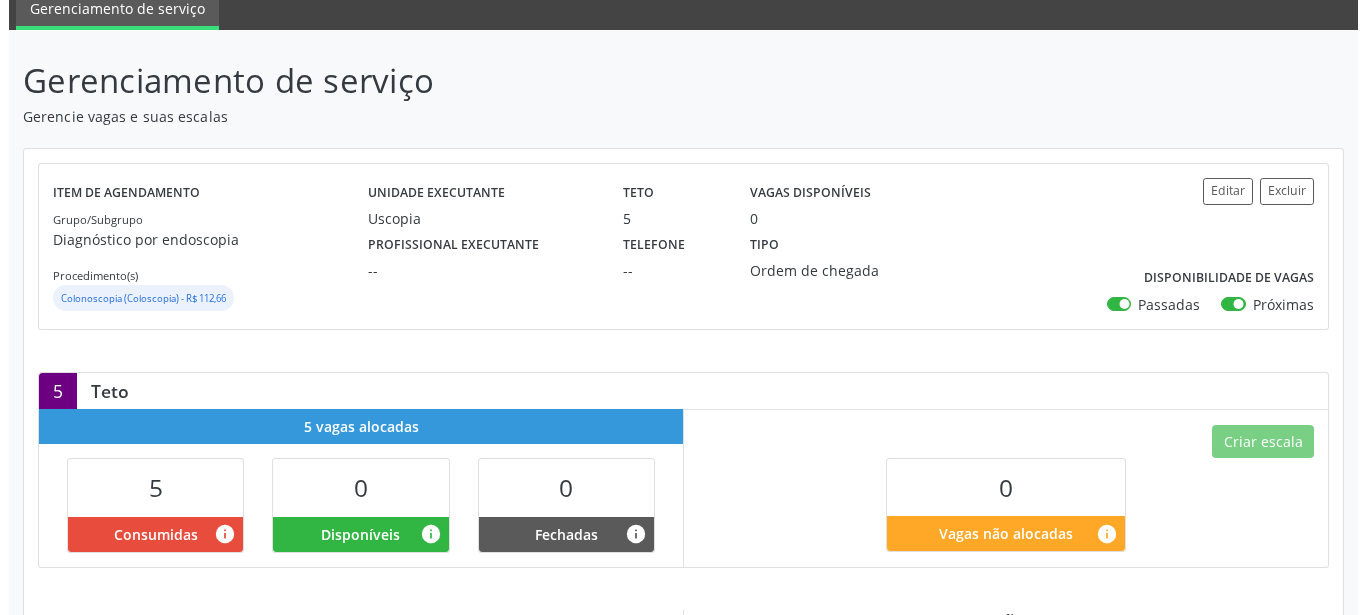 scroll, scrollTop: 204, scrollLeft: 0, axis: vertical 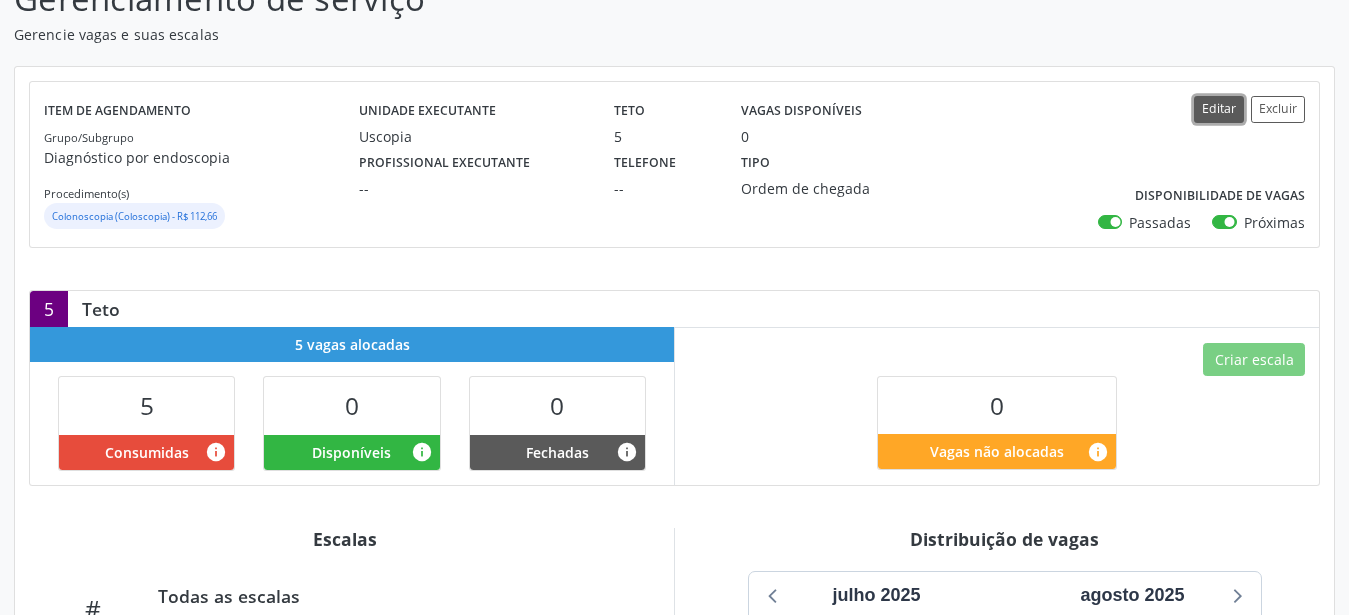 click on "Editar" at bounding box center [1219, 109] 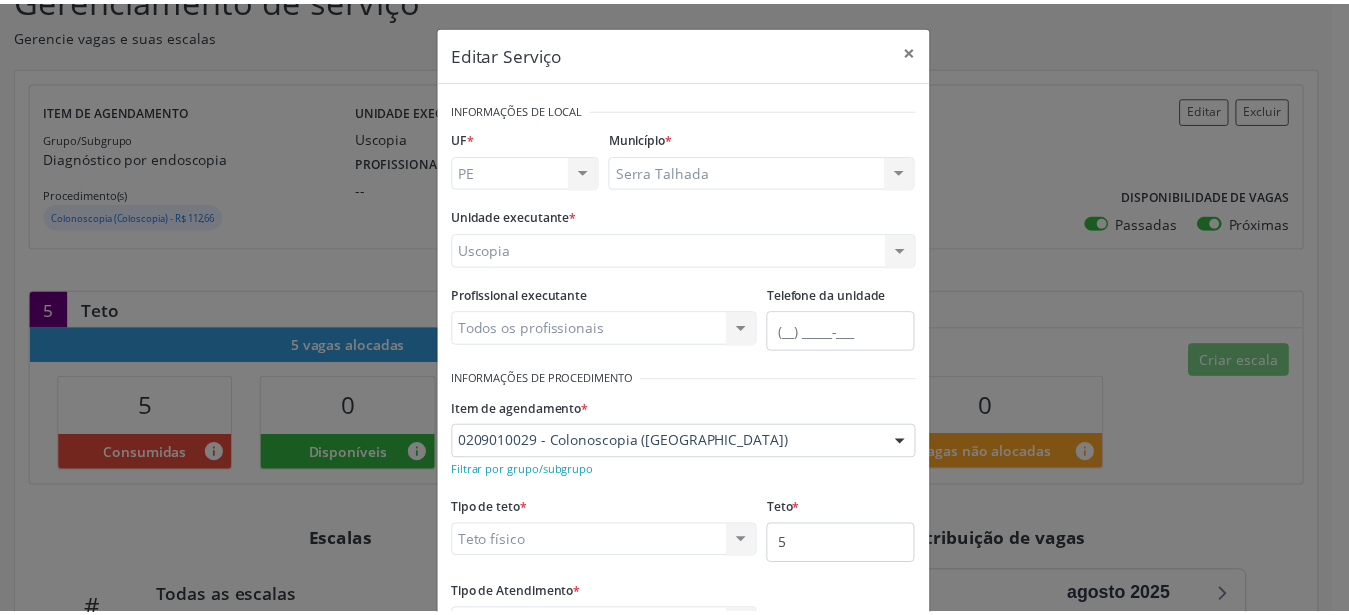 scroll, scrollTop: 158, scrollLeft: 0, axis: vertical 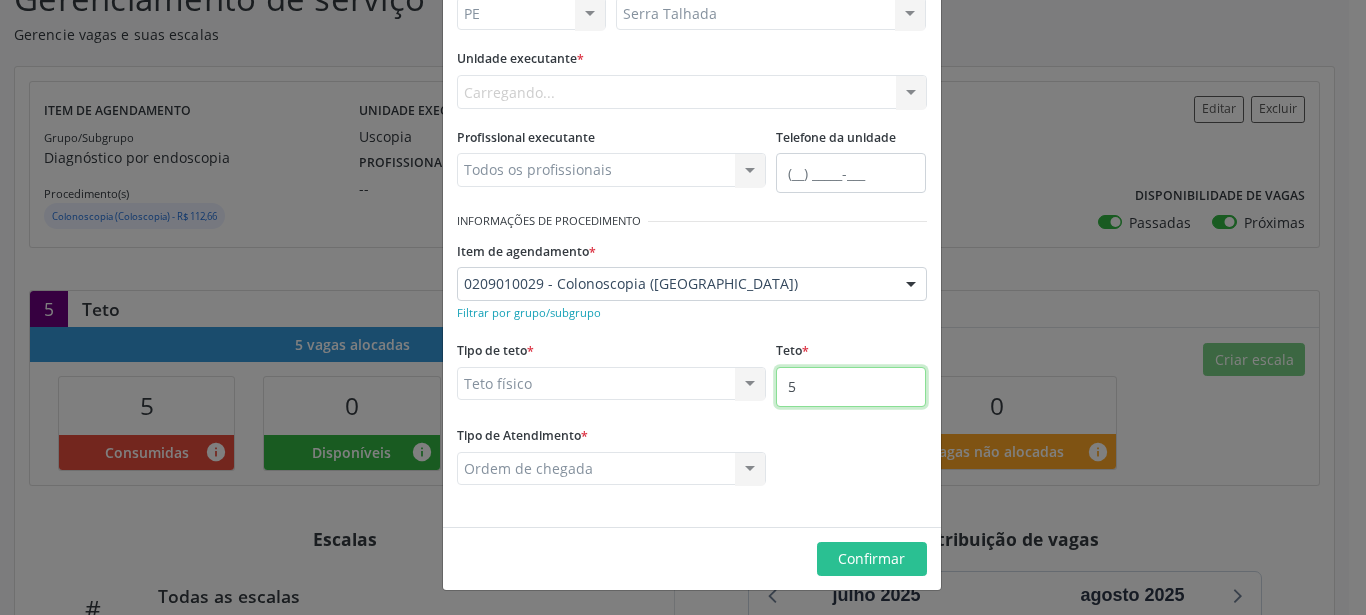 click on "5" at bounding box center (851, 387) 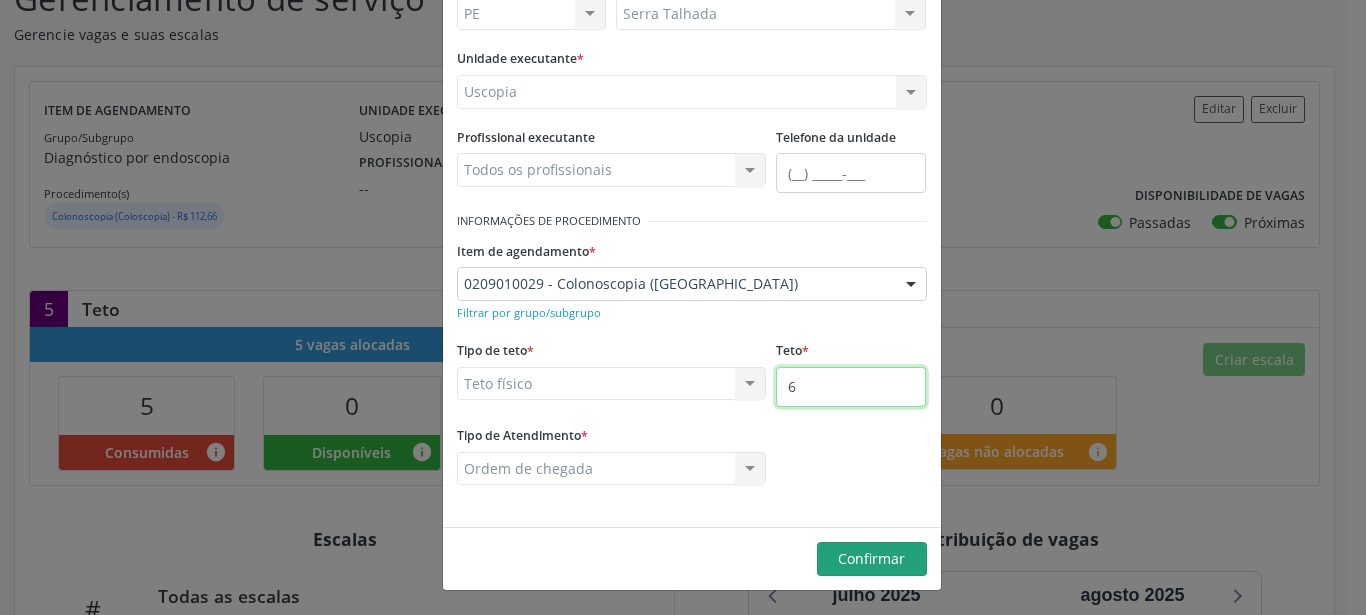 type on "6" 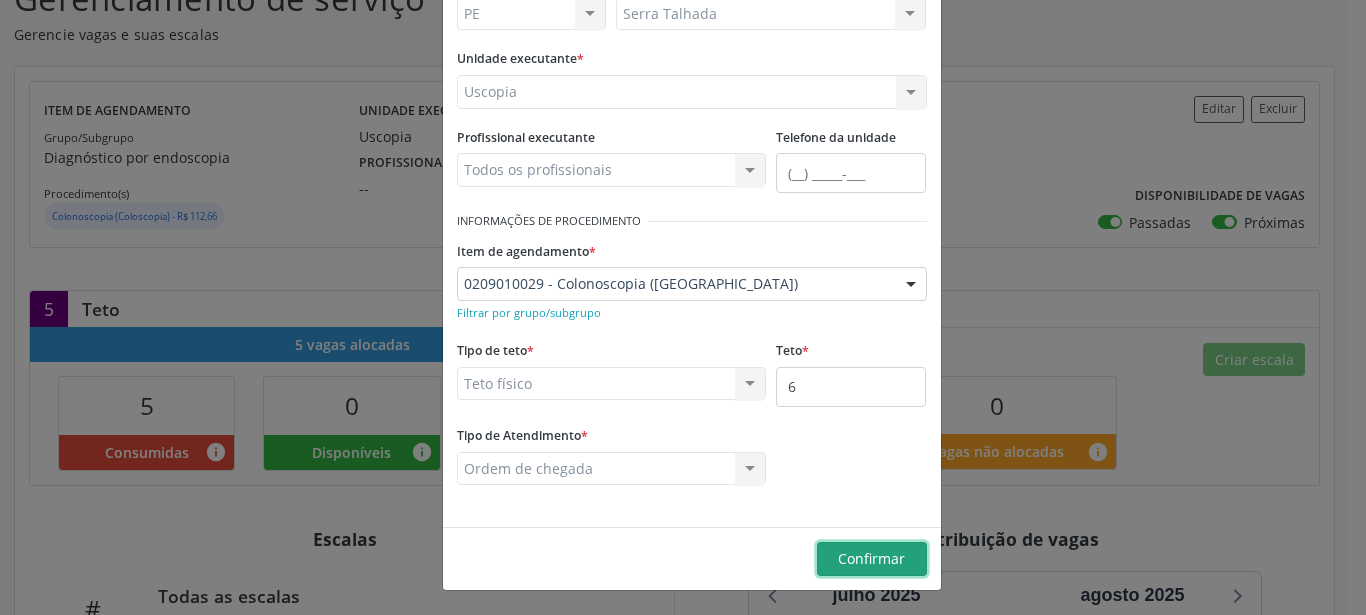 click on "Confirmar" at bounding box center [872, 559] 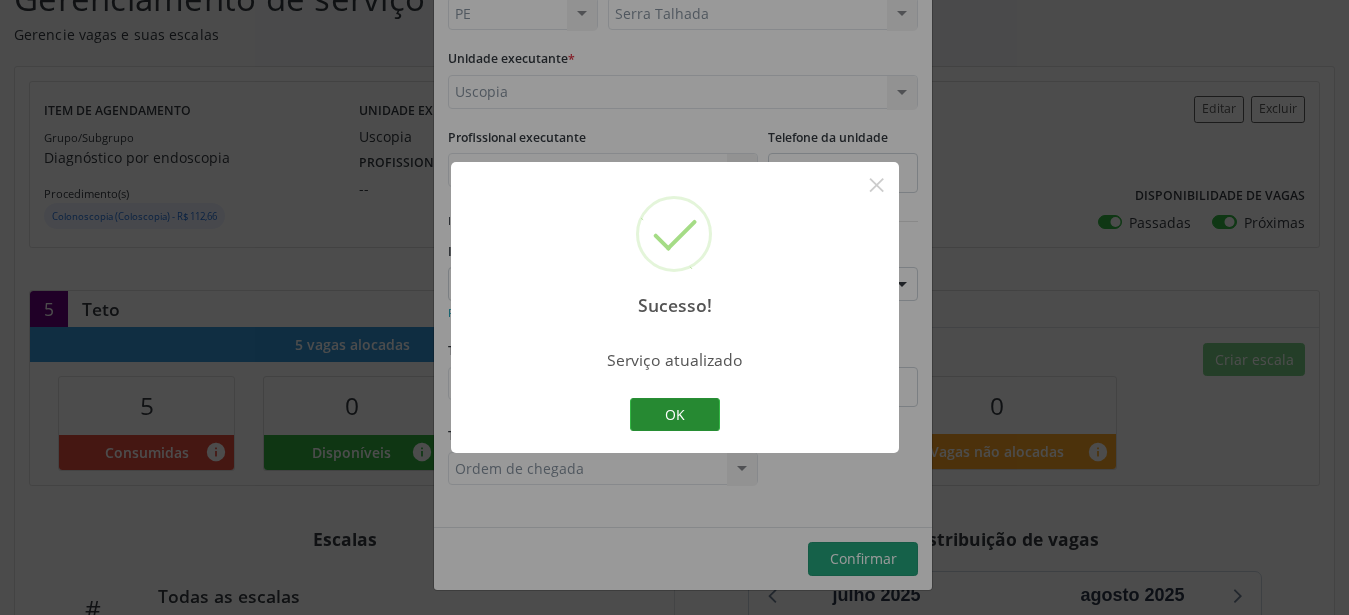 click on "OK" at bounding box center (675, 415) 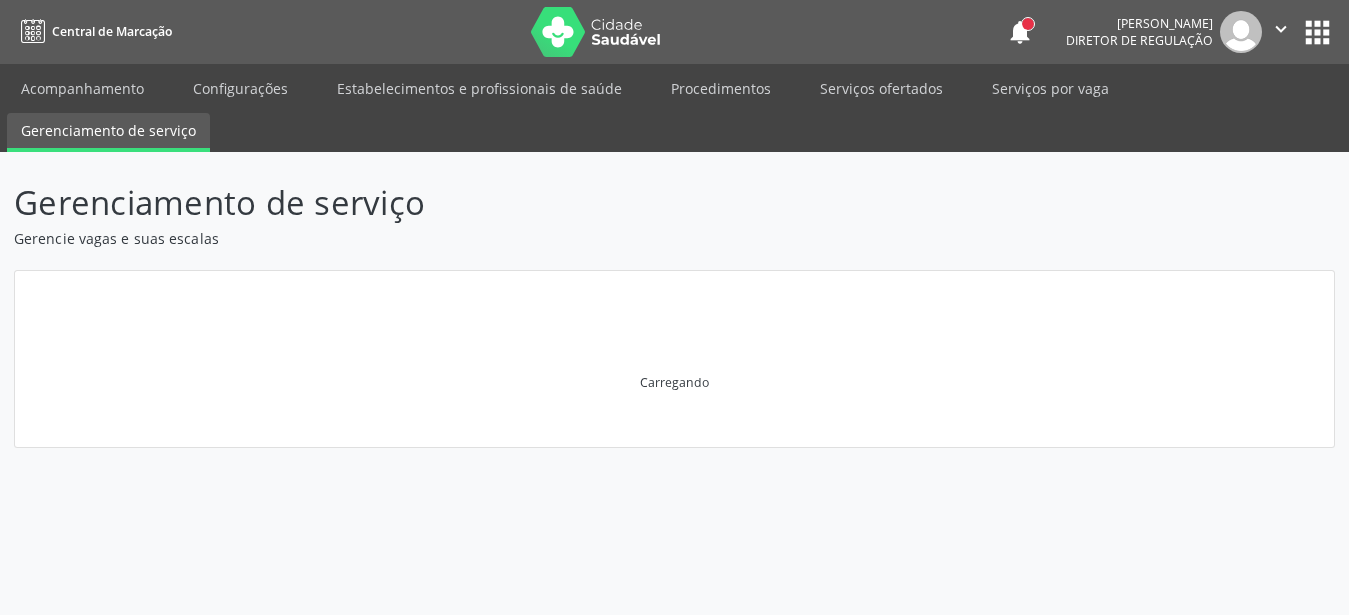 scroll, scrollTop: 0, scrollLeft: 0, axis: both 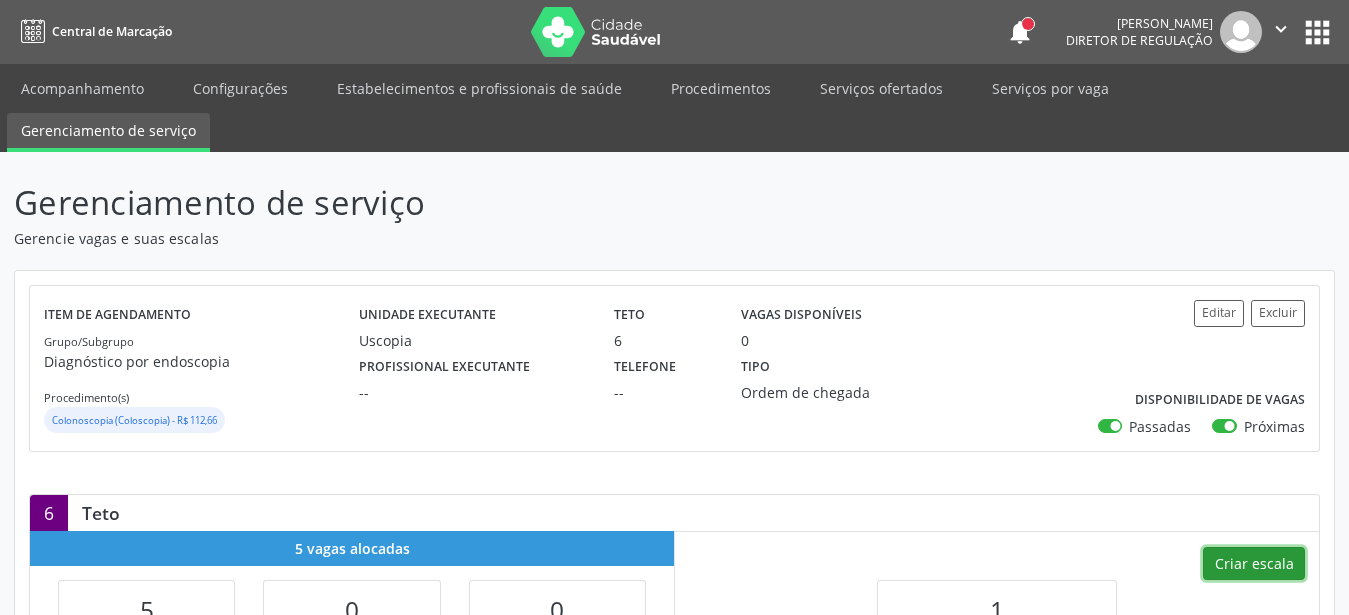 click on "Criar escala" at bounding box center (1254, 564) 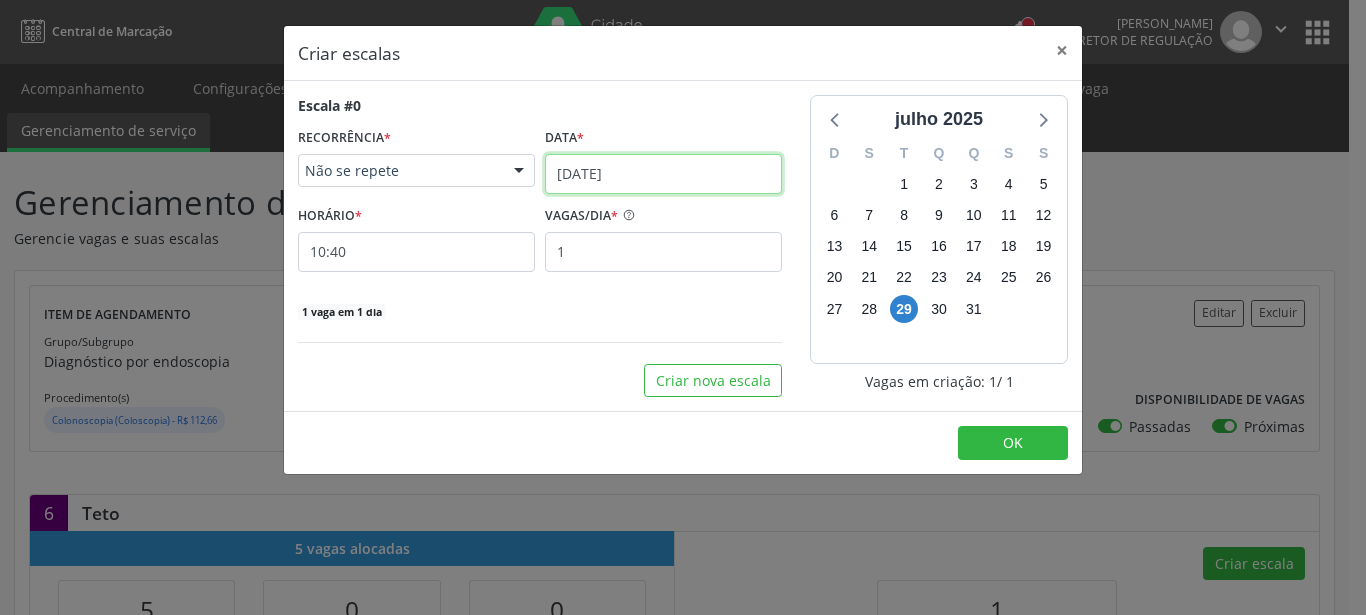click on "[DATE]" at bounding box center (663, 174) 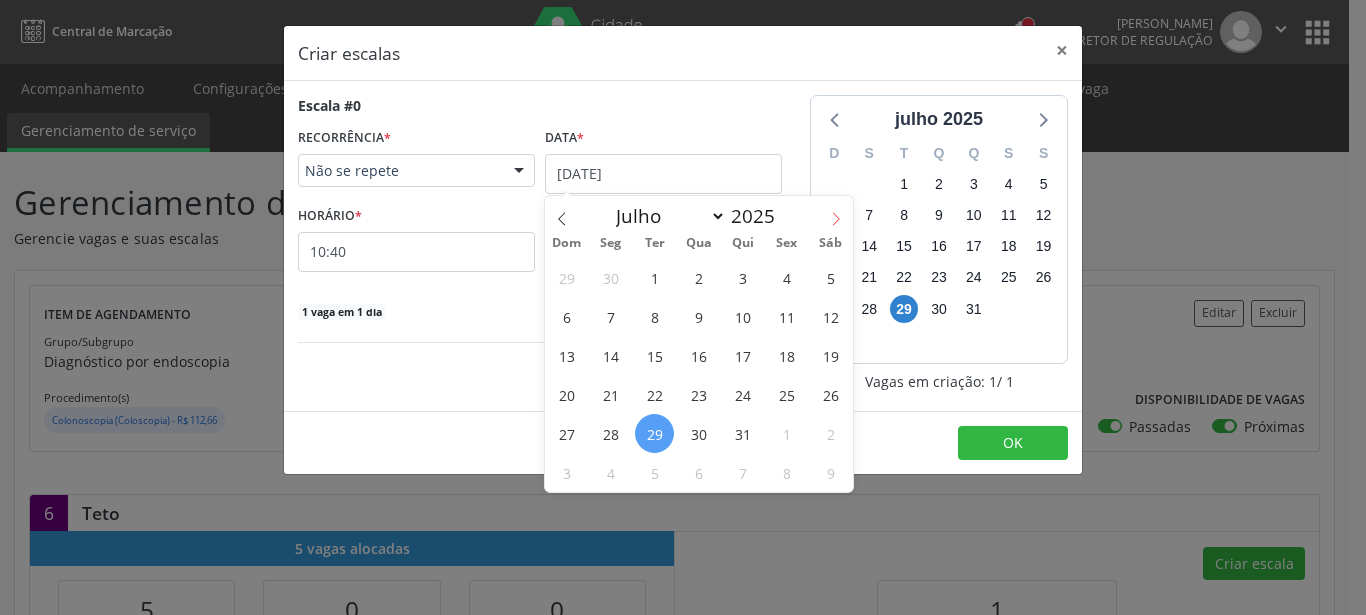 click 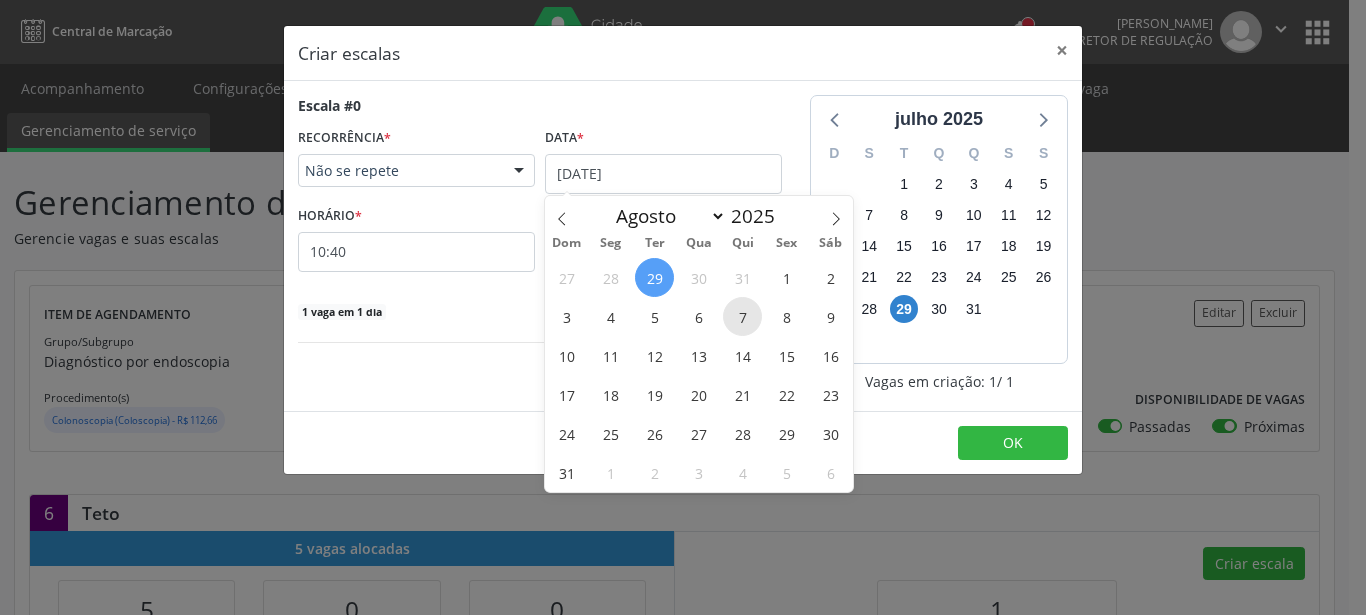 click on "7" at bounding box center (742, 316) 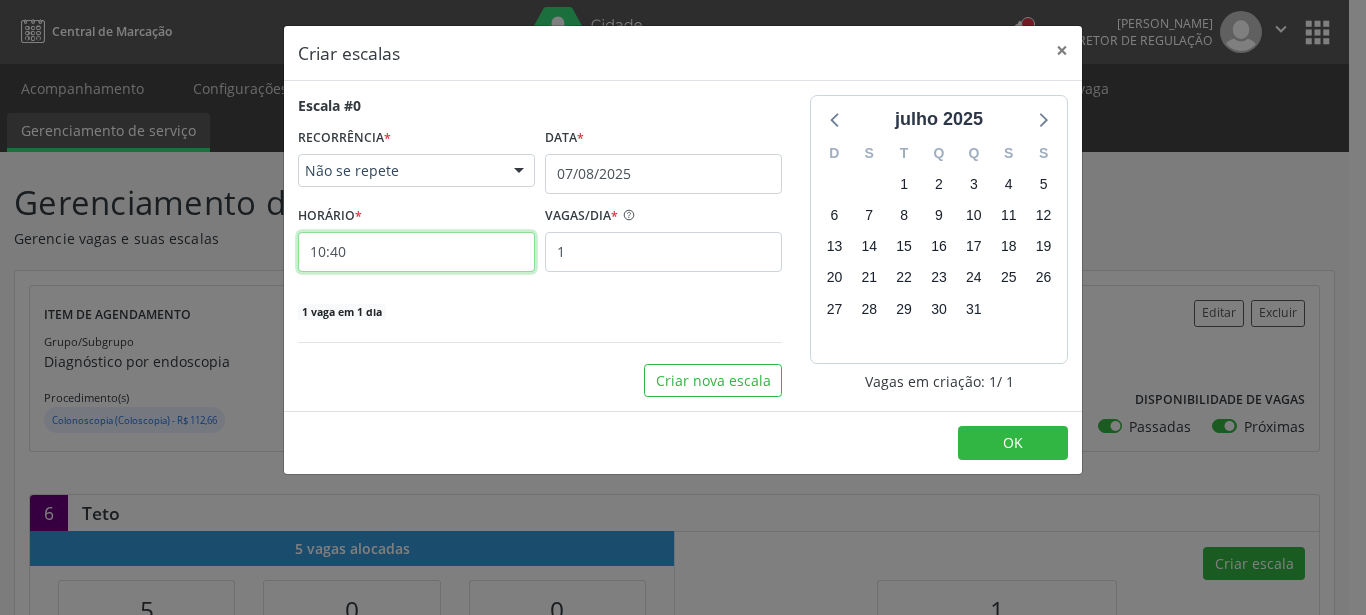 click on "10:40" at bounding box center (416, 252) 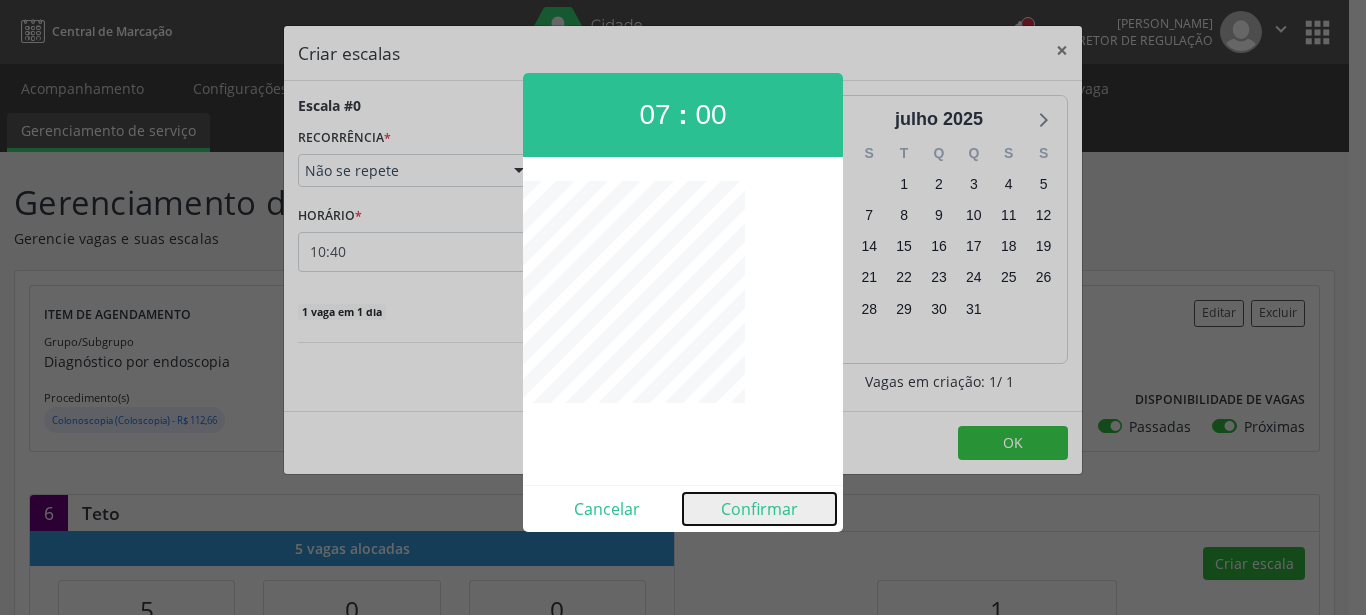 click on "Confirmar" at bounding box center (759, 509) 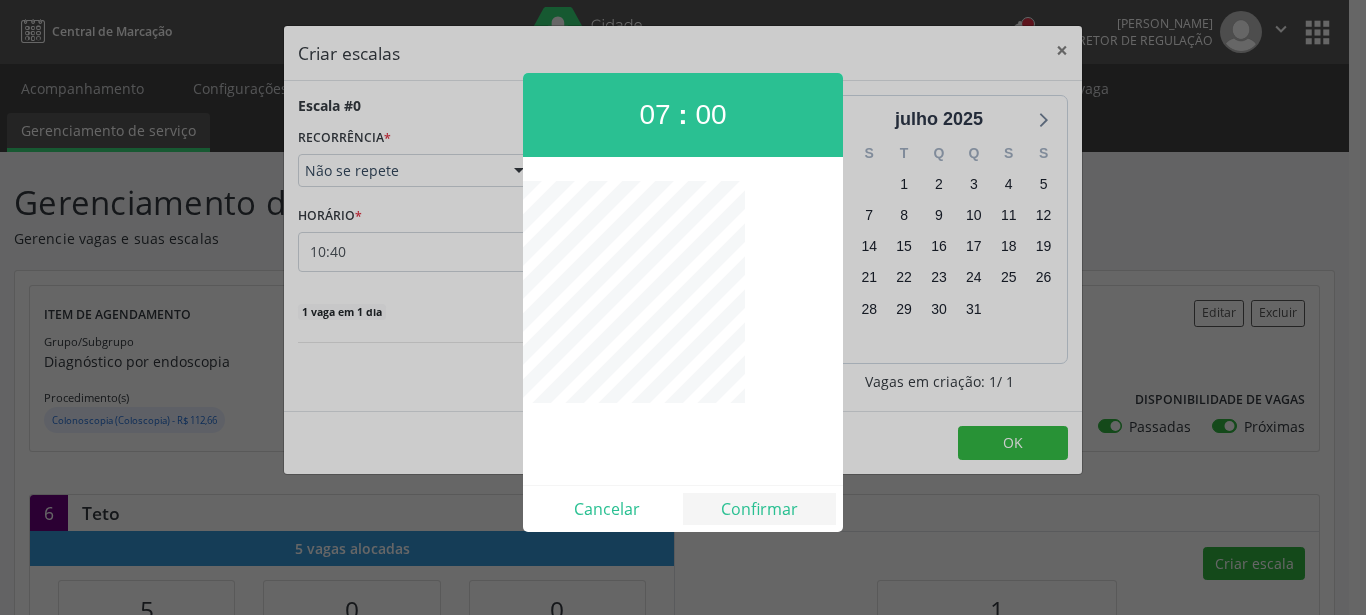 type on "07:00" 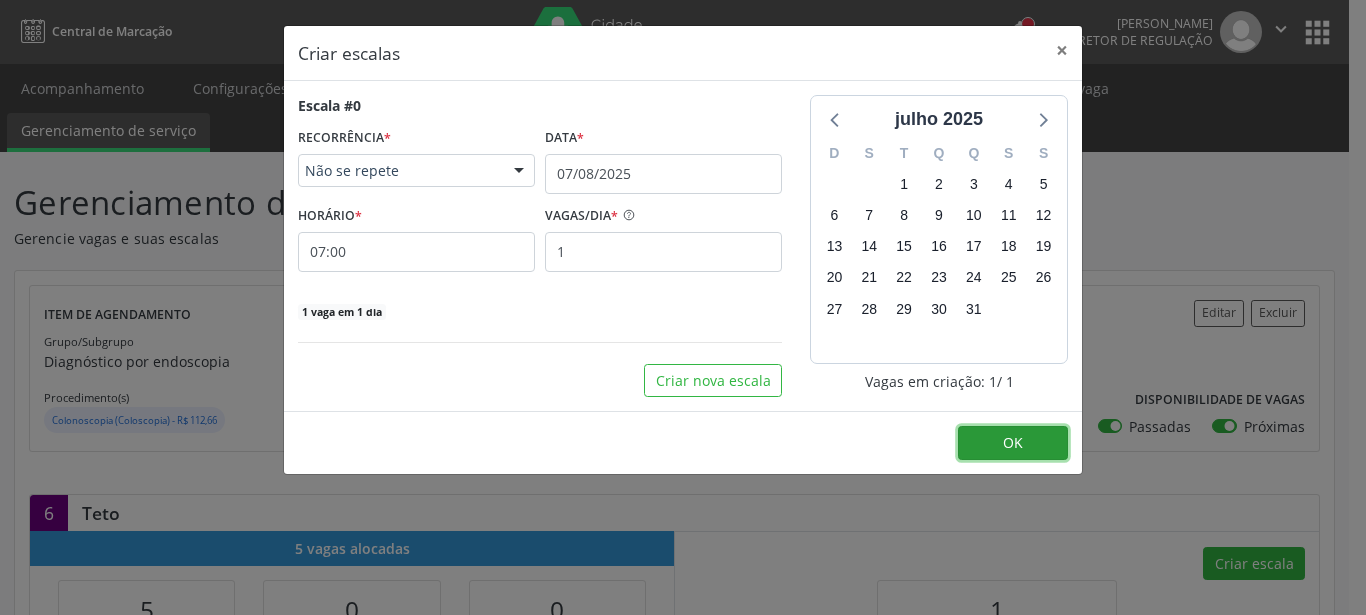 click on "OK" at bounding box center (1013, 443) 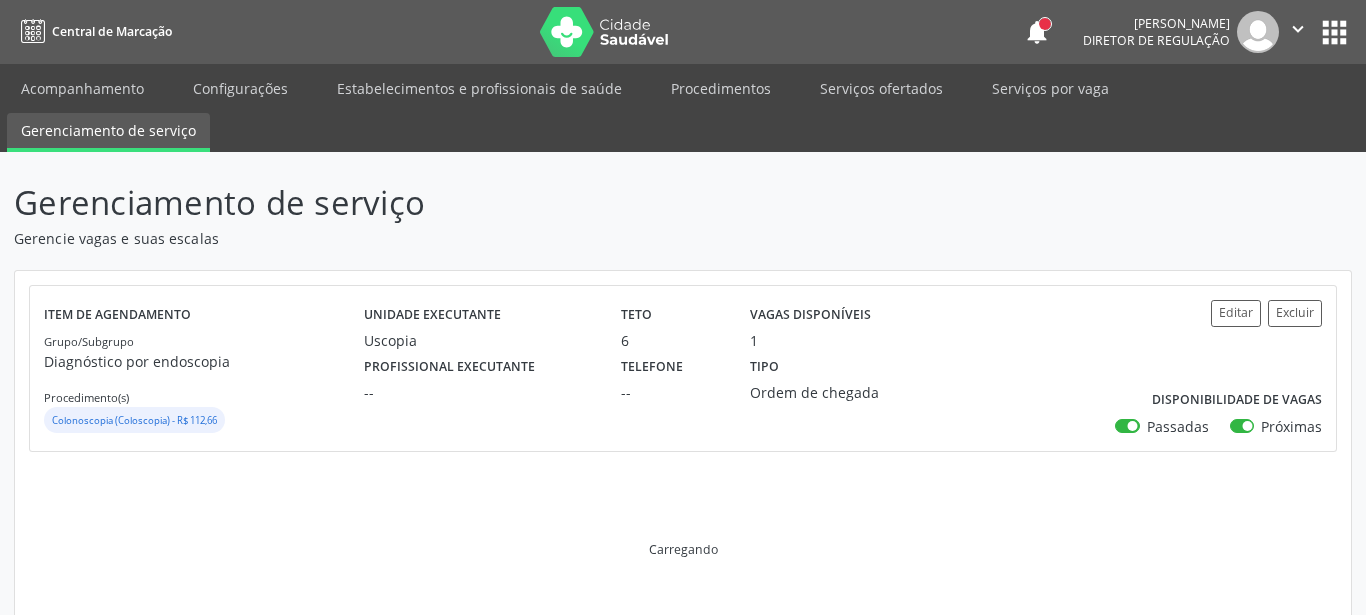 scroll, scrollTop: 0, scrollLeft: 0, axis: both 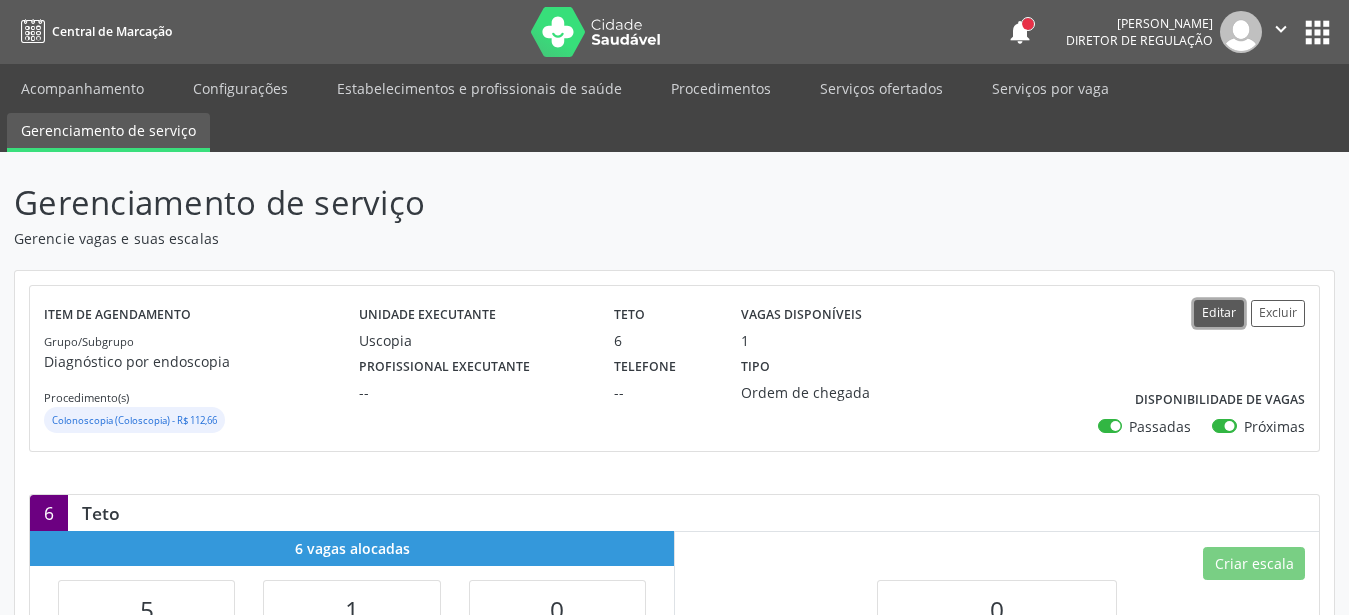 click on "Editar" at bounding box center [1219, 313] 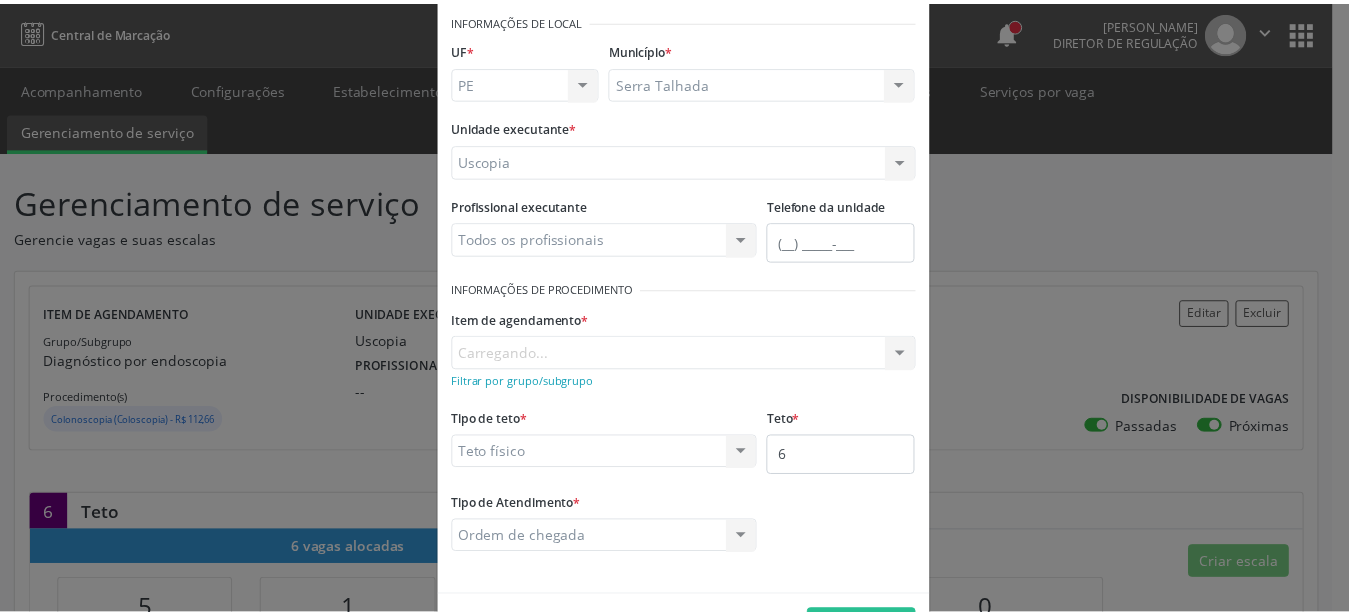 scroll, scrollTop: 158, scrollLeft: 0, axis: vertical 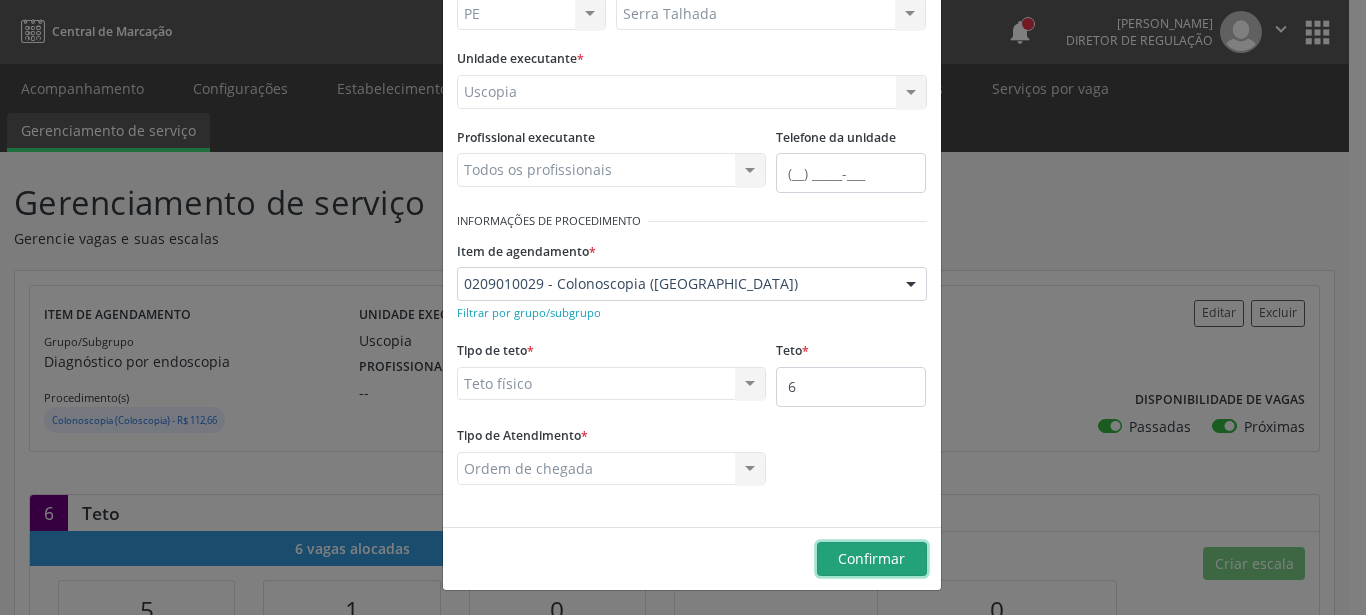 click on "Confirmar" at bounding box center (871, 558) 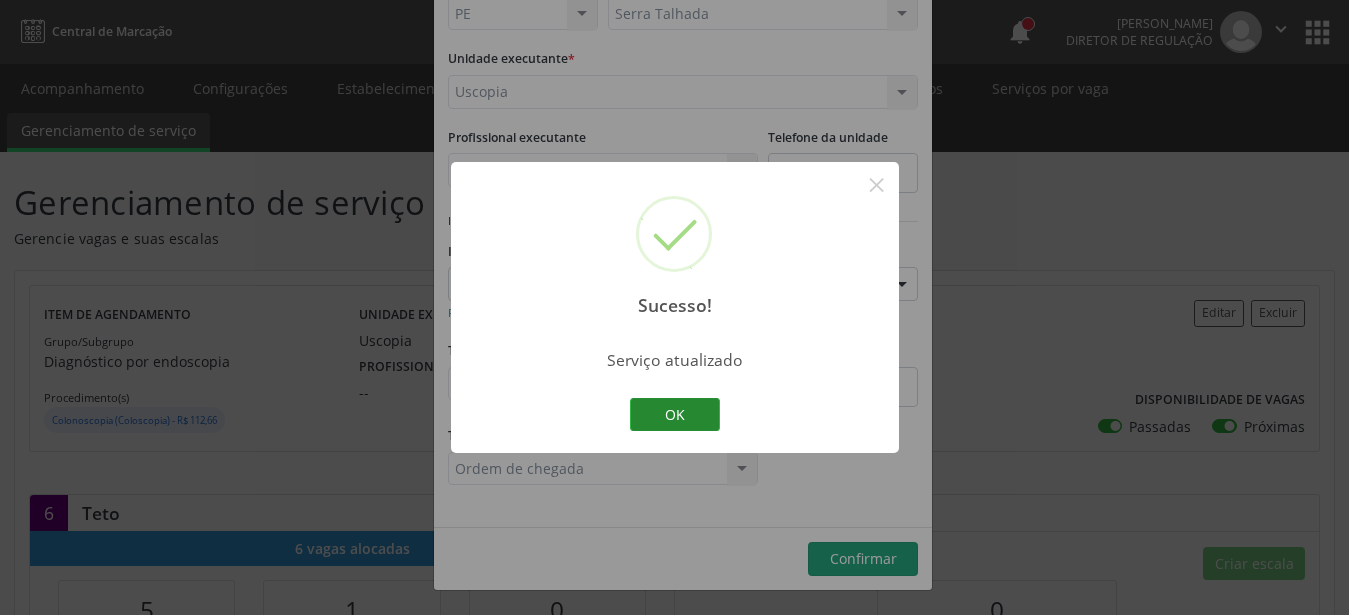 click on "OK" at bounding box center [675, 415] 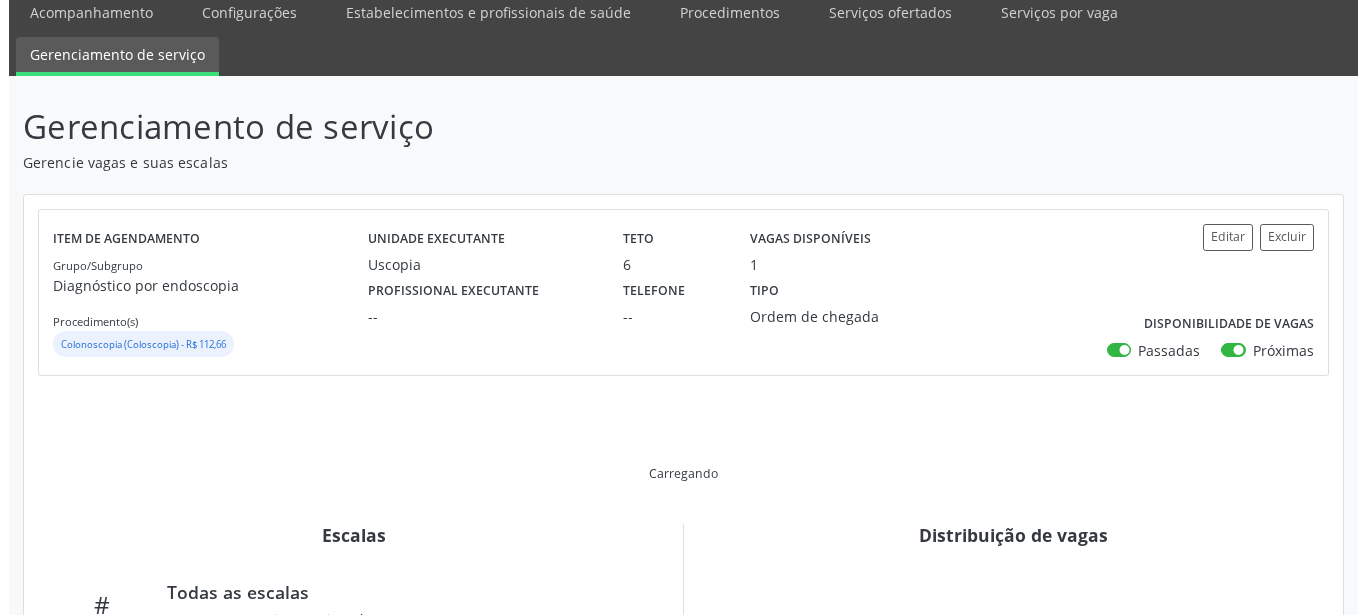scroll, scrollTop: 204, scrollLeft: 0, axis: vertical 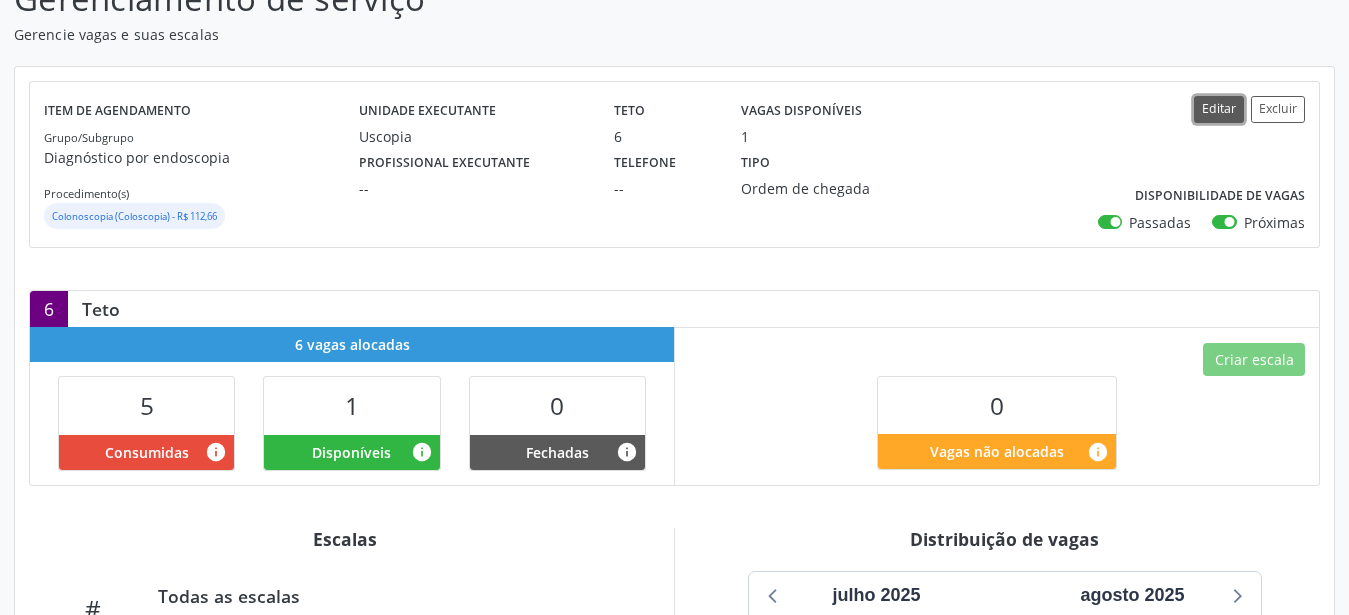 click on "Editar" at bounding box center (1219, 109) 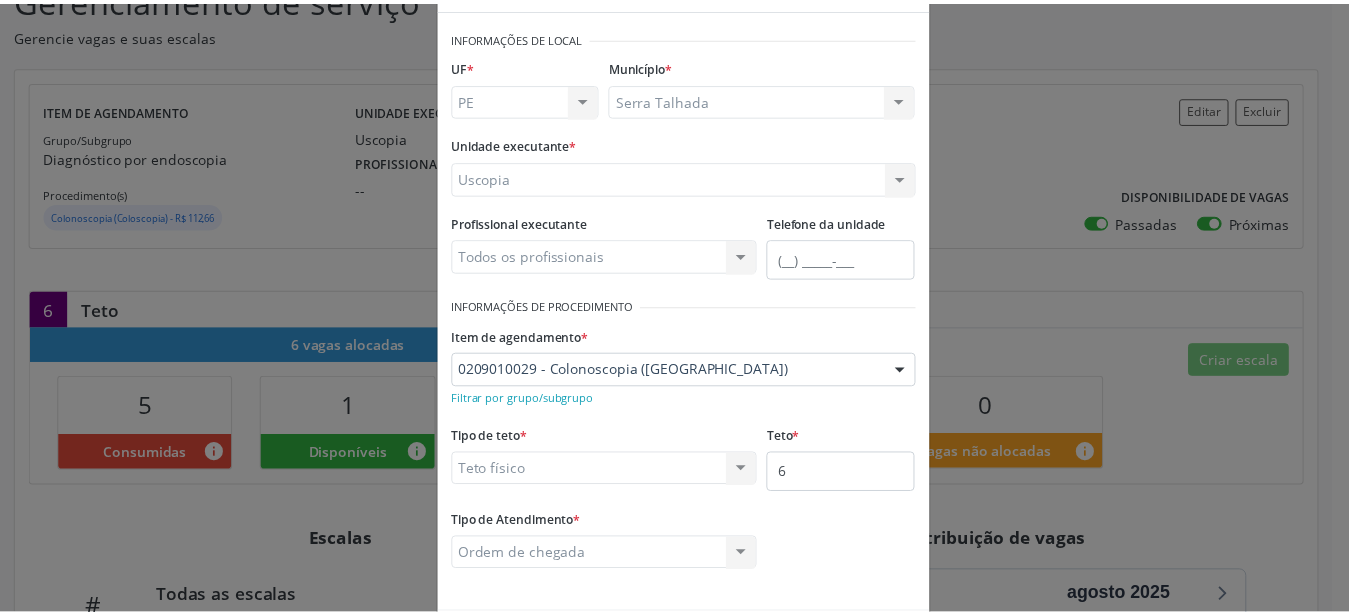 scroll, scrollTop: 114, scrollLeft: 0, axis: vertical 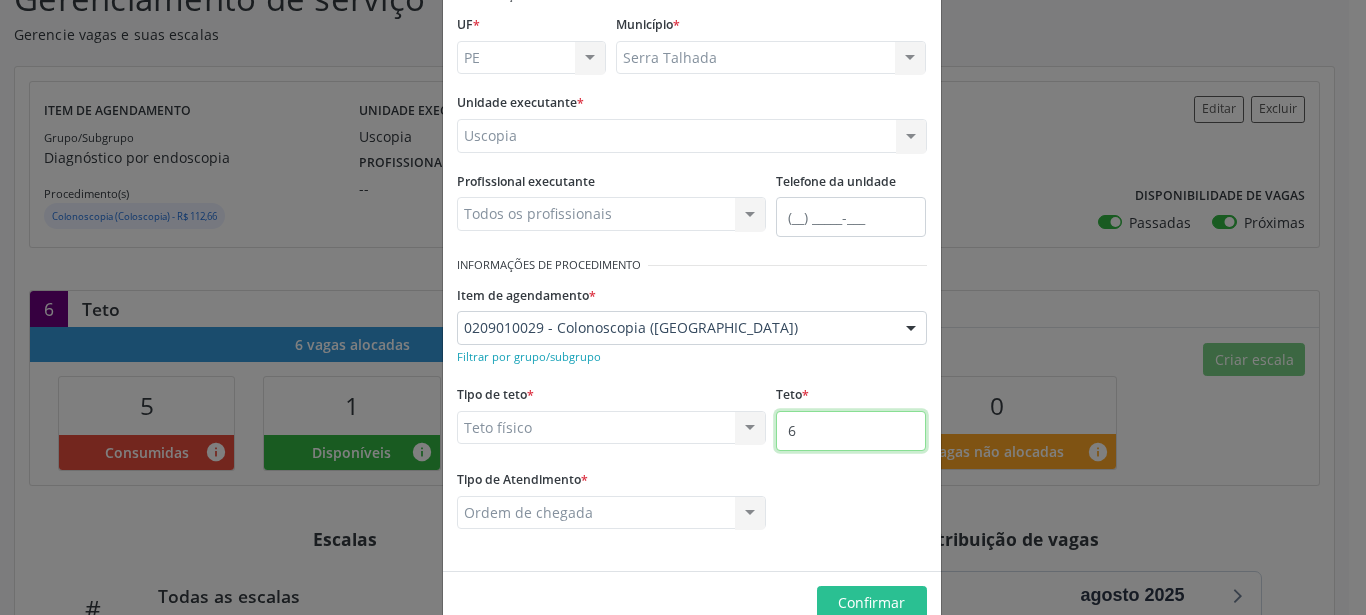 click on "6" at bounding box center [851, 431] 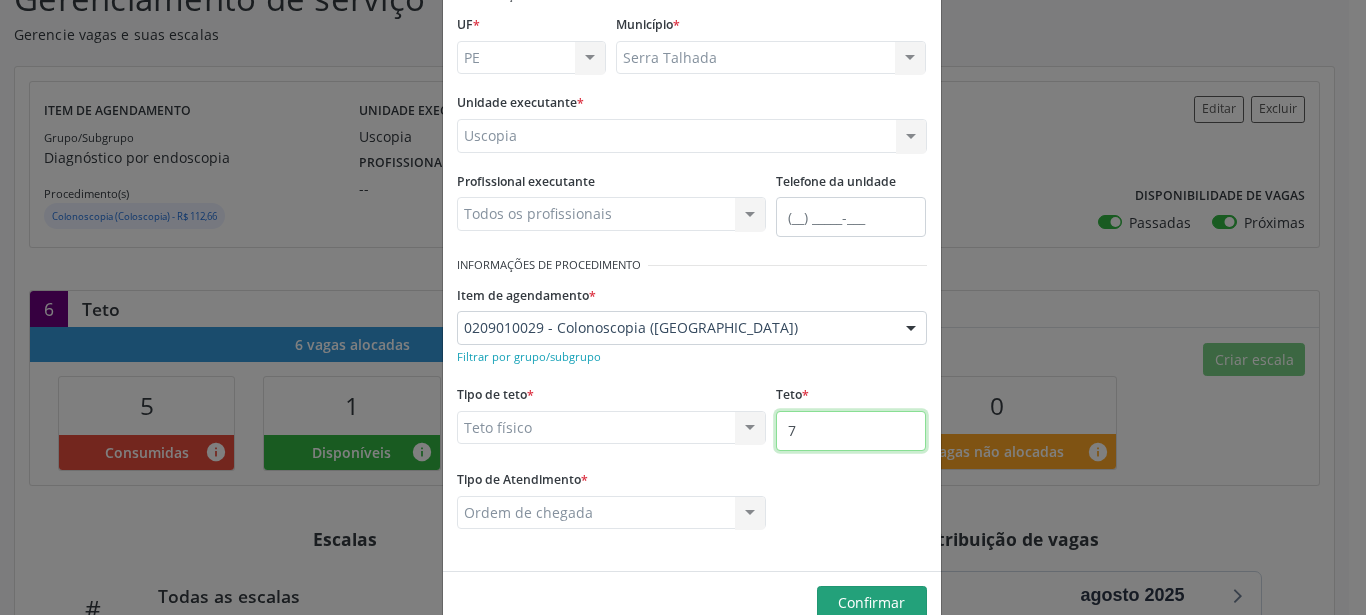 type on "7" 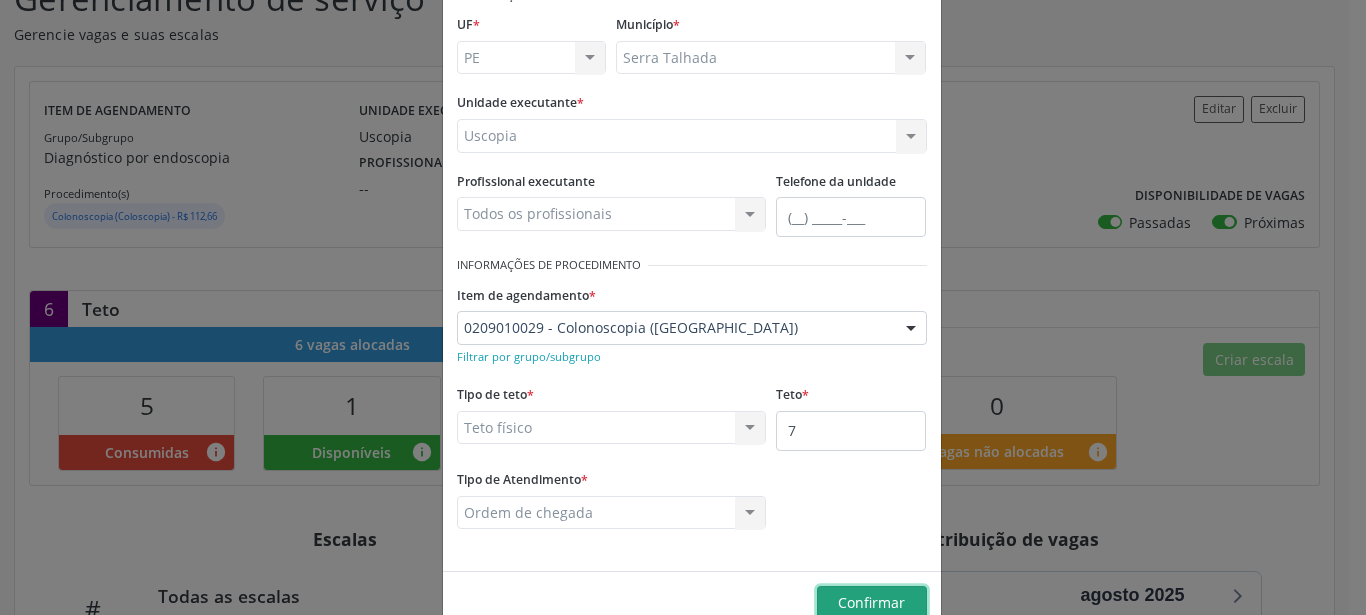 click on "Confirmar" at bounding box center [872, 603] 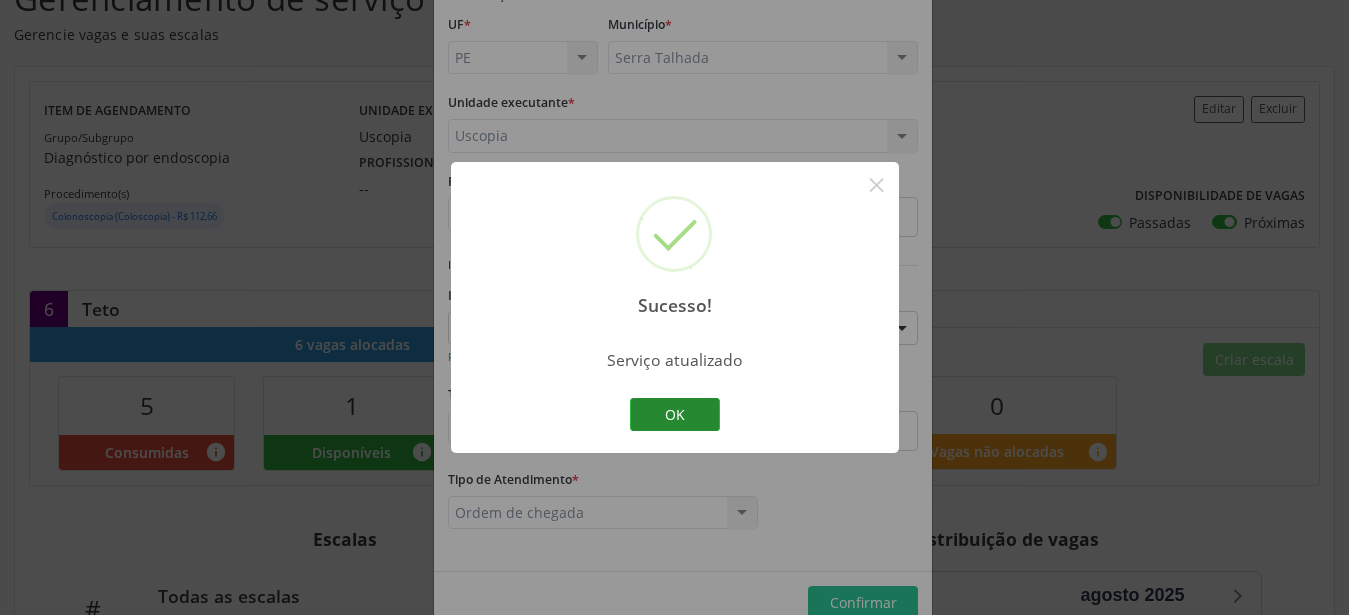 click on "OK" at bounding box center (675, 415) 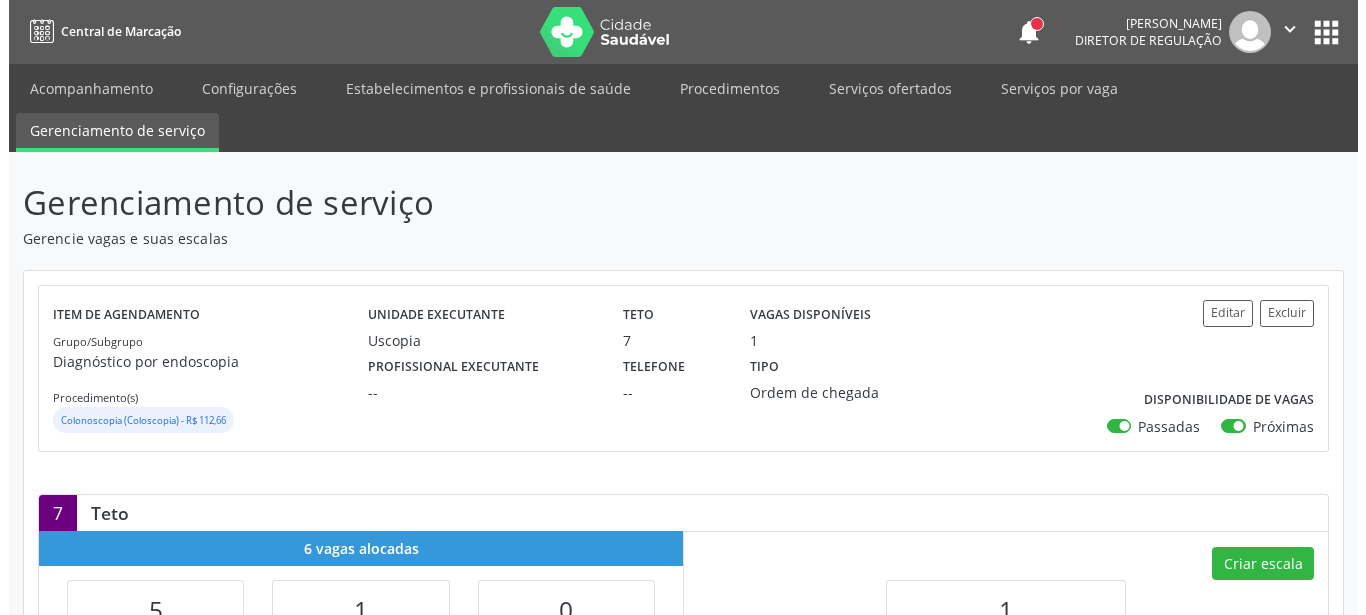 scroll, scrollTop: 408, scrollLeft: 0, axis: vertical 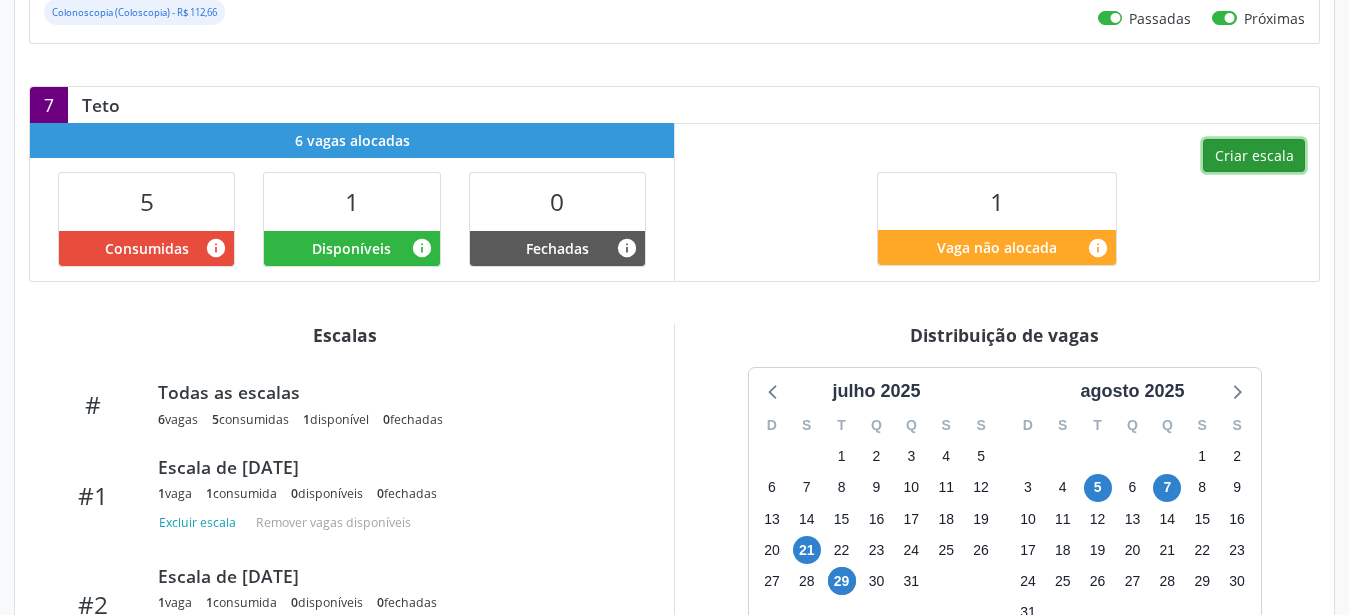 click on "Criar escala" at bounding box center [1254, 156] 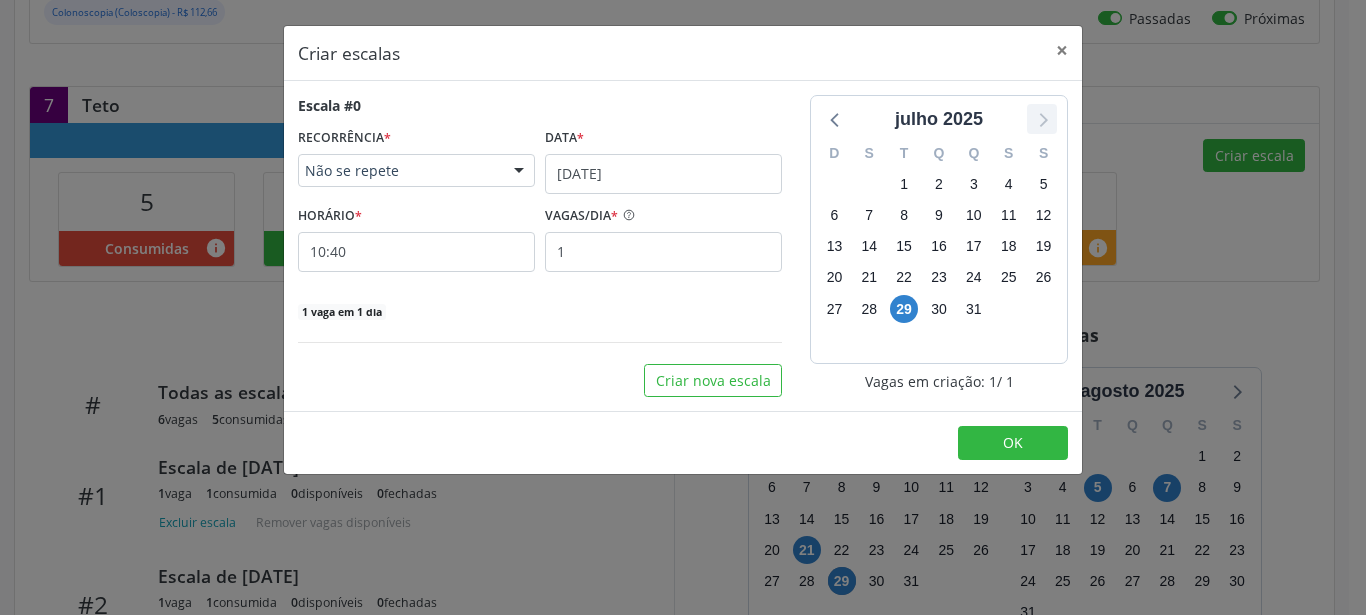 click 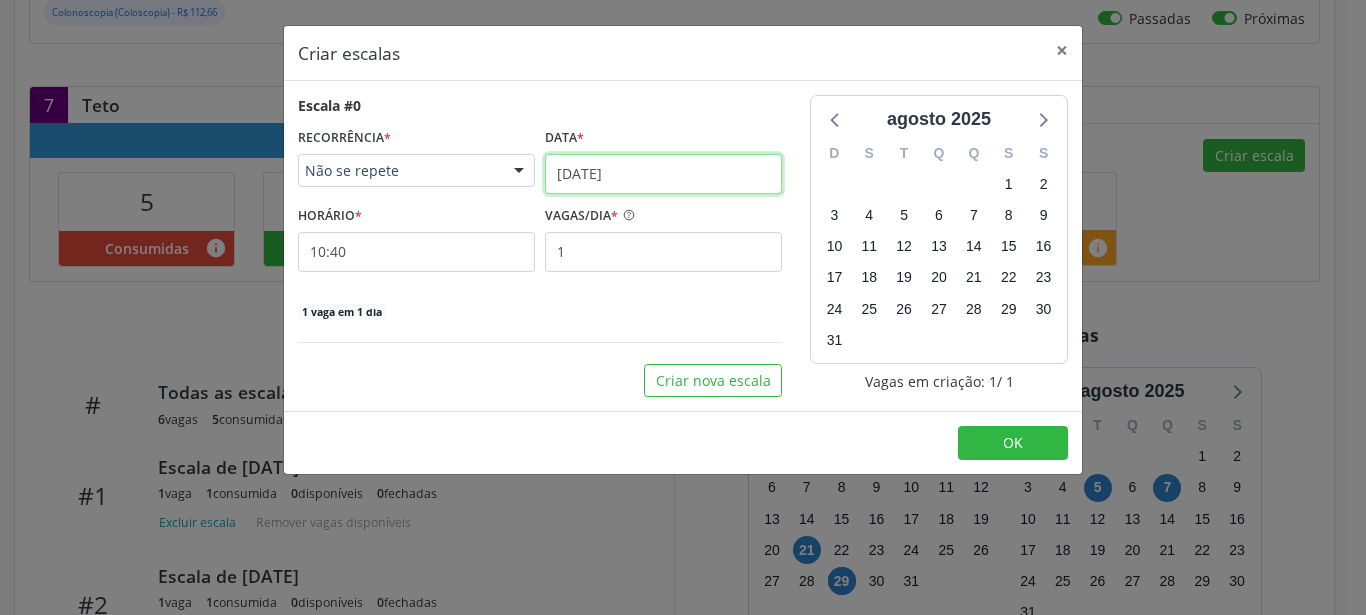 click on "[DATE]" at bounding box center (663, 174) 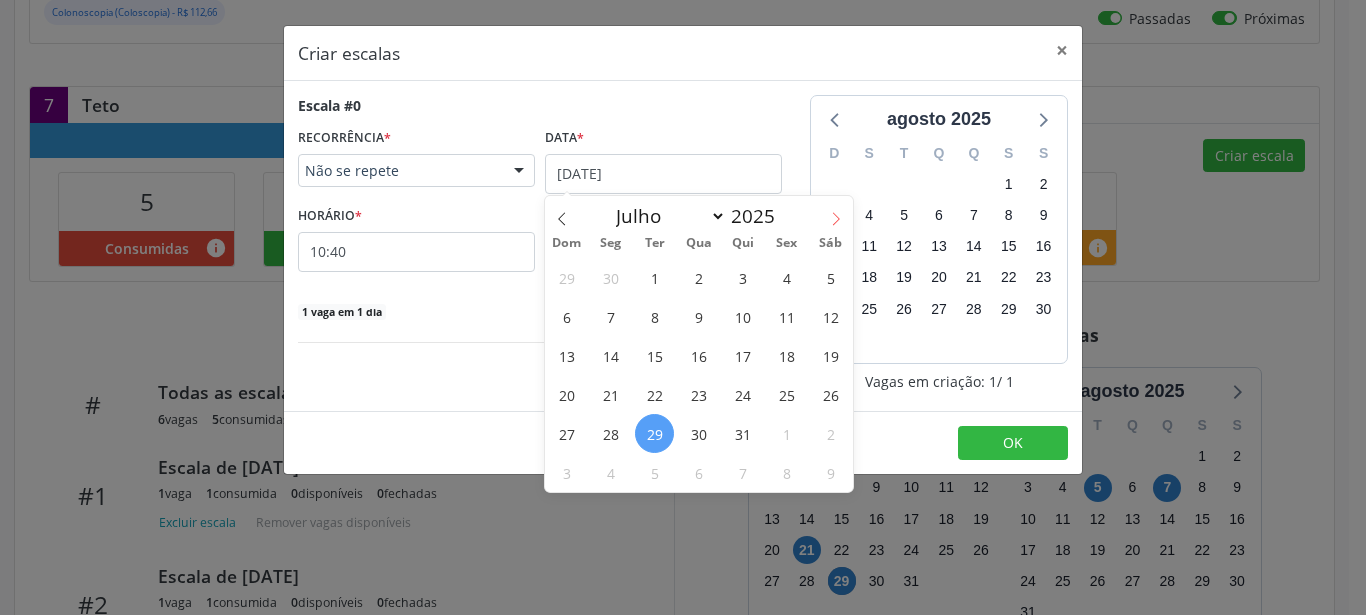 drag, startPoint x: 841, startPoint y: 211, endPoint x: 828, endPoint y: 222, distance: 17.029387 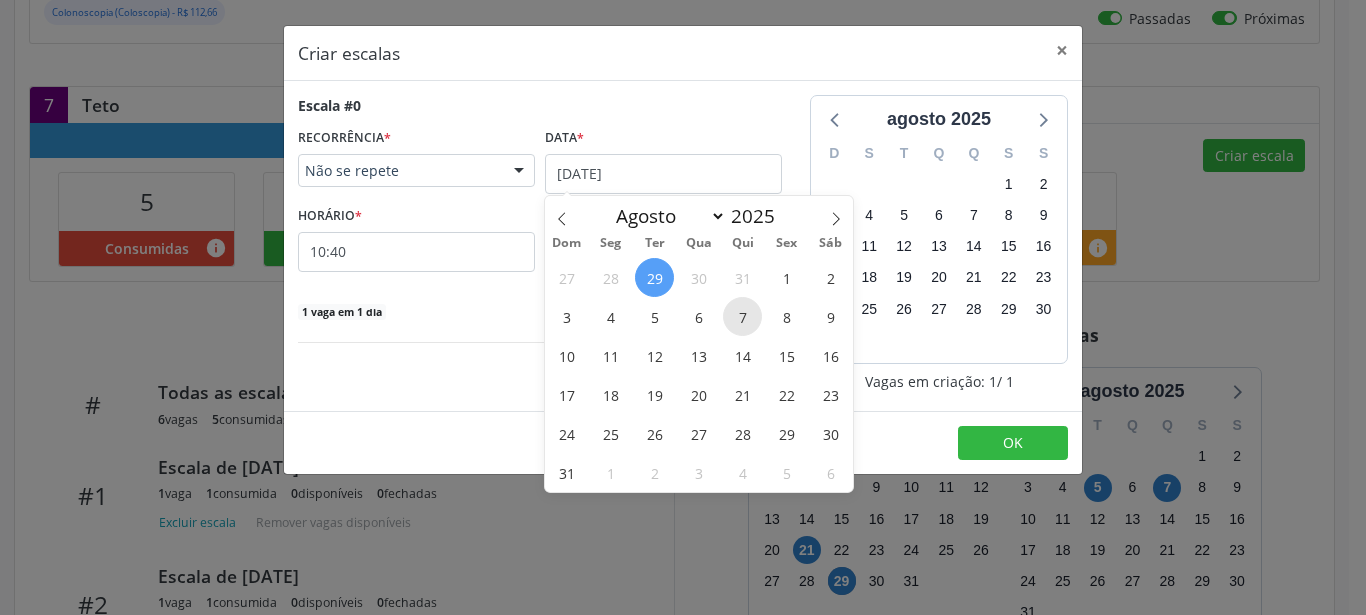 click on "7" at bounding box center (742, 316) 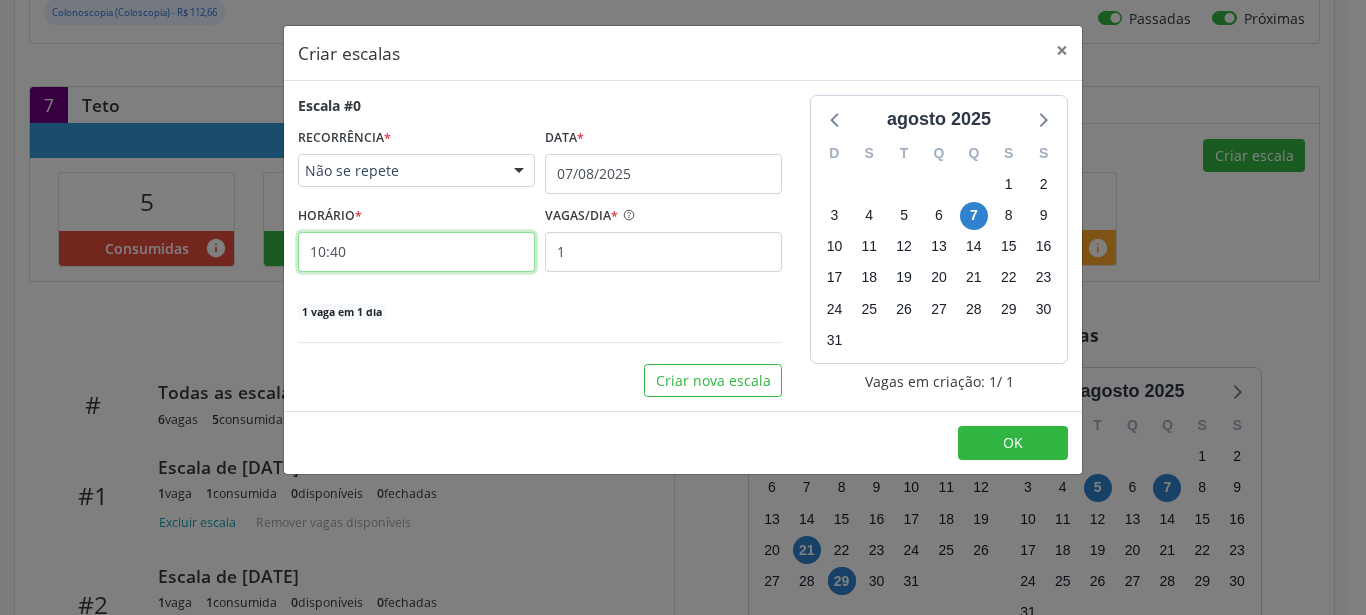 click on "10:40" at bounding box center [416, 252] 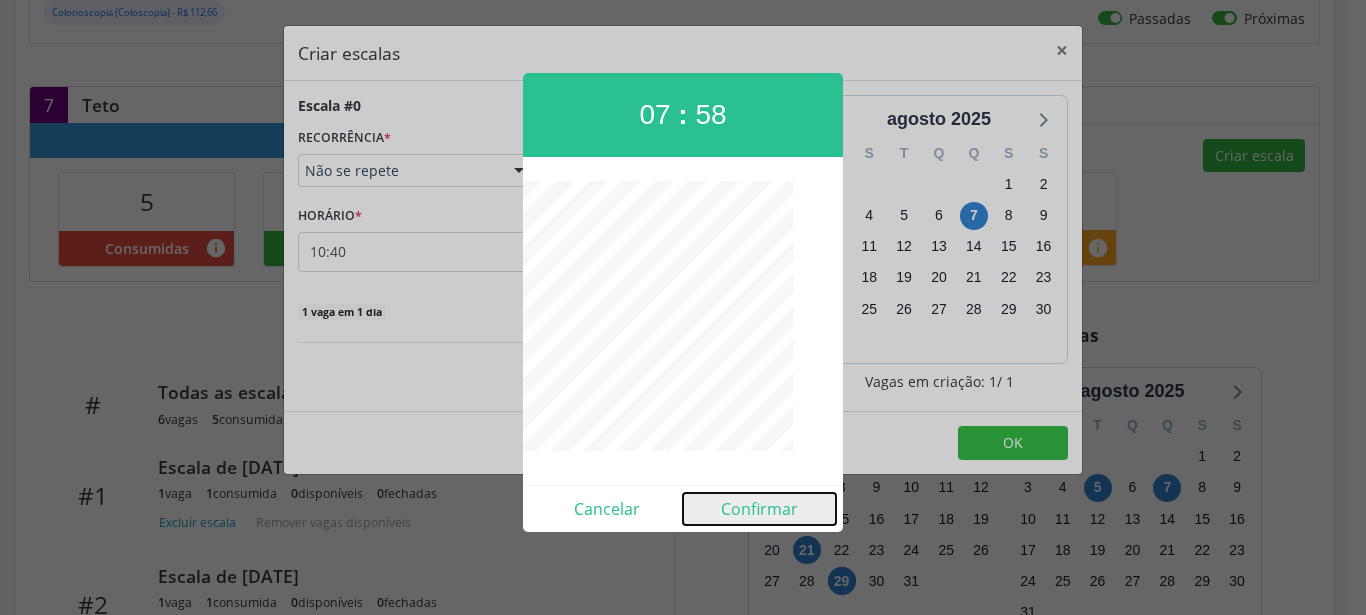 click on "Confirmar" at bounding box center (759, 509) 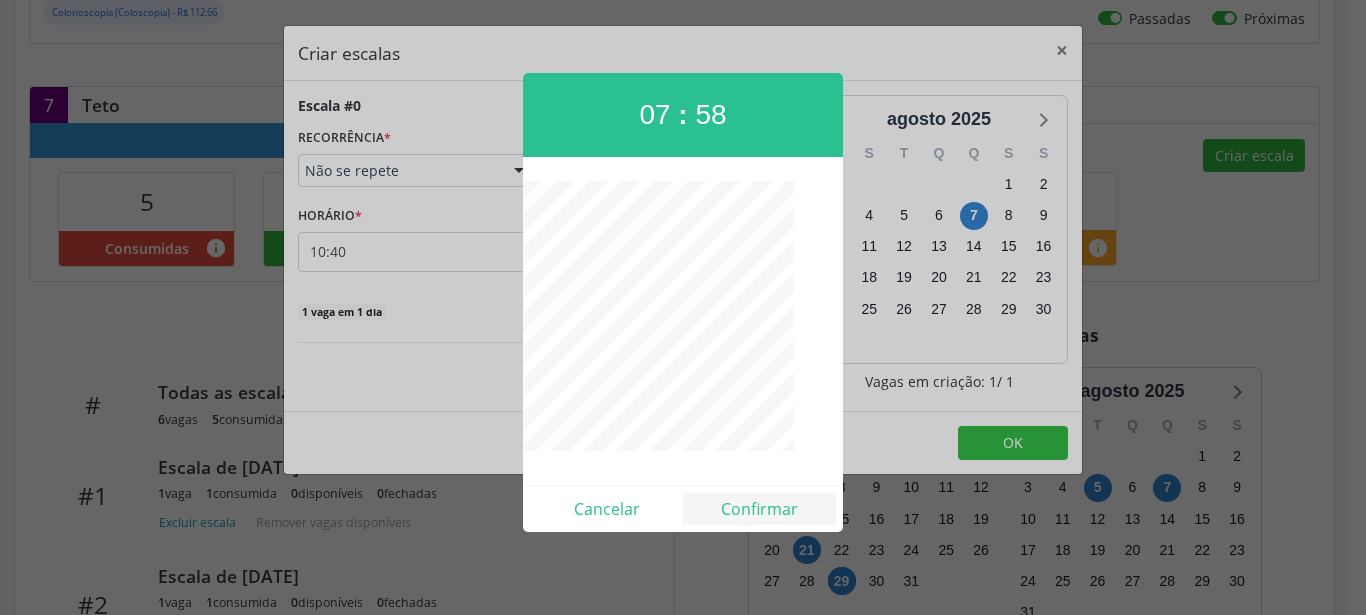 type on "07:58" 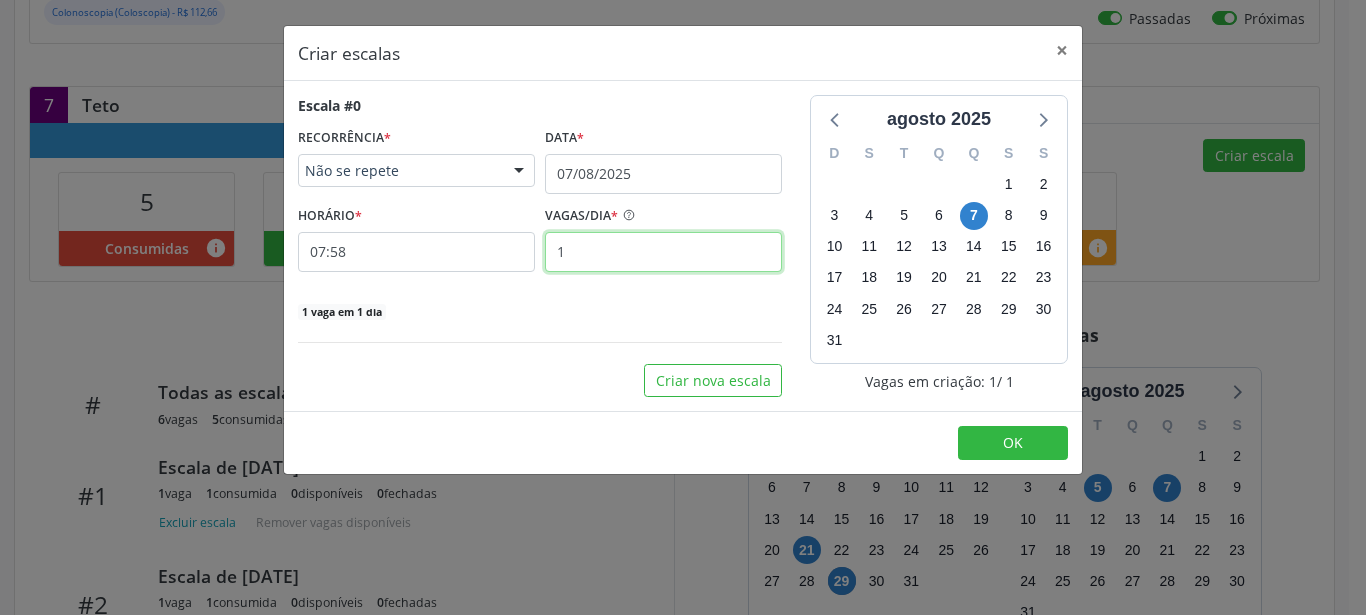 click on "1" at bounding box center (663, 252) 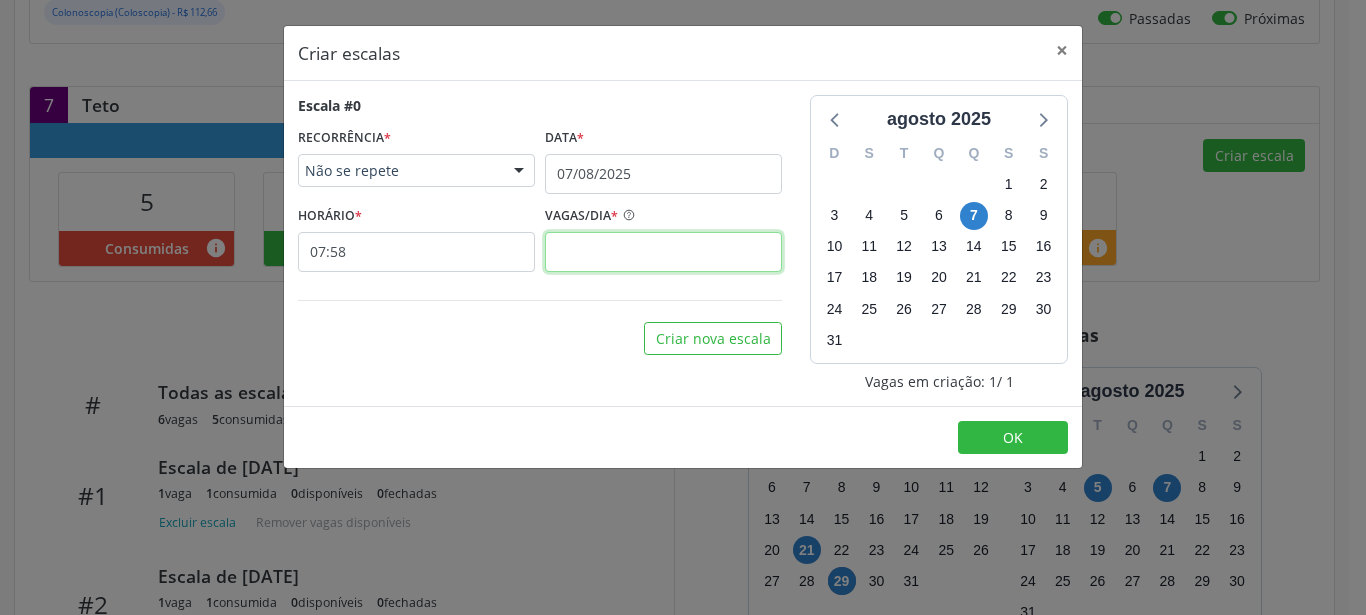 type on "2" 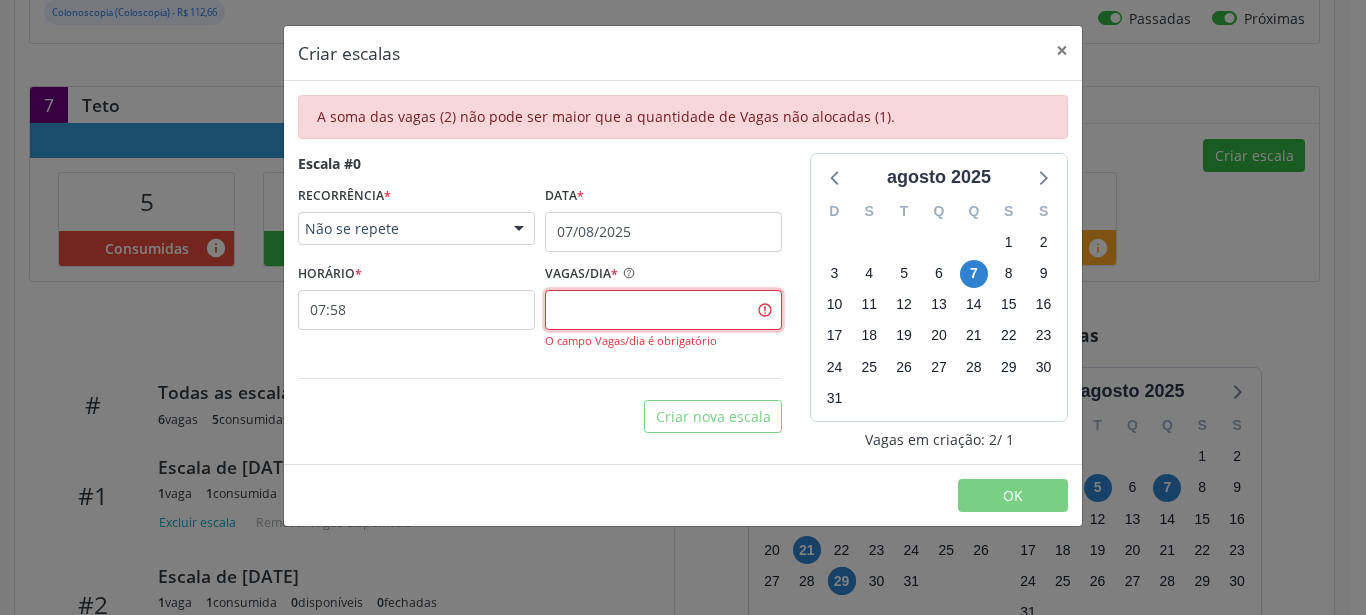 type on "1" 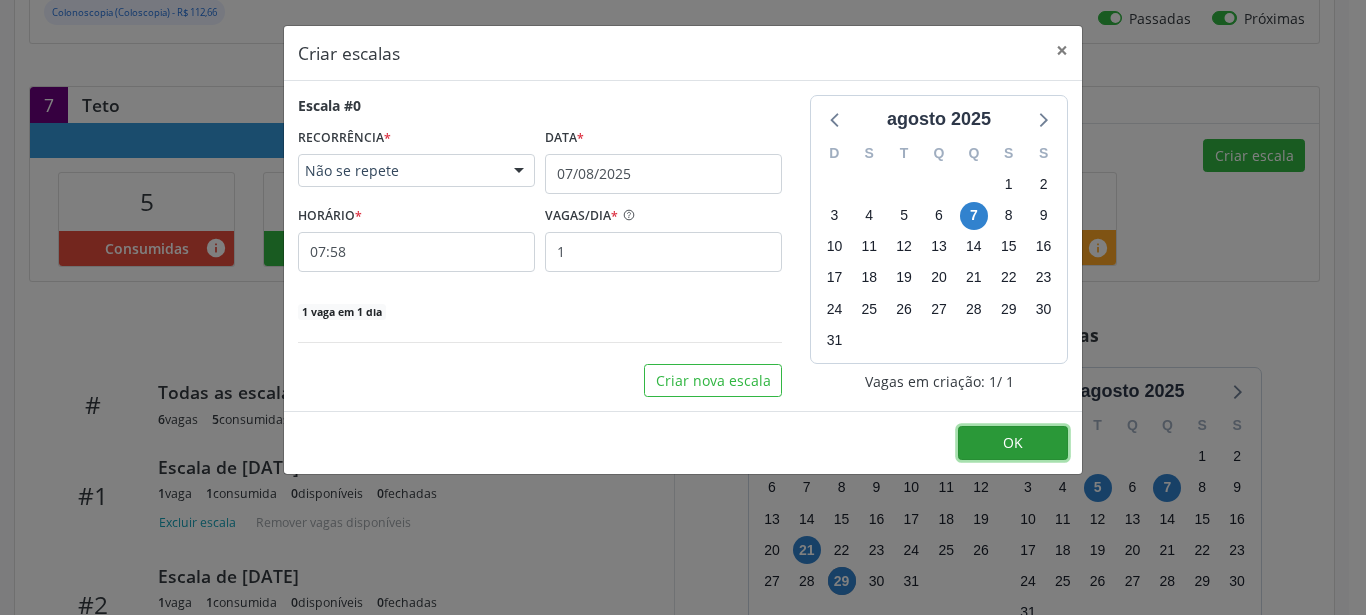 click on "OK" at bounding box center (1013, 443) 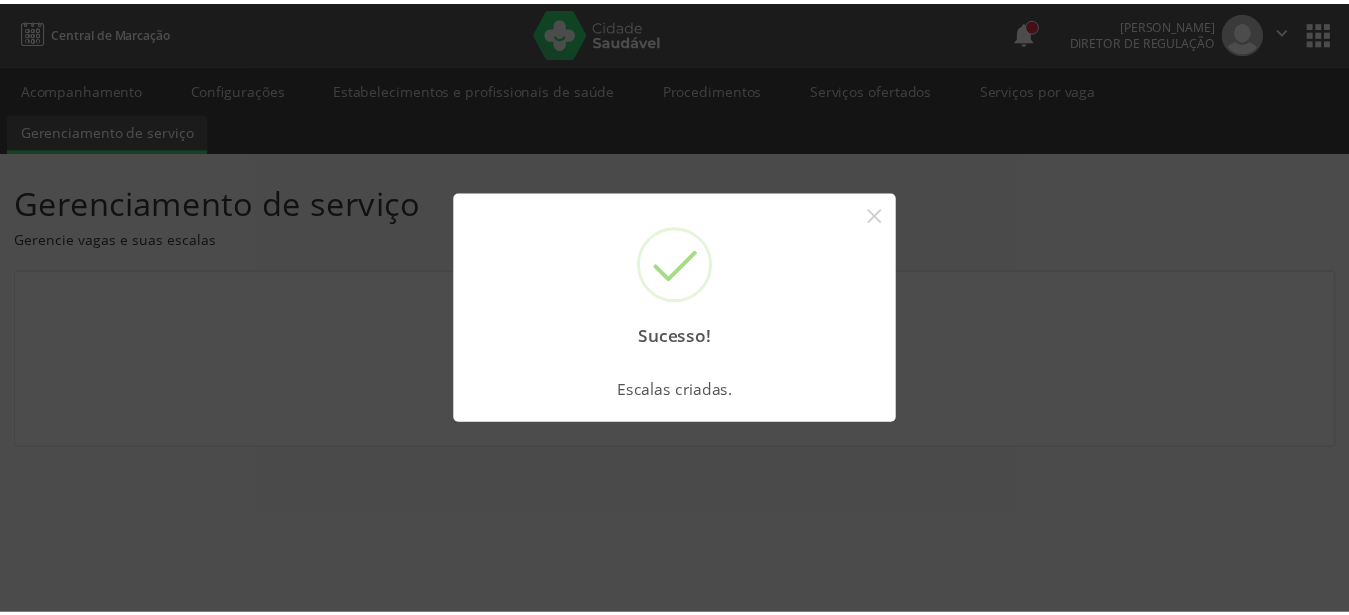 scroll, scrollTop: 0, scrollLeft: 0, axis: both 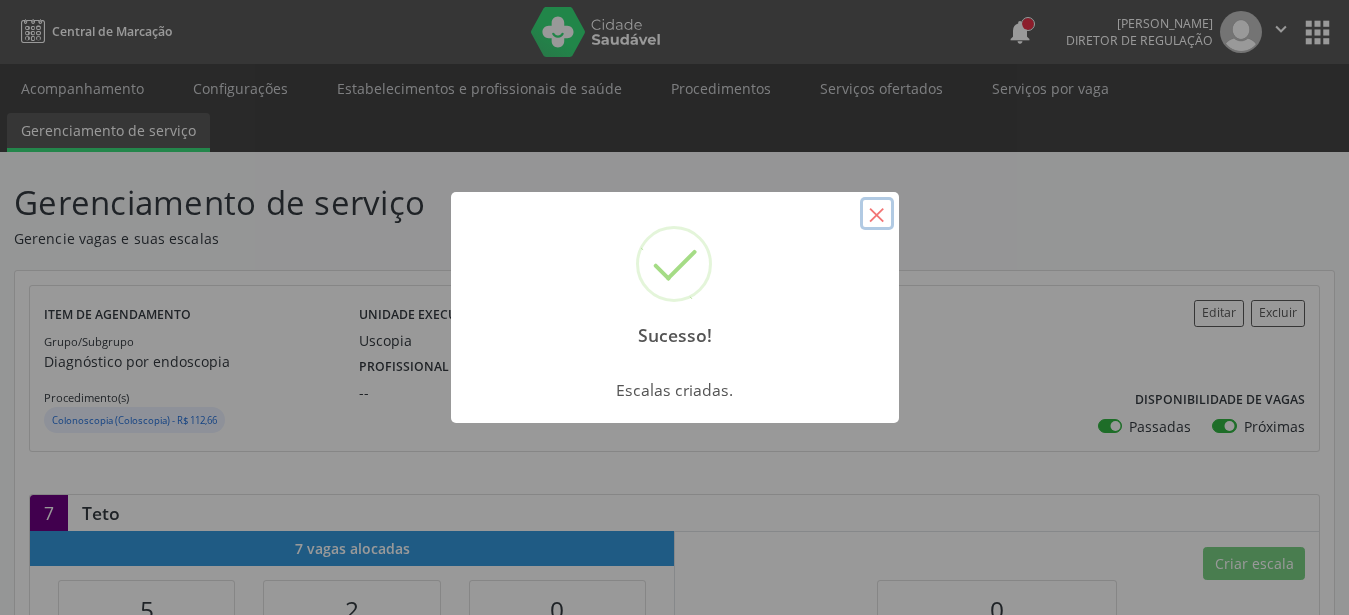 click on "×" at bounding box center [877, 214] 